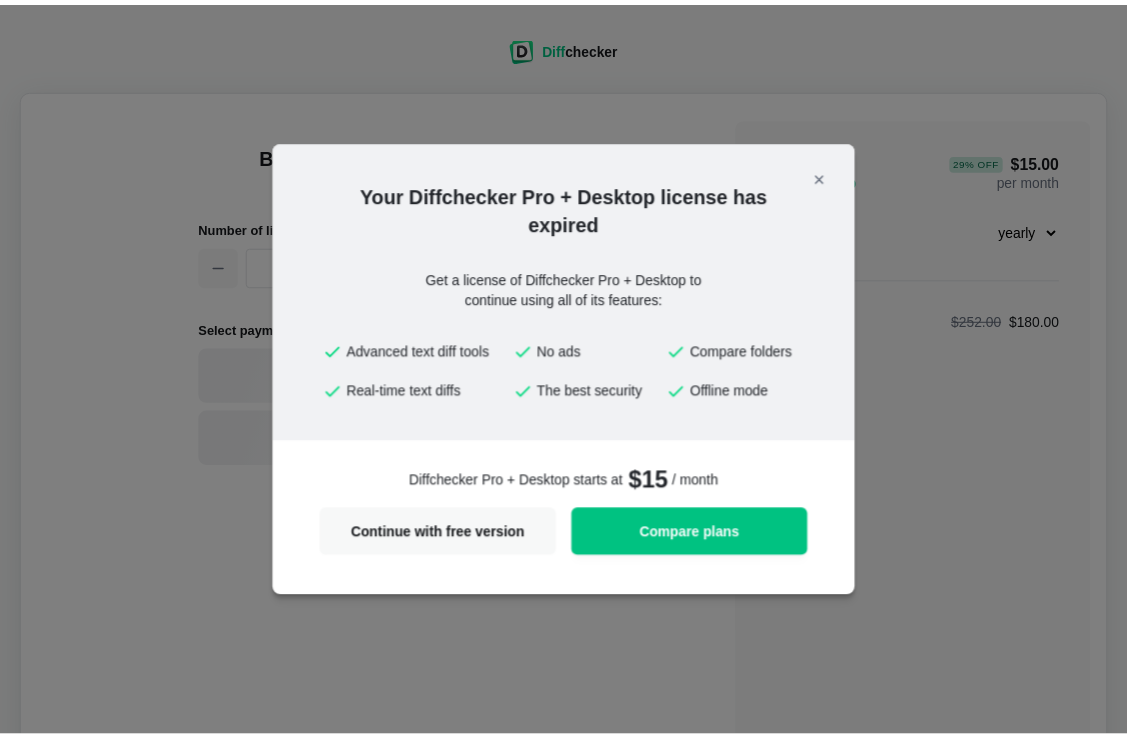 scroll, scrollTop: 0, scrollLeft: 0, axis: both 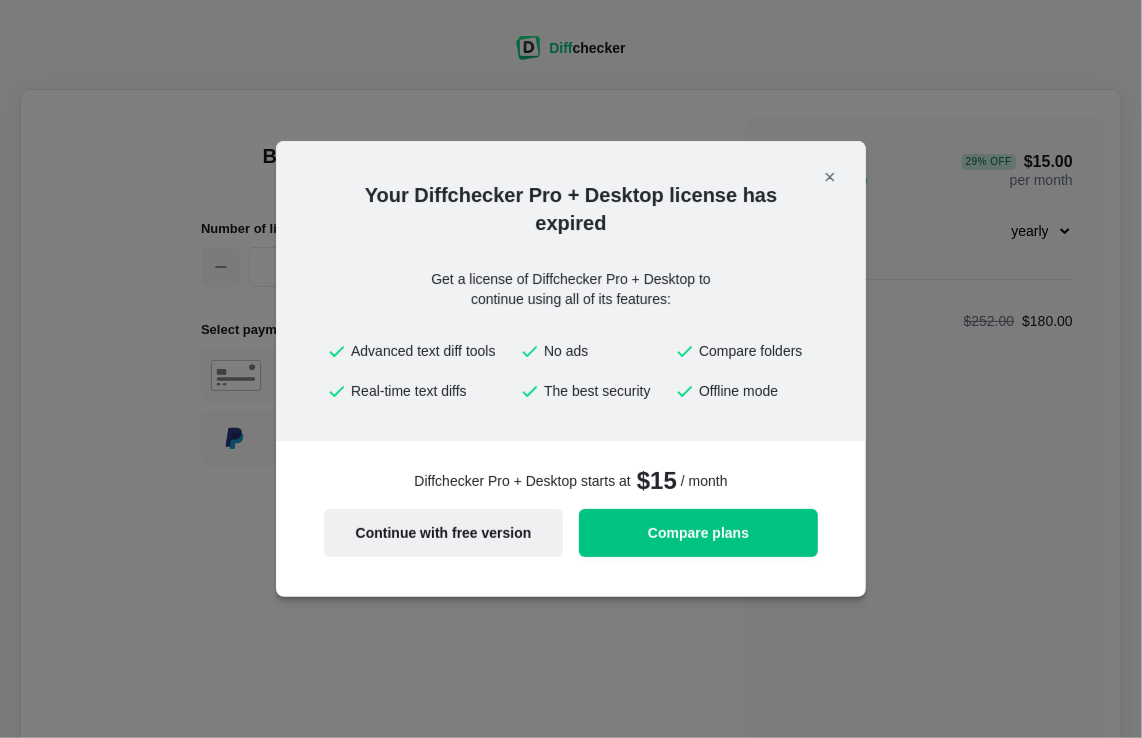 click on "Continue with free version" at bounding box center (443, 533) 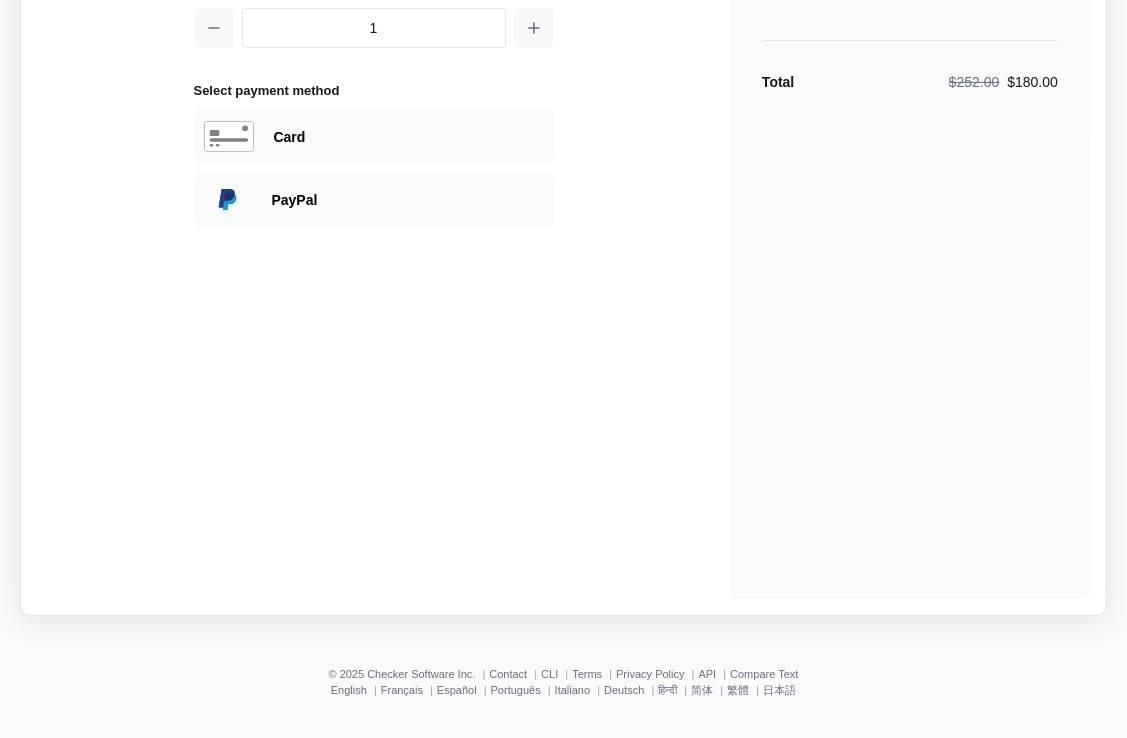 scroll, scrollTop: 0, scrollLeft: 0, axis: both 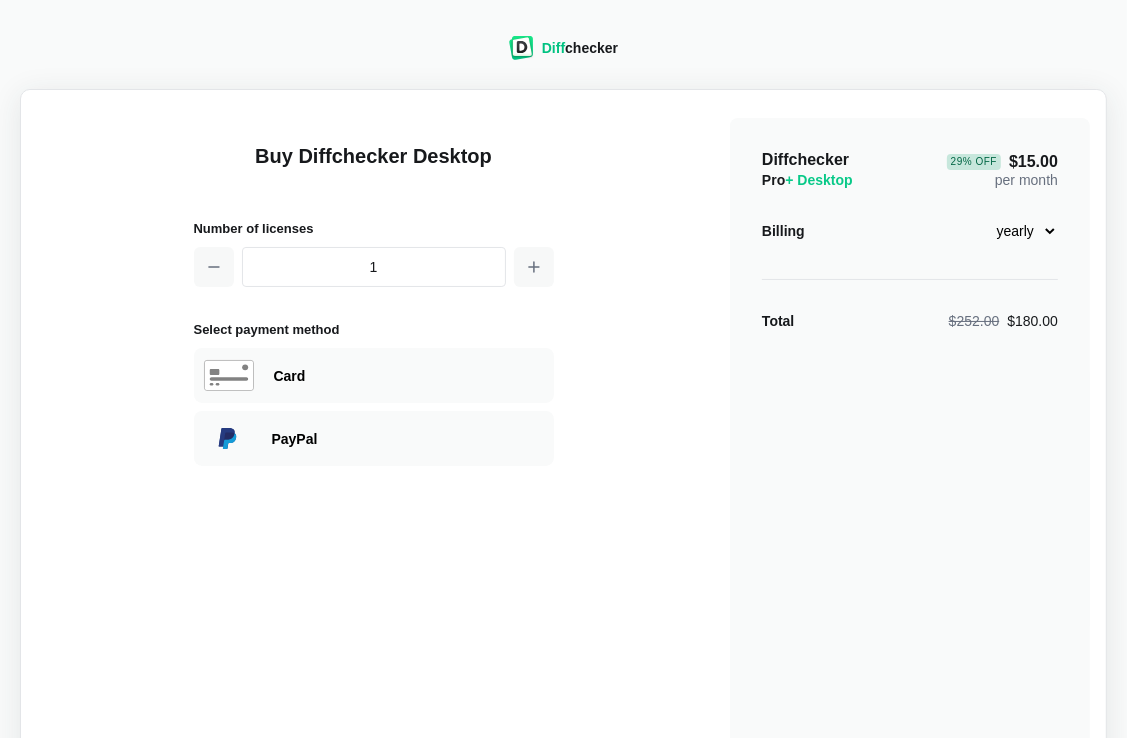 click on "Diff checker" at bounding box center [580, 48] 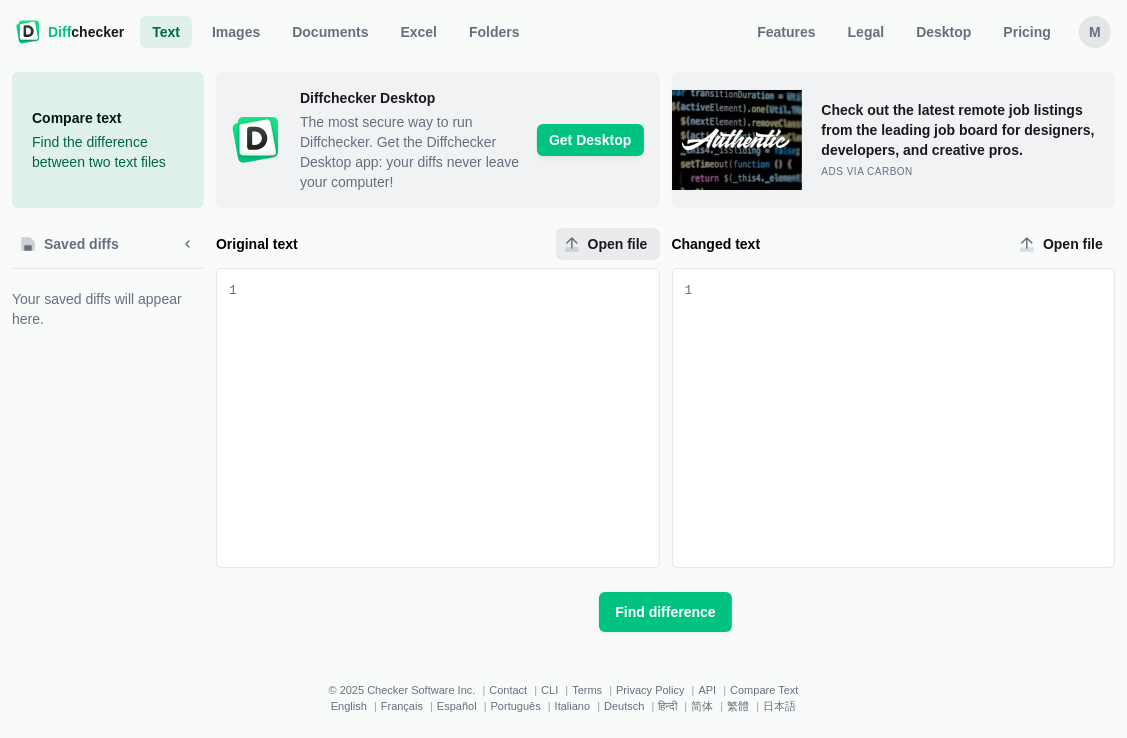click on "Open file" at bounding box center [618, 244] 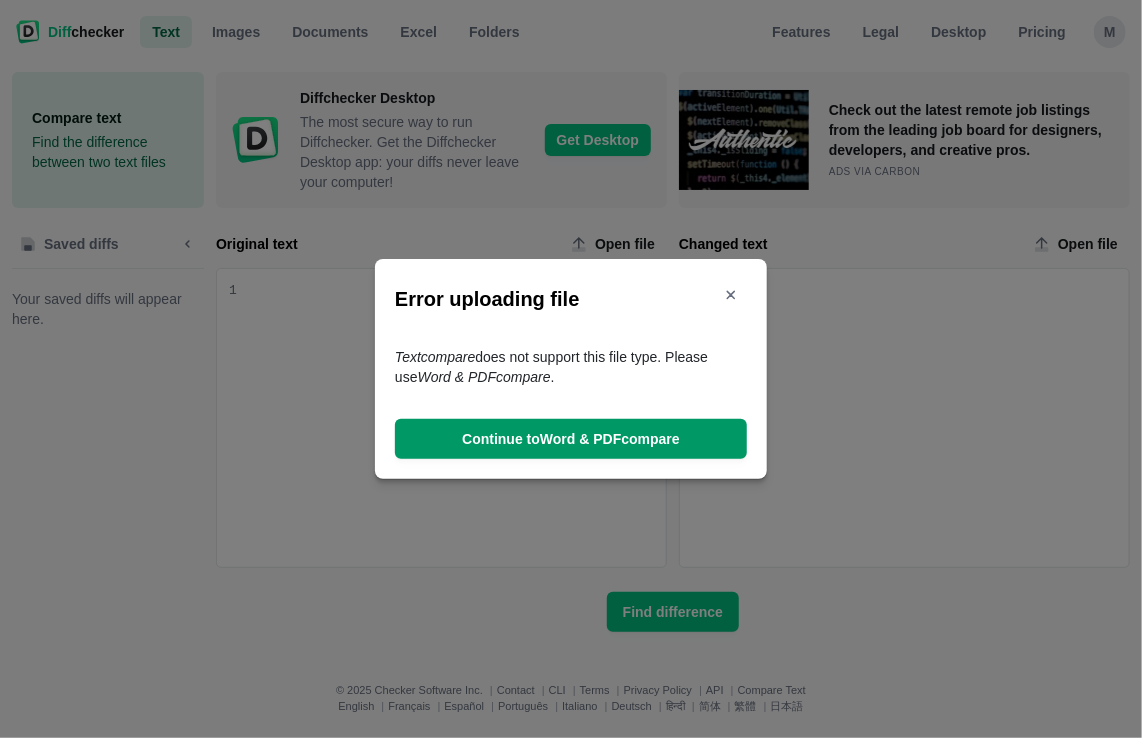 click on "Continue to  Word & PDF  compare" at bounding box center (571, 439) 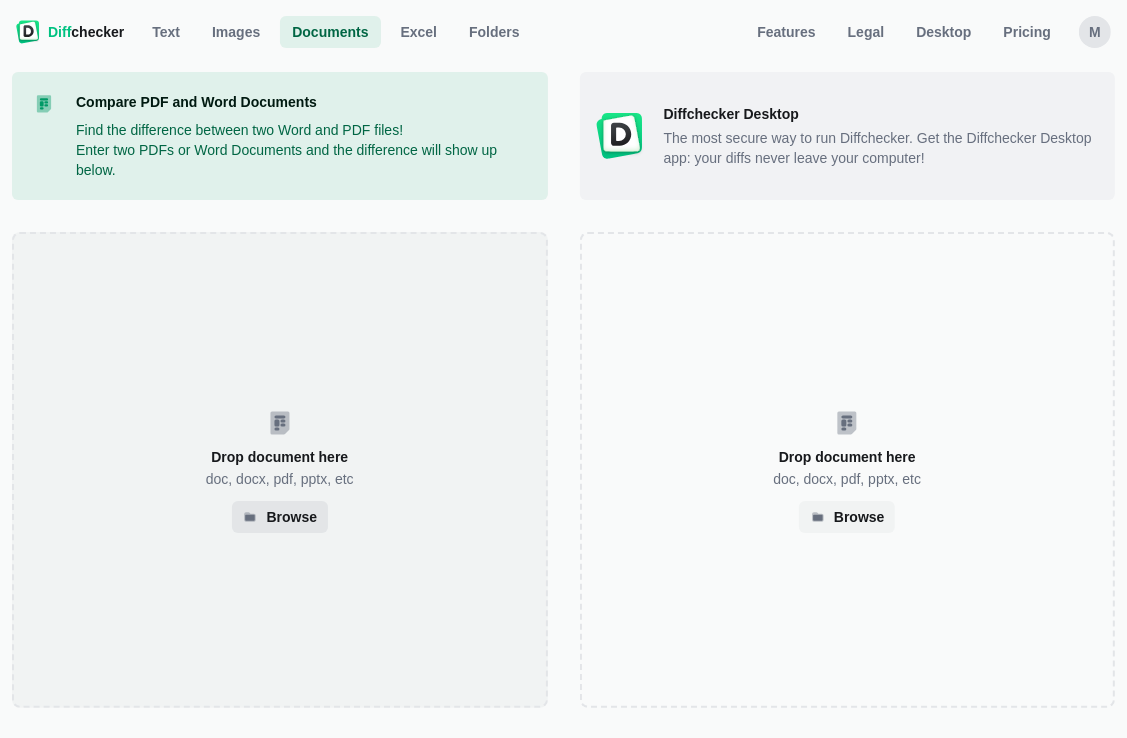 click on "Browse" at bounding box center (291, 517) 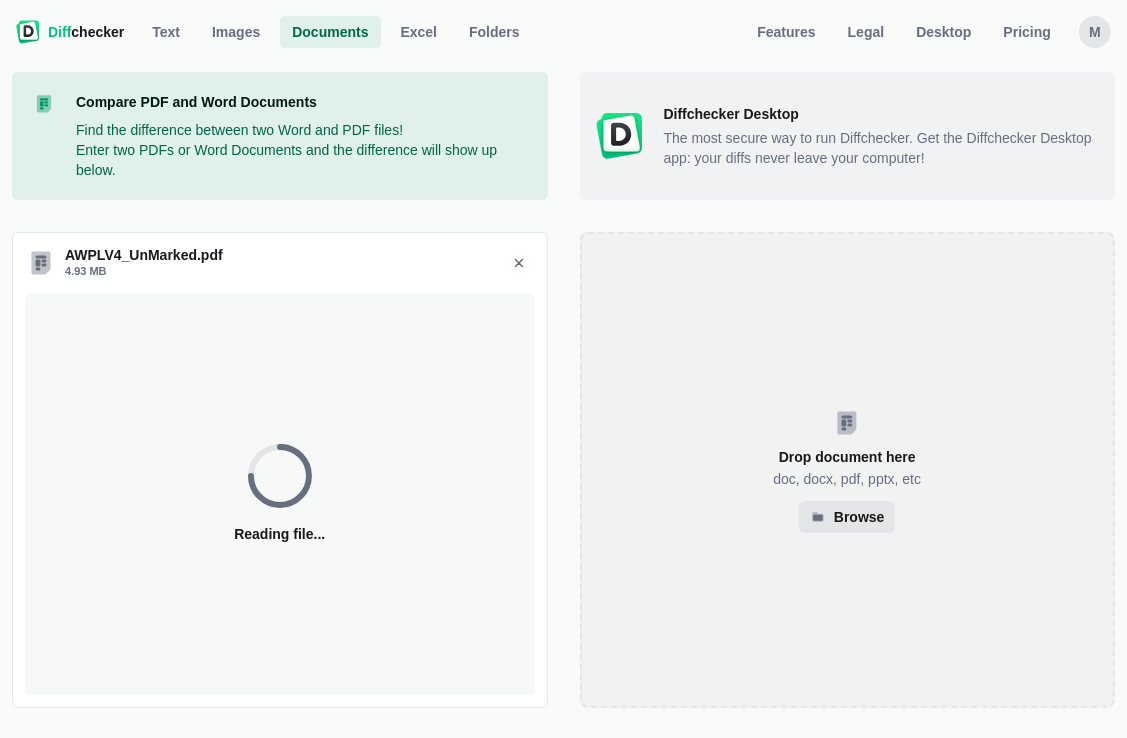 click on "Browse" at bounding box center (859, 517) 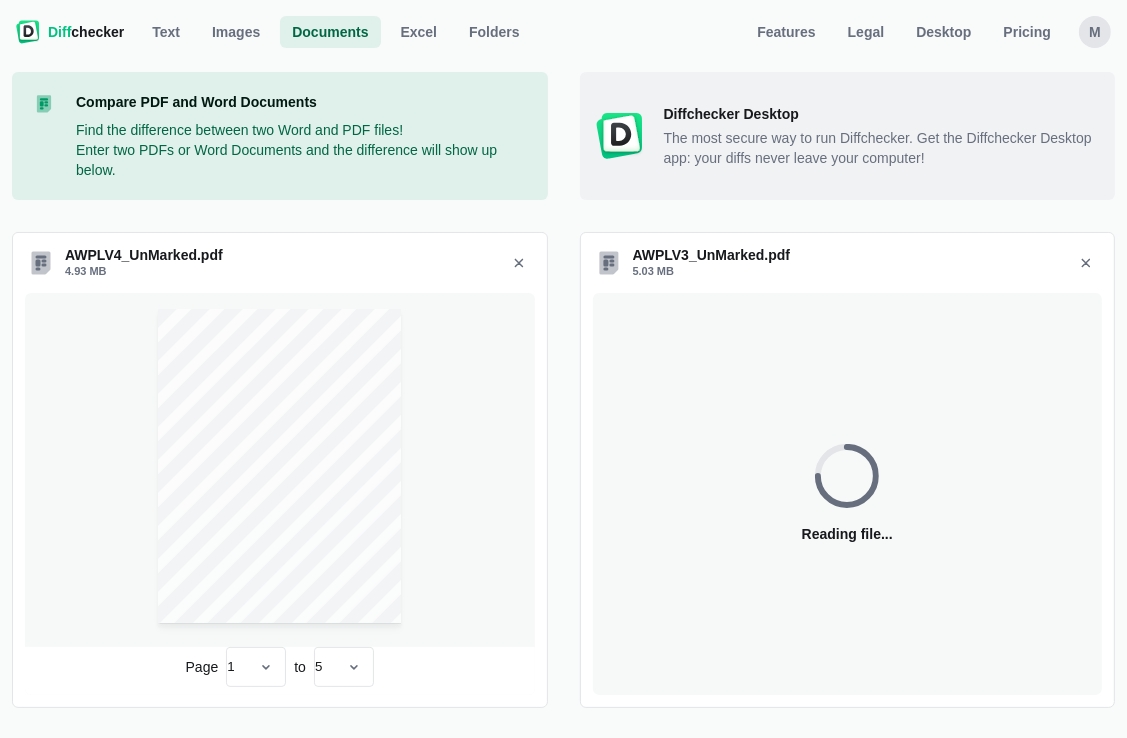 select on "5" 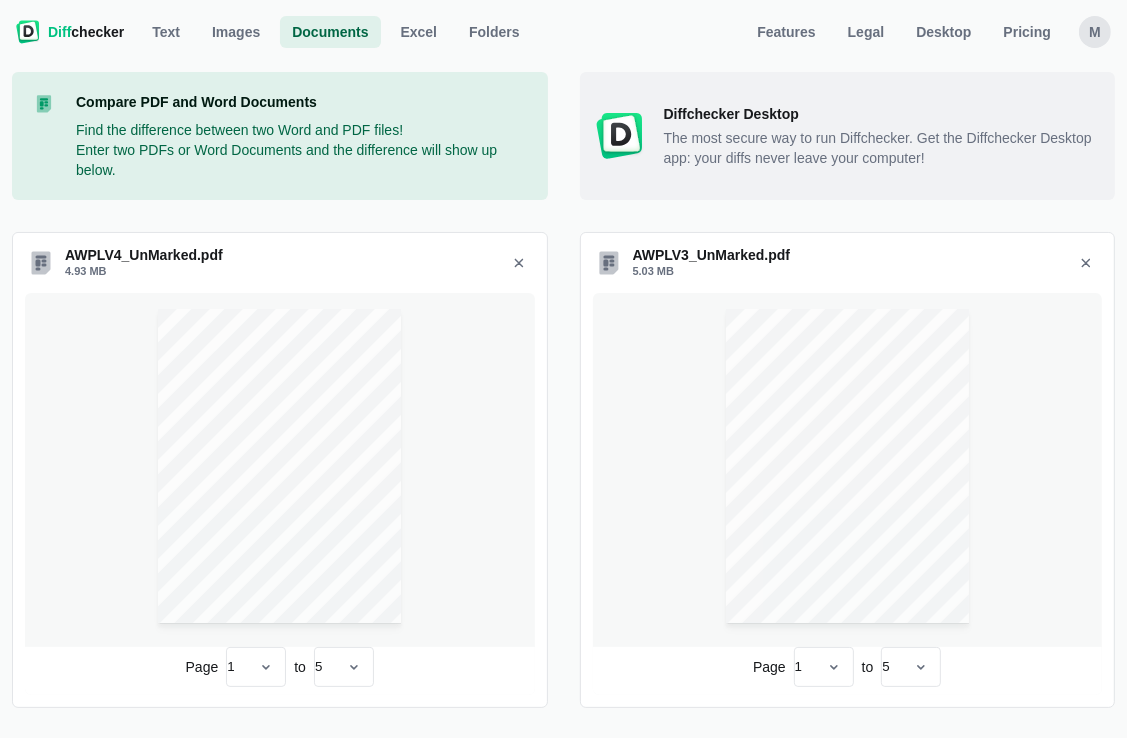 scroll, scrollTop: 93, scrollLeft: 0, axis: vertical 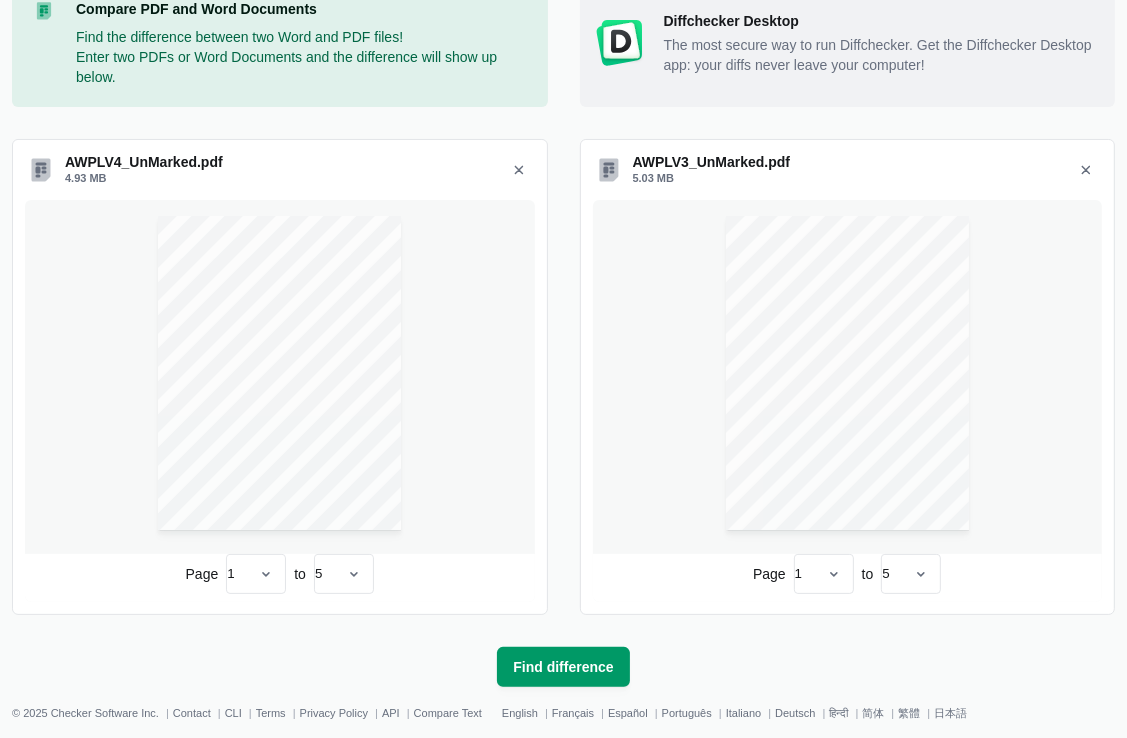 click on "Find difference" at bounding box center (563, 667) 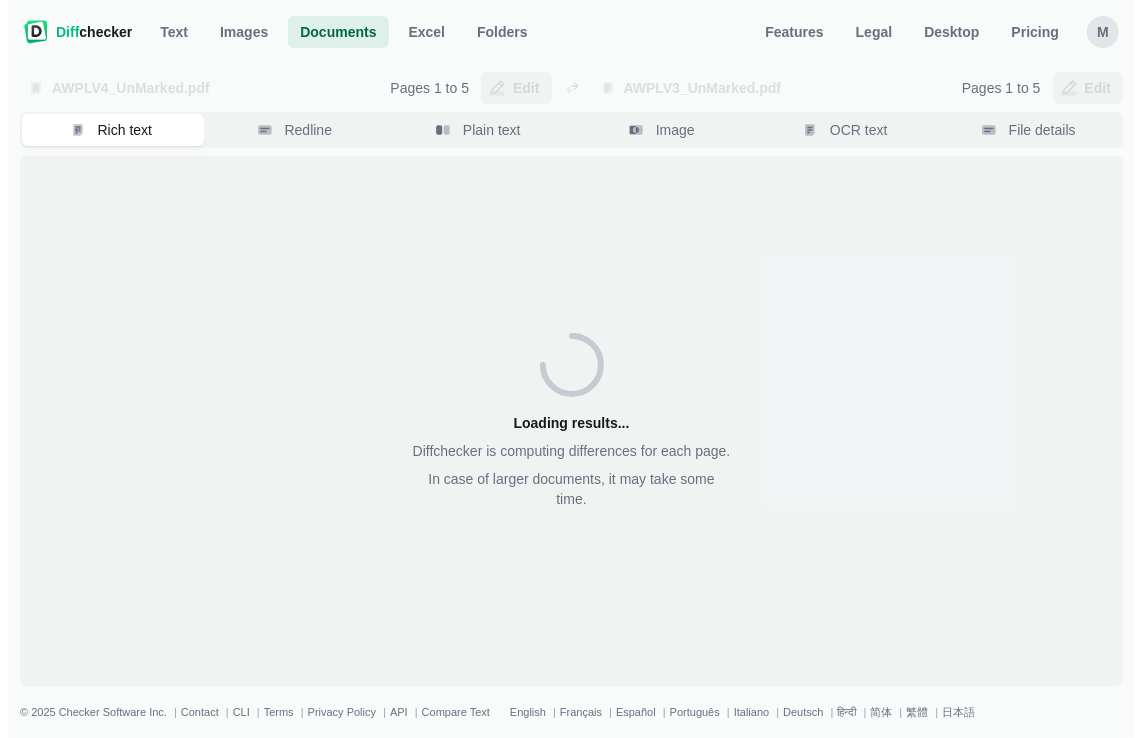 scroll, scrollTop: 0, scrollLeft: 0, axis: both 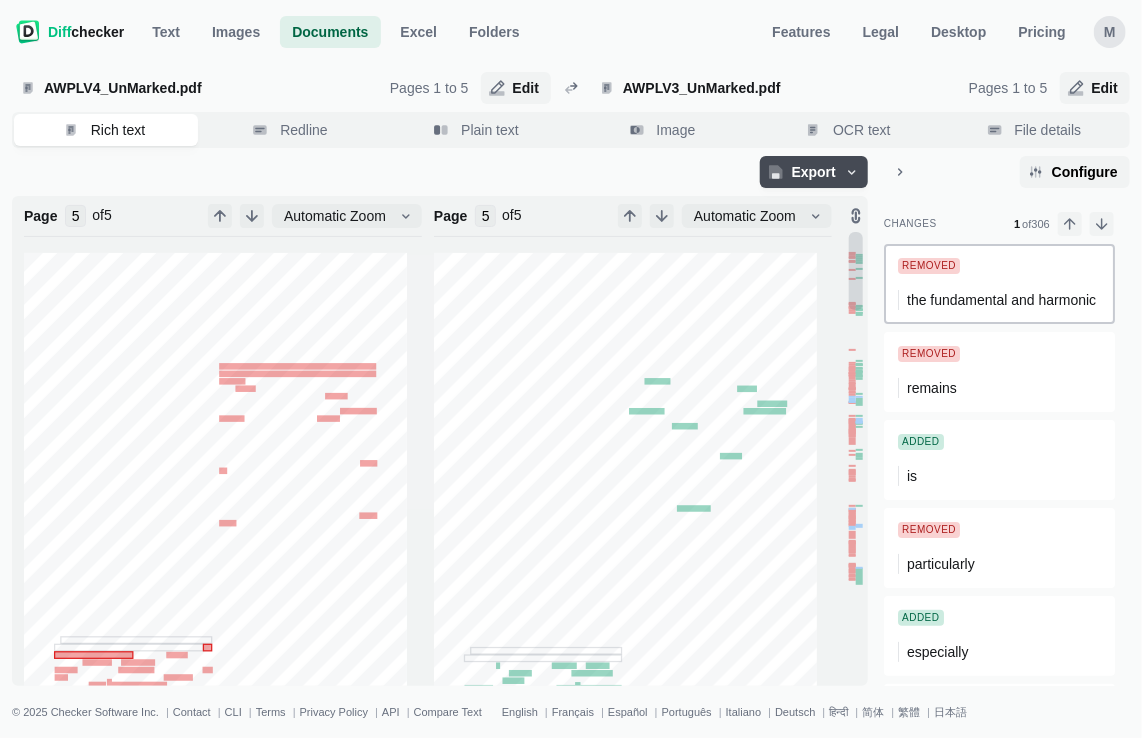 type on "1" 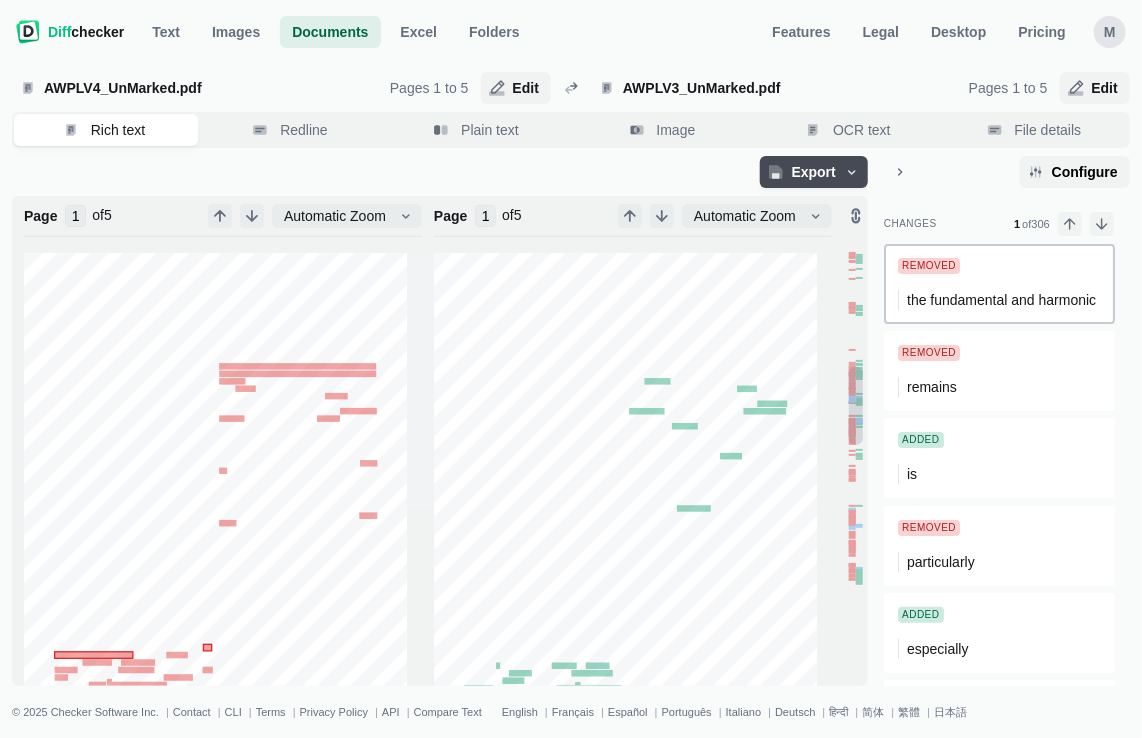 scroll, scrollTop: 760, scrollLeft: 0, axis: vertical 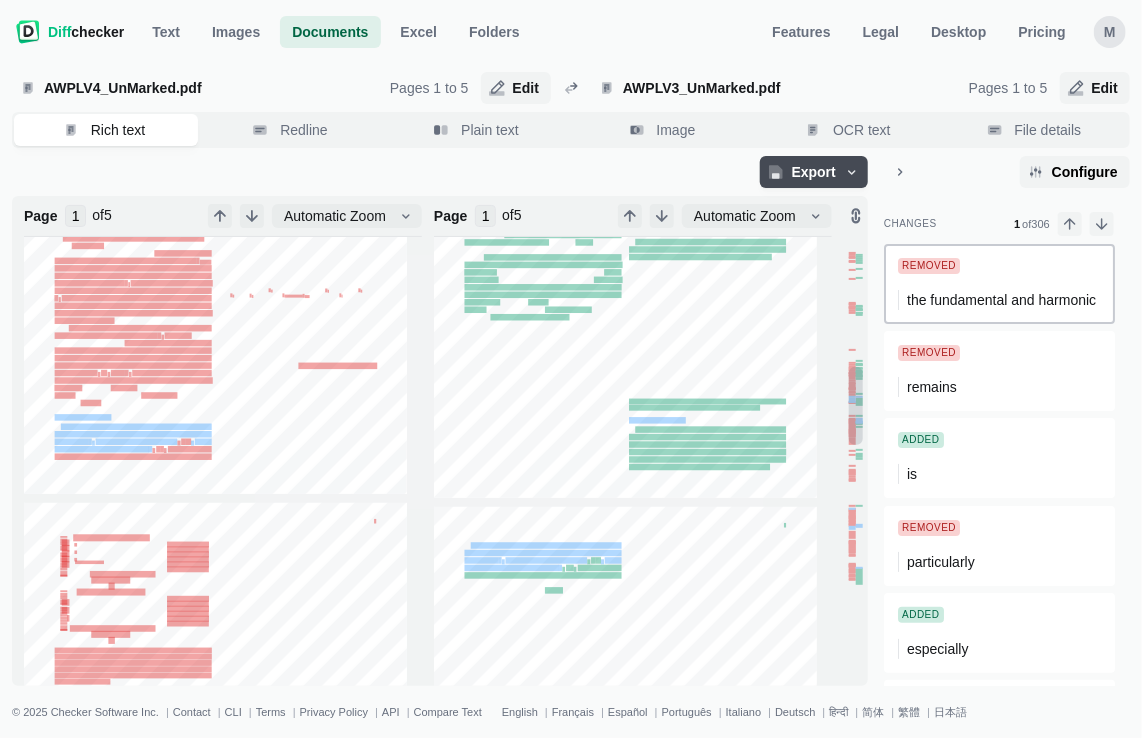 type on "2" 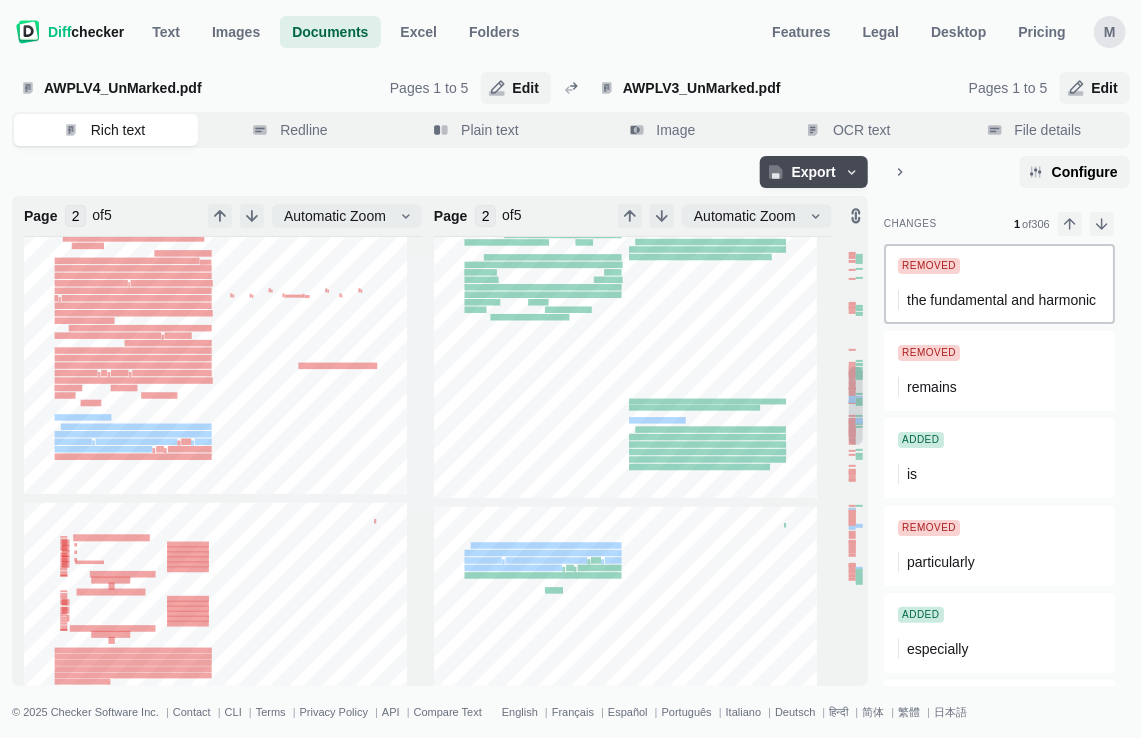 scroll, scrollTop: 916, scrollLeft: 0, axis: vertical 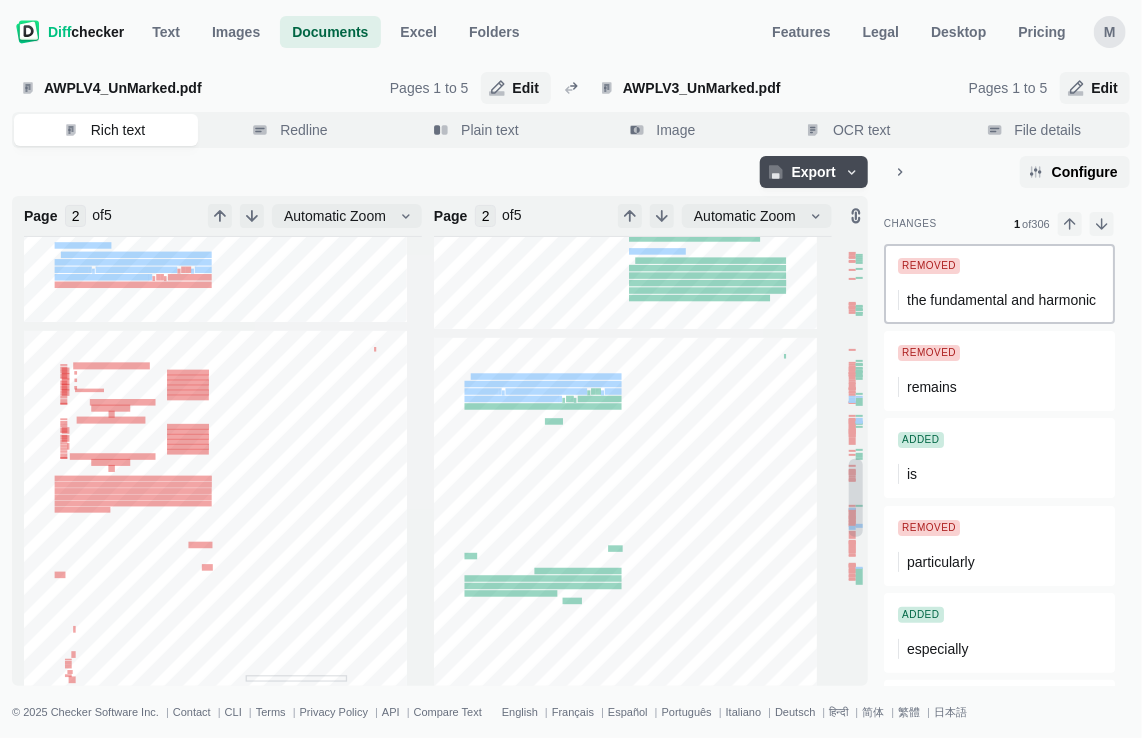 type on "3" 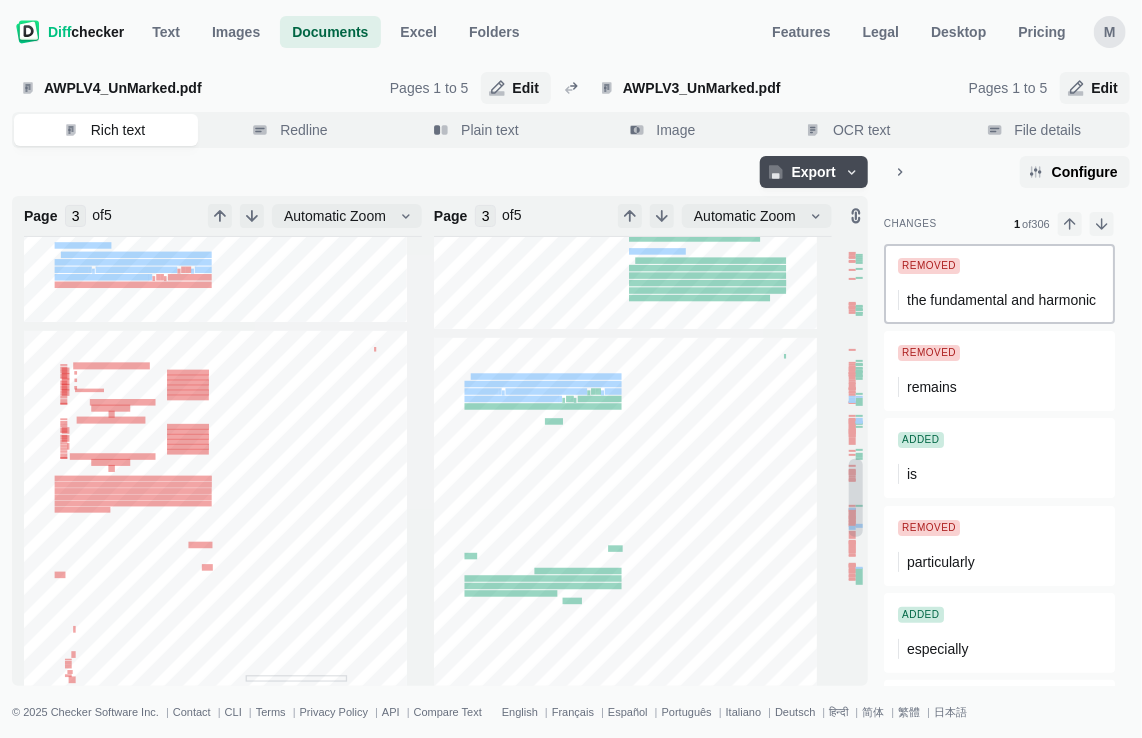 scroll, scrollTop: 1285, scrollLeft: 0, axis: vertical 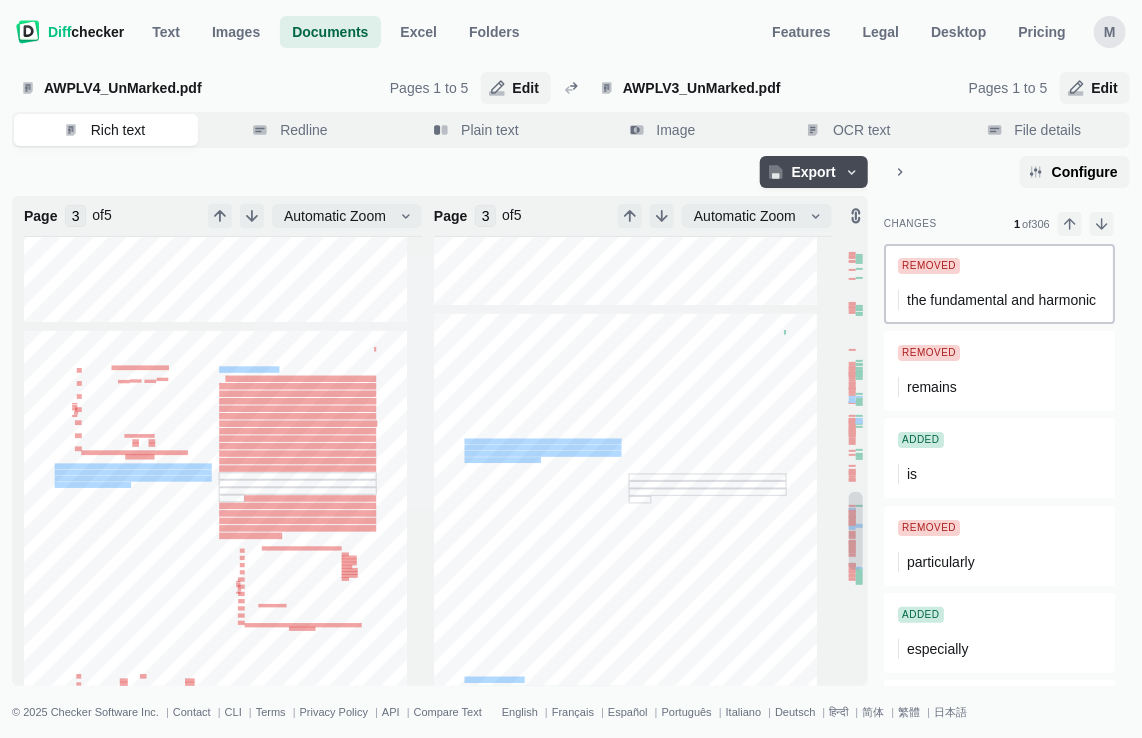 type on "4" 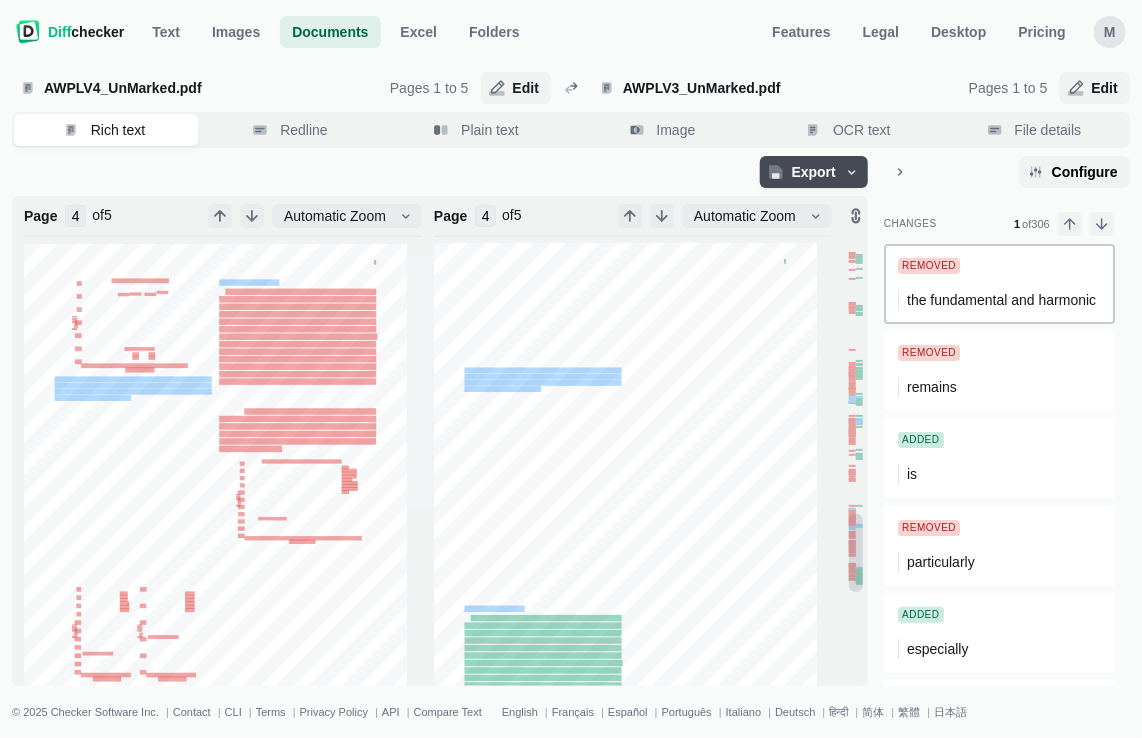 scroll, scrollTop: 1577, scrollLeft: 0, axis: vertical 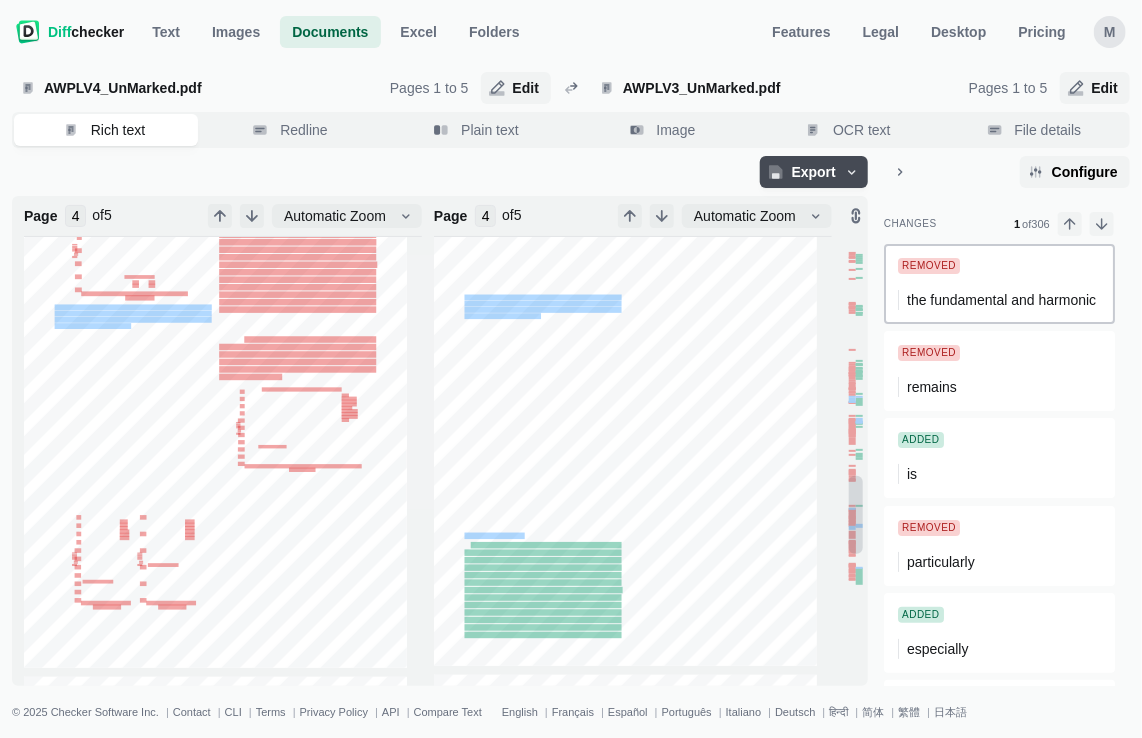 type on "3" 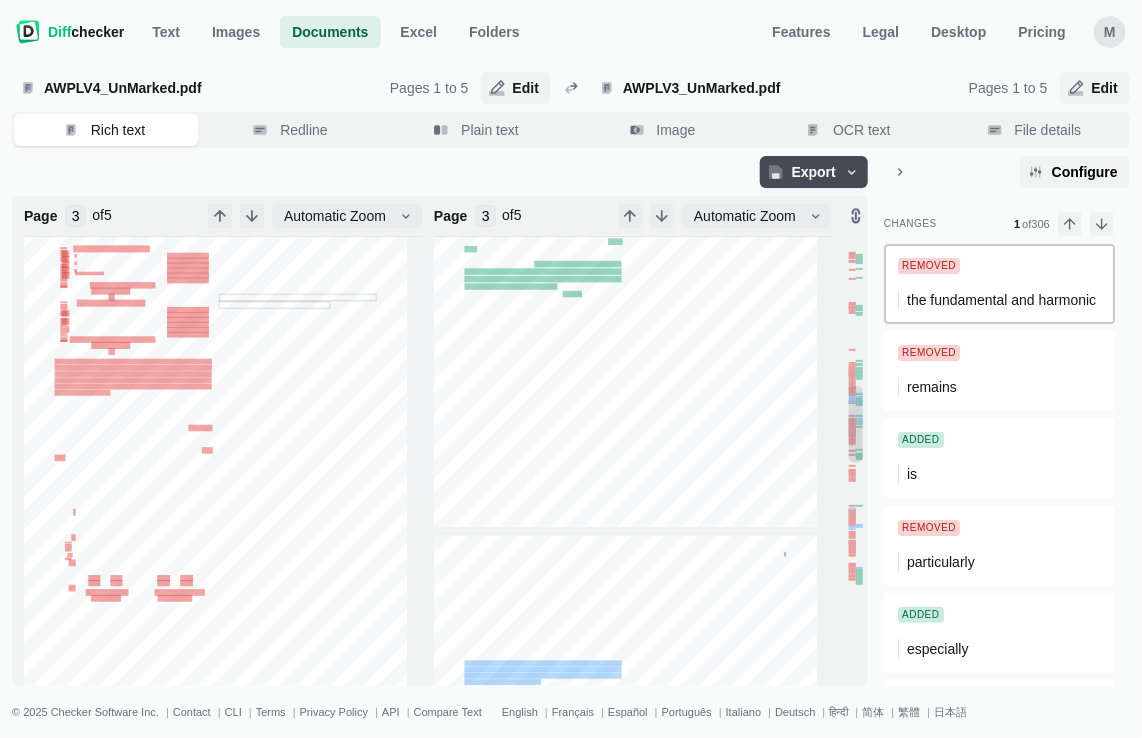 type on "2" 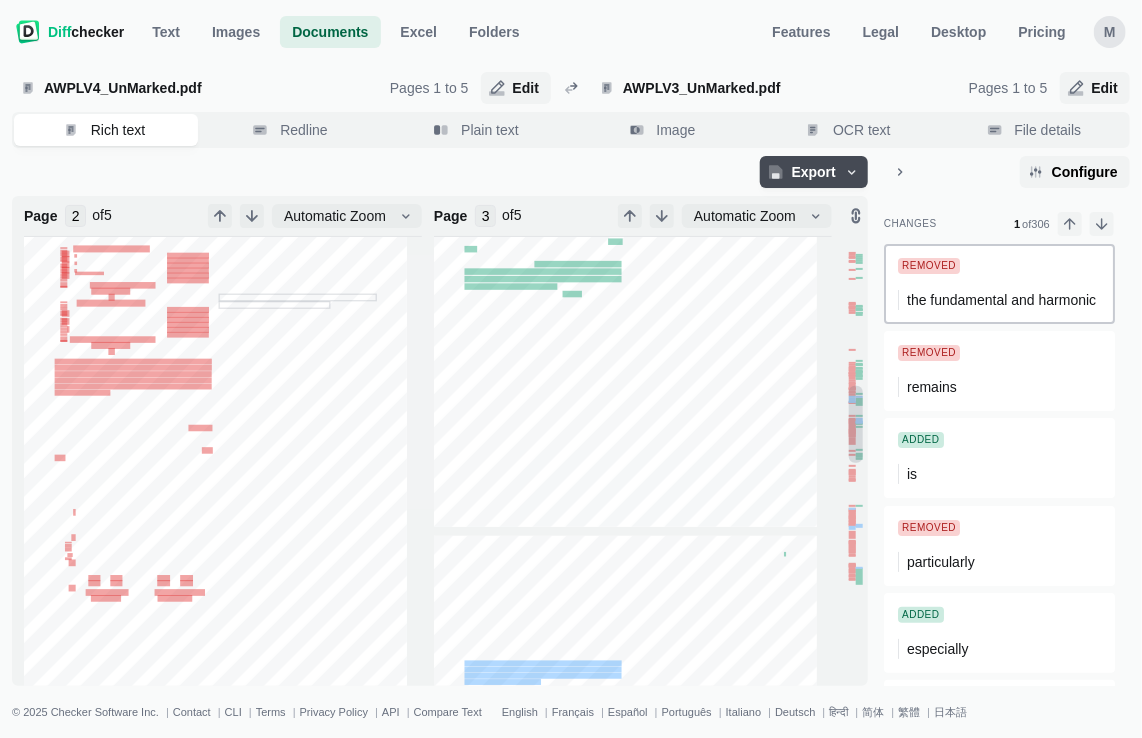 type on "2" 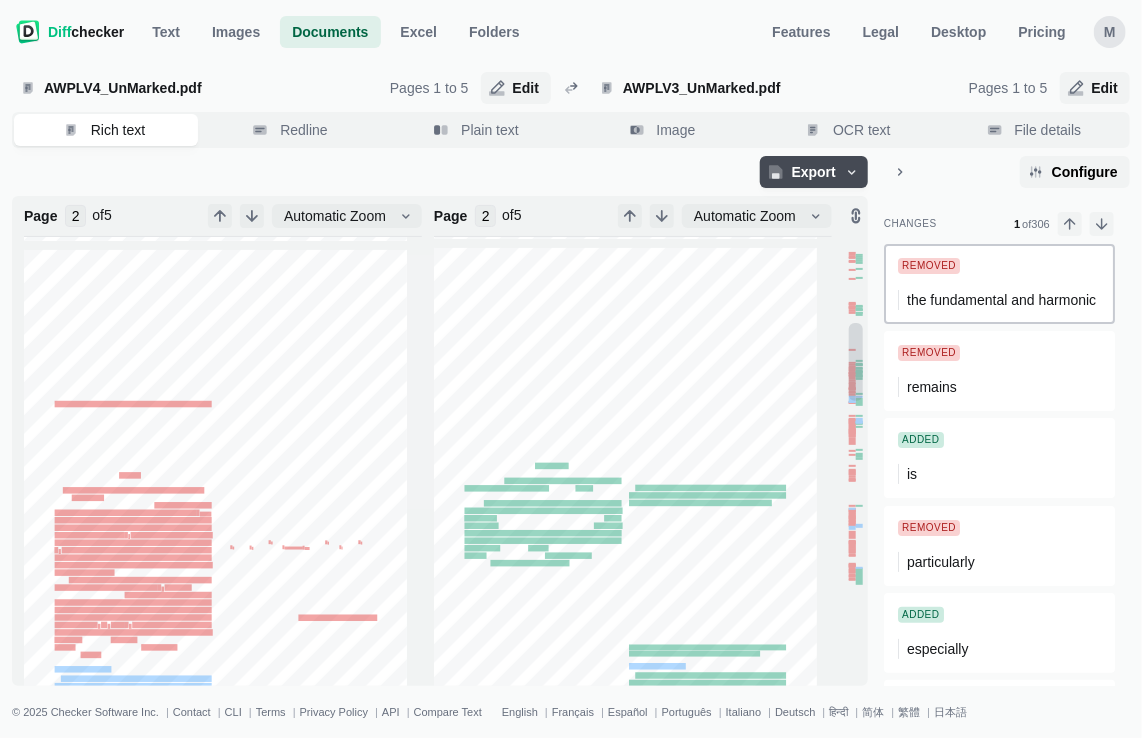 type on "1" 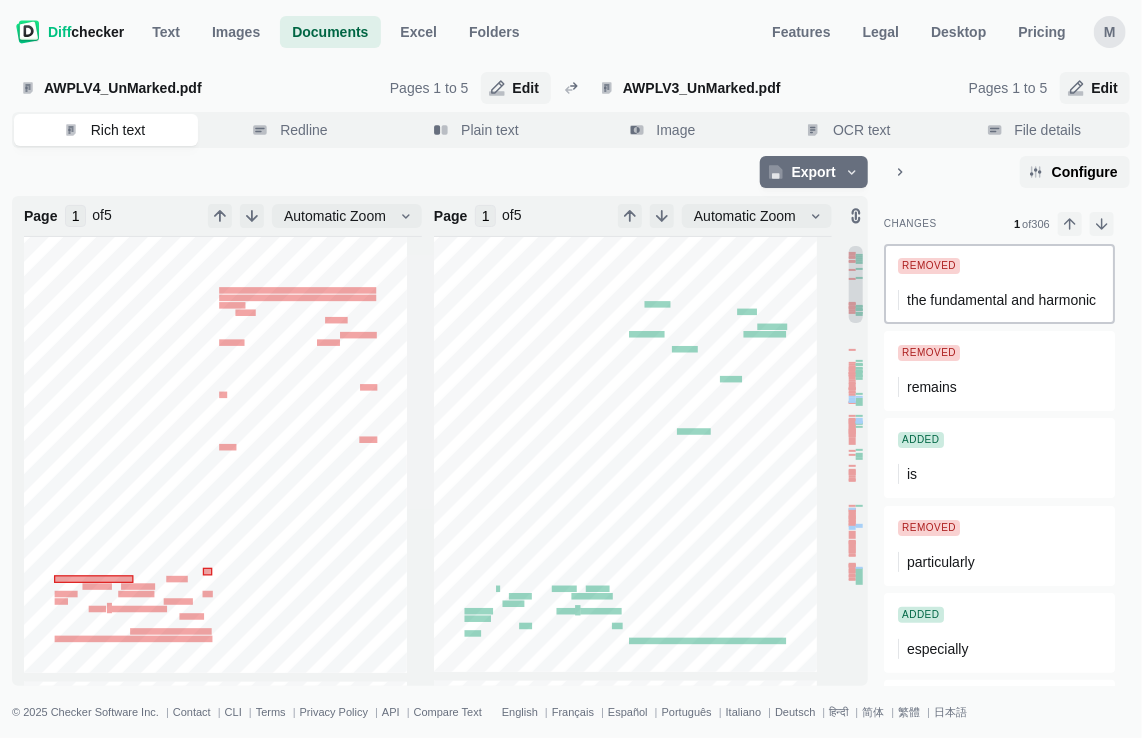 click on "Export" at bounding box center (814, 172) 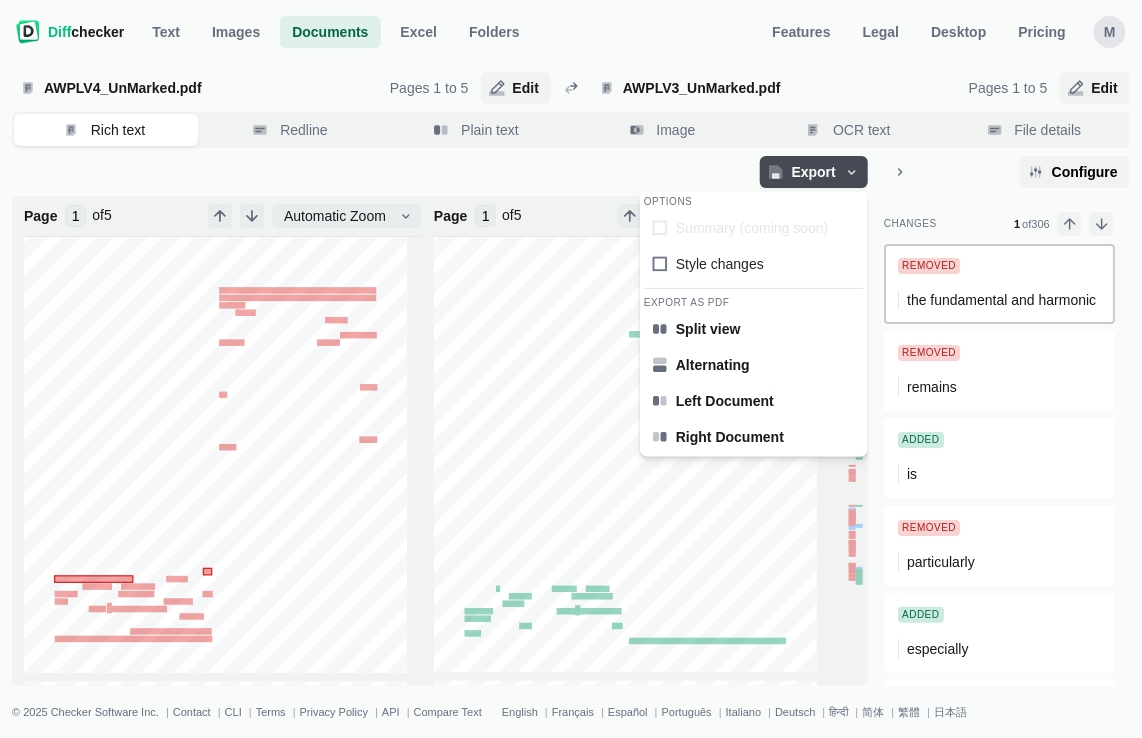 click on "Export Options Summary (coming soon) Style changes Export as PDF Split view Alternating Left Document Right Document" at bounding box center (440, 172) 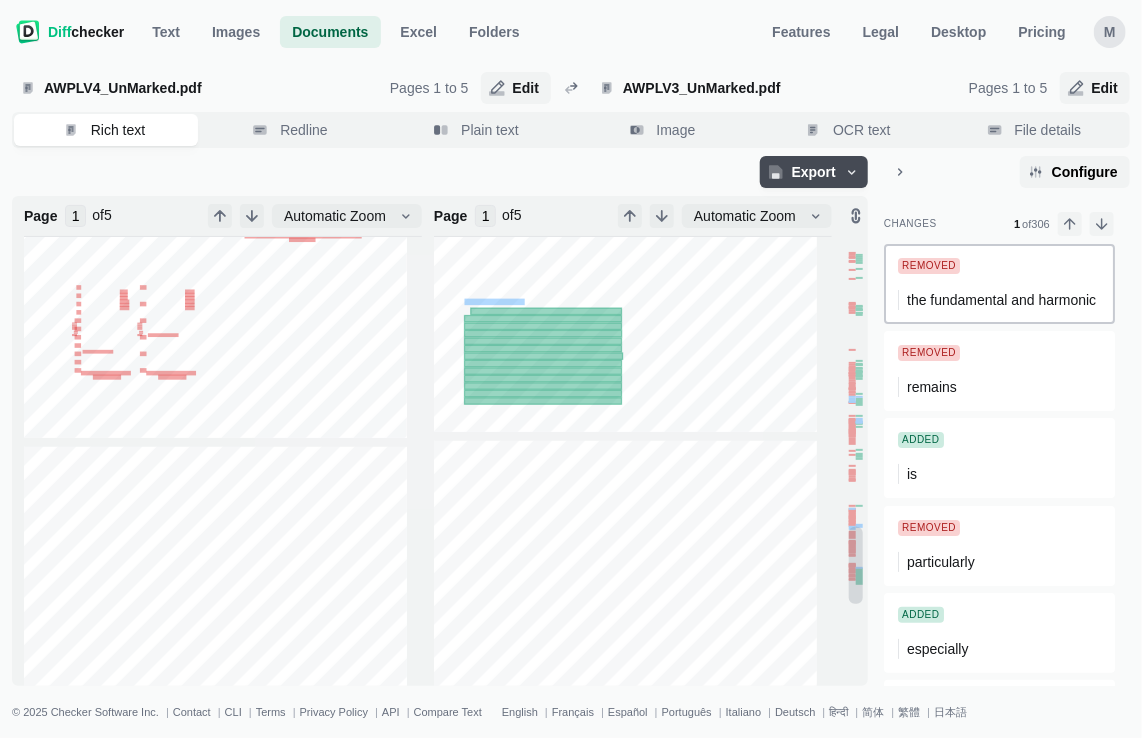 type on "2" 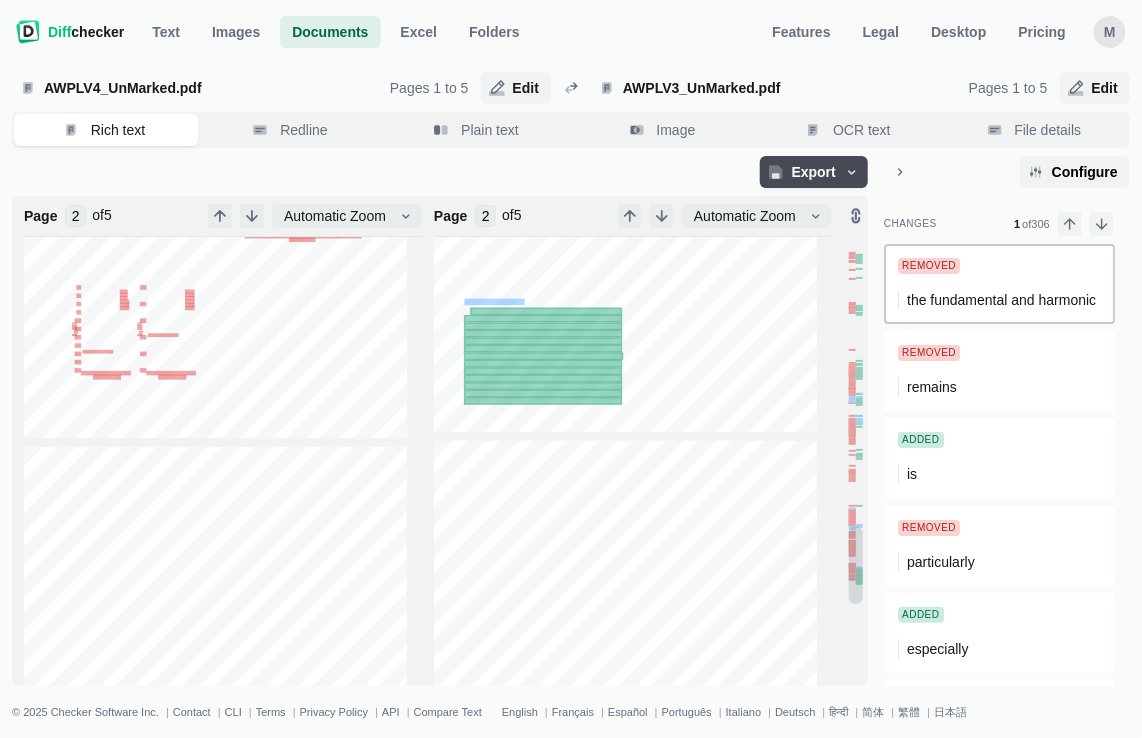 type on "4" 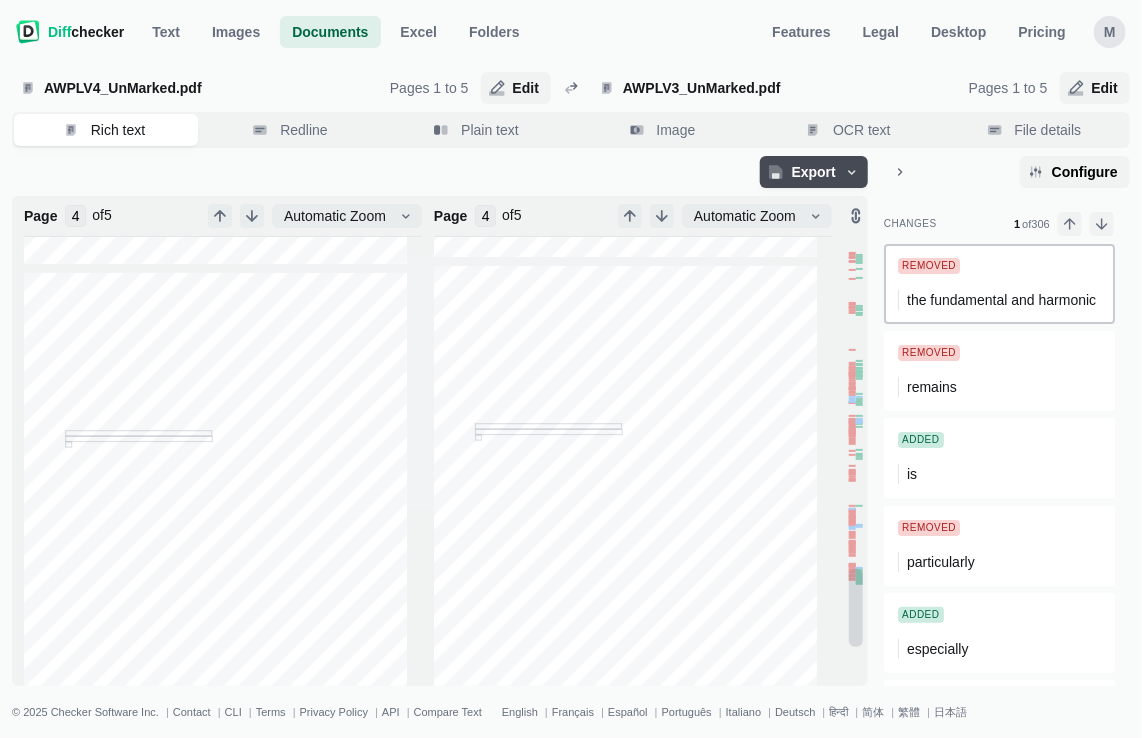 type on "5" 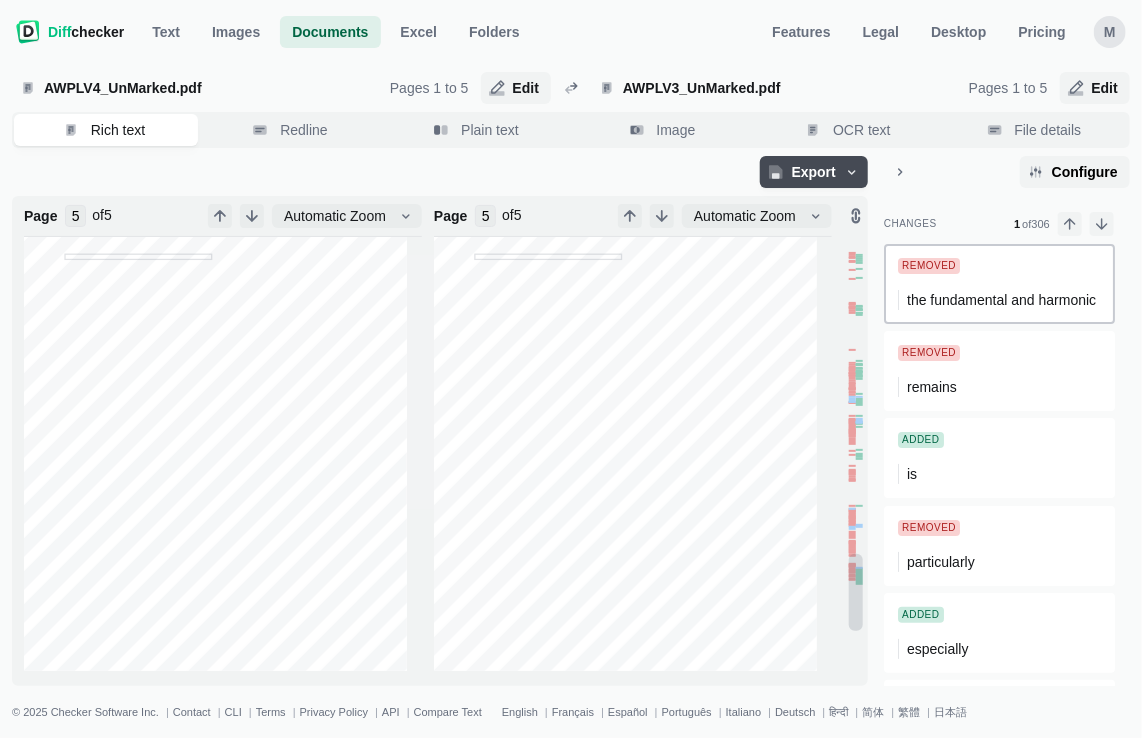 type on "4" 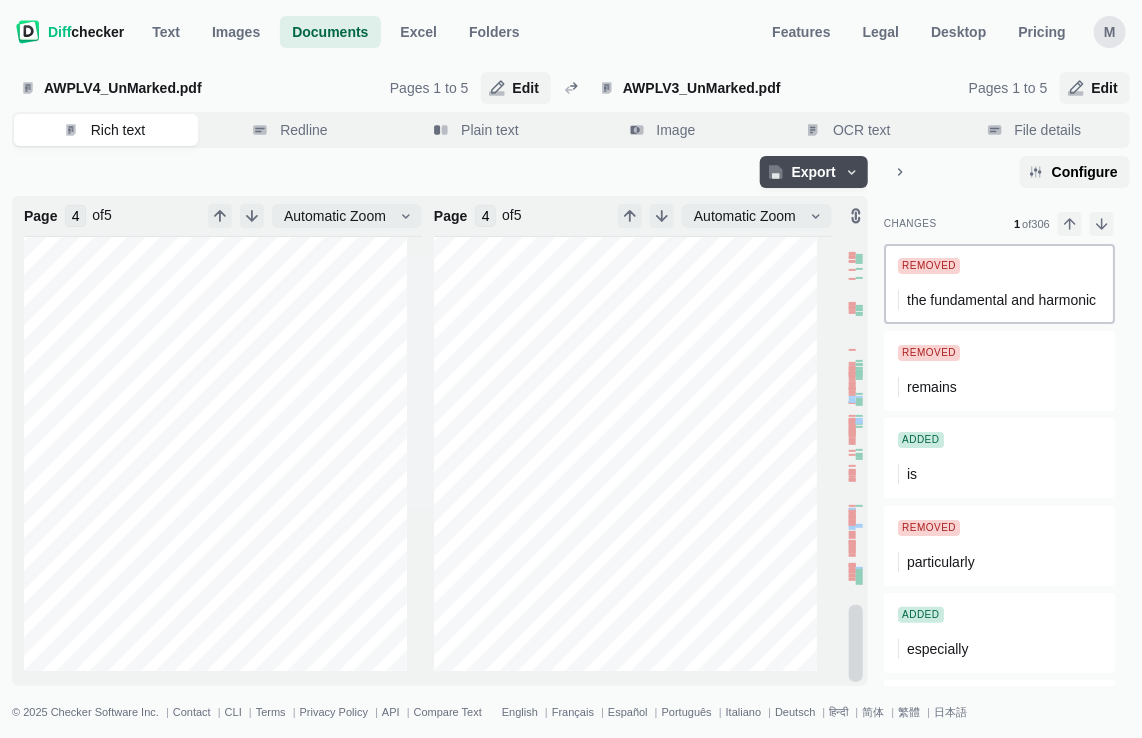 type on "5" 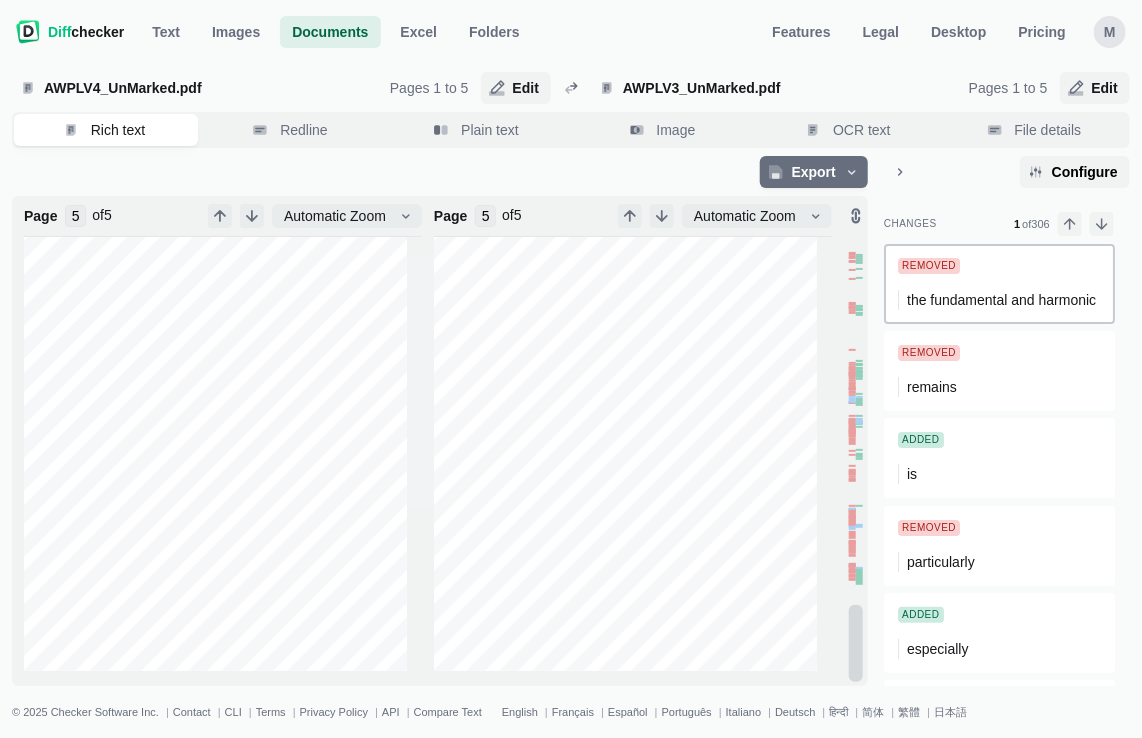 click 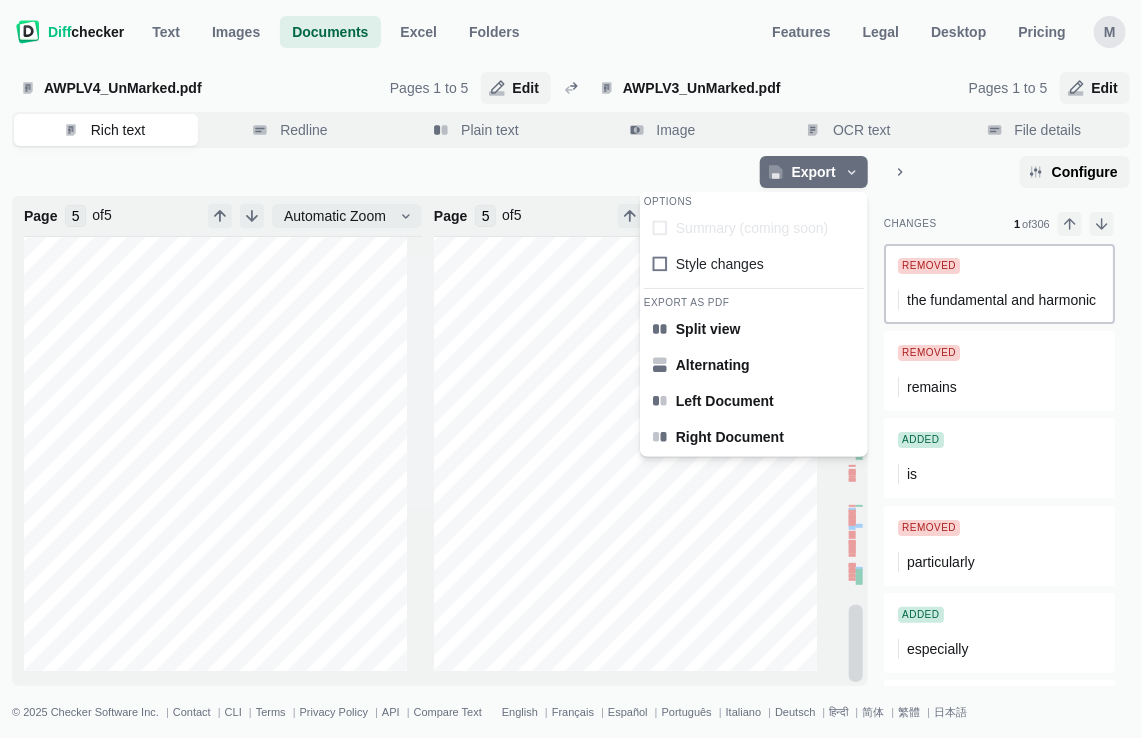 click 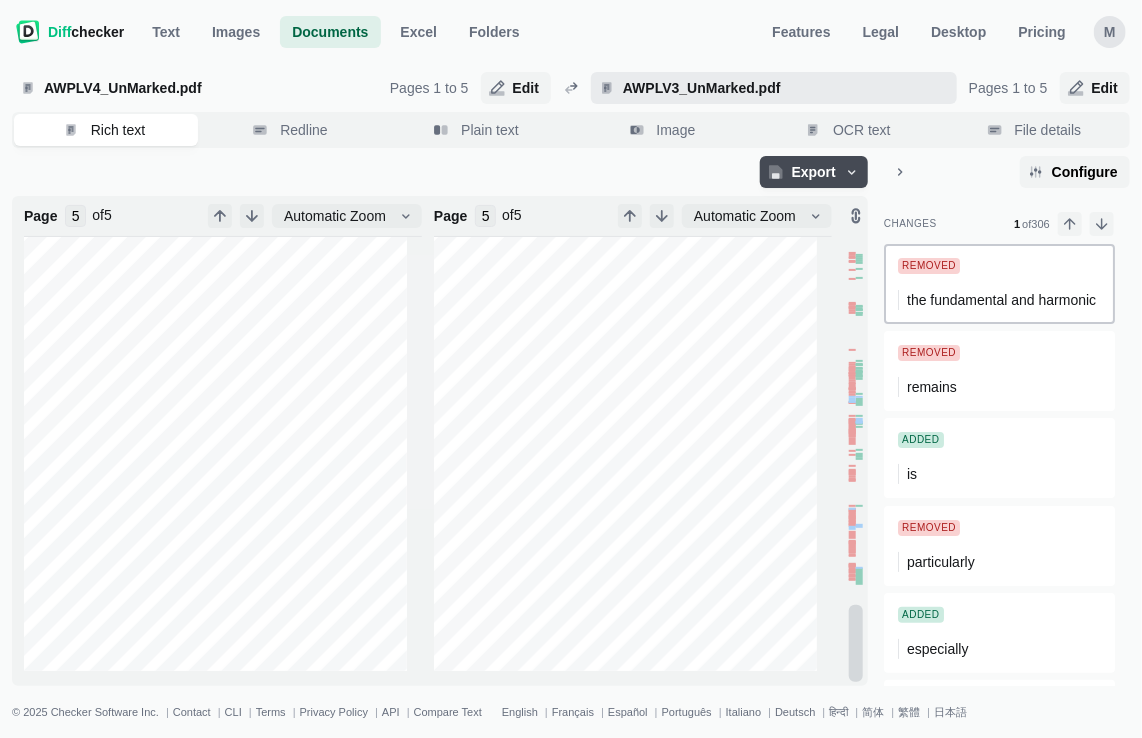 click on "AWPLV3_UnMarked.pdf" at bounding box center [784, 88] 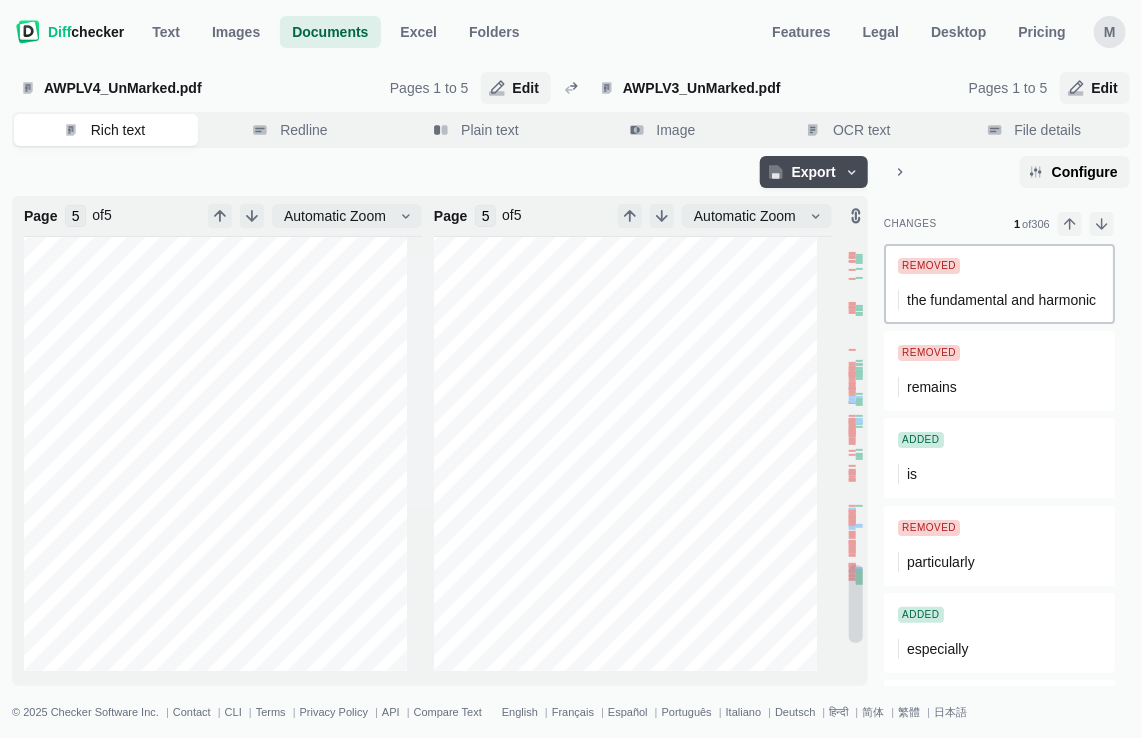 type on "4" 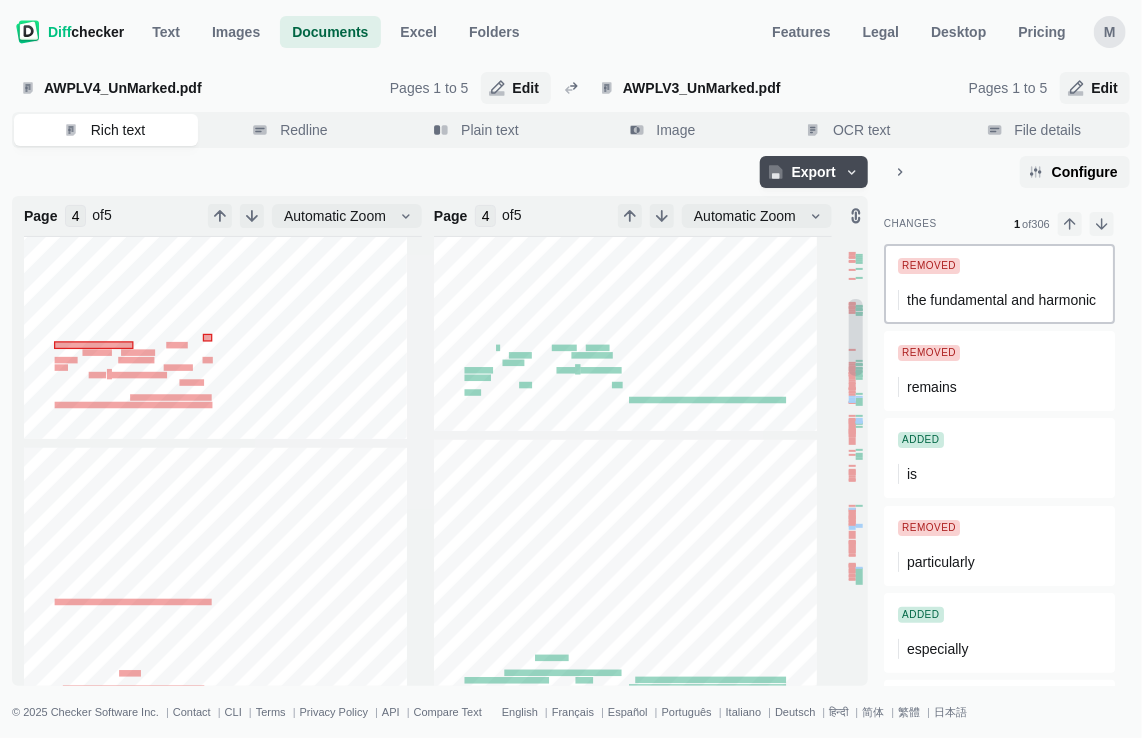 type on "3" 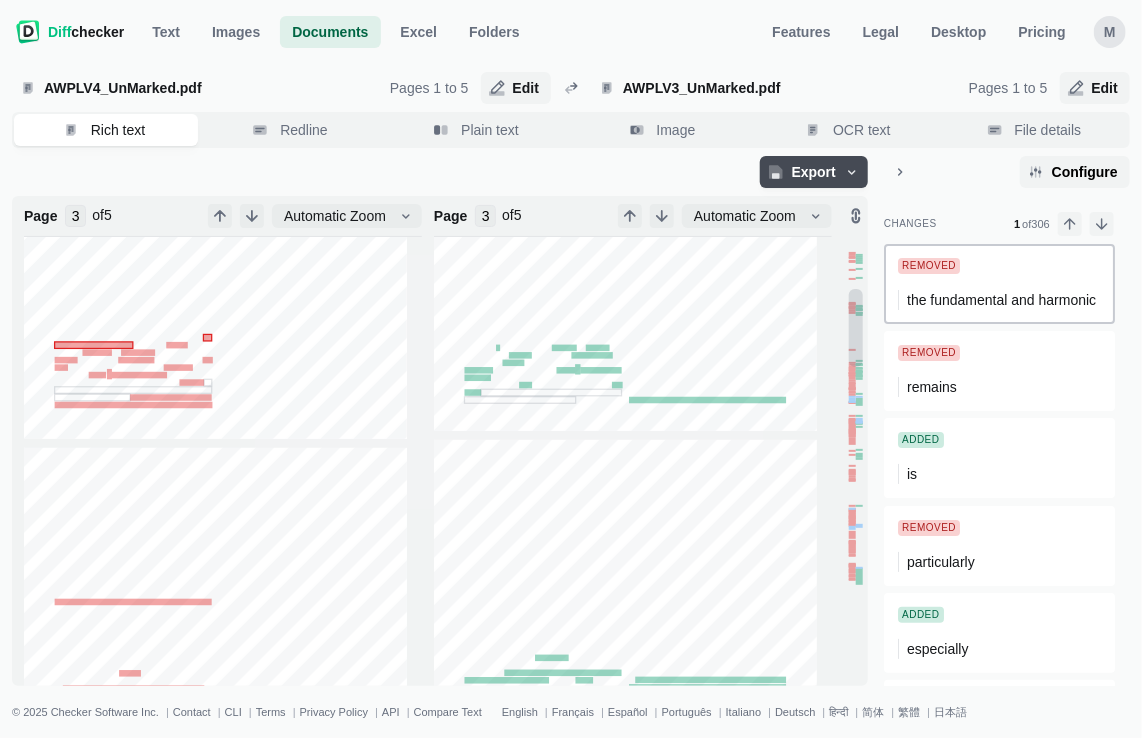 type on "1" 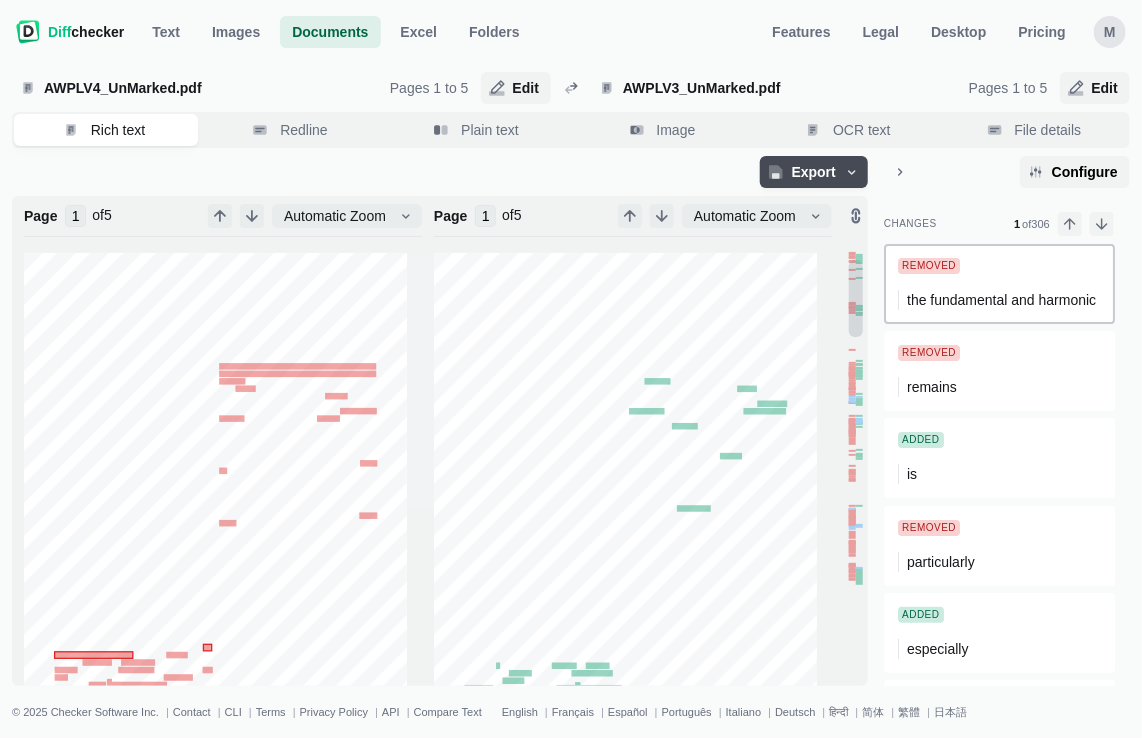 scroll, scrollTop: 156, scrollLeft: 0, axis: vertical 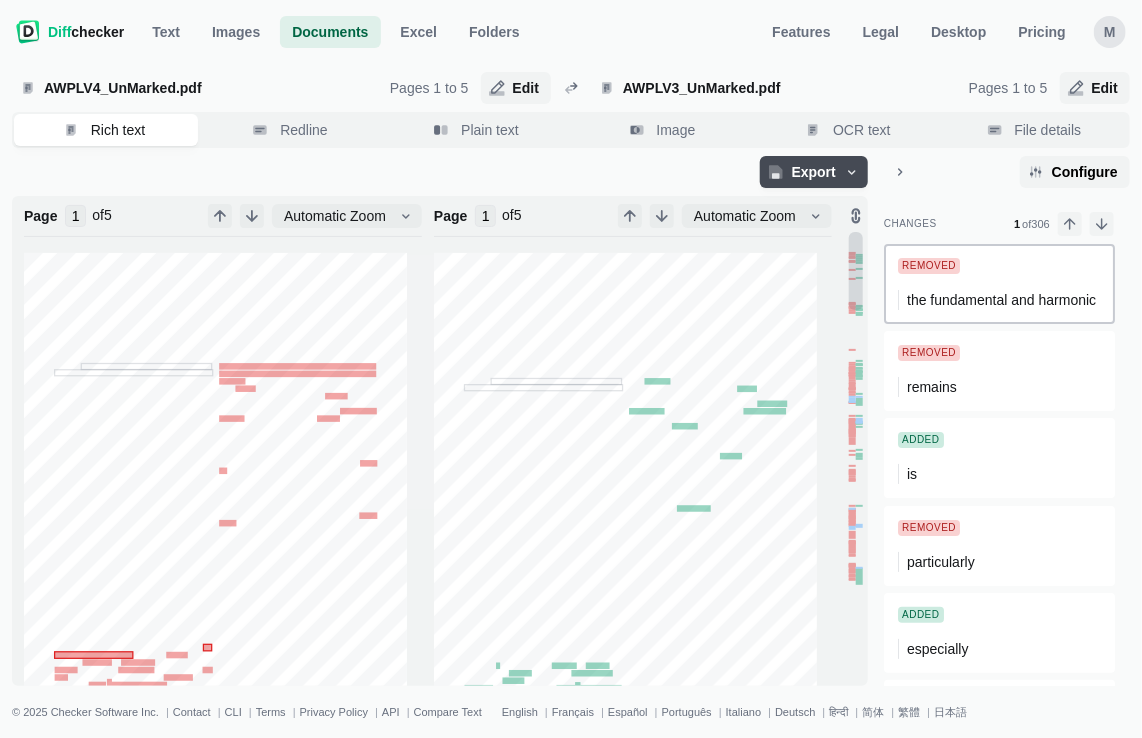 click on "detection." 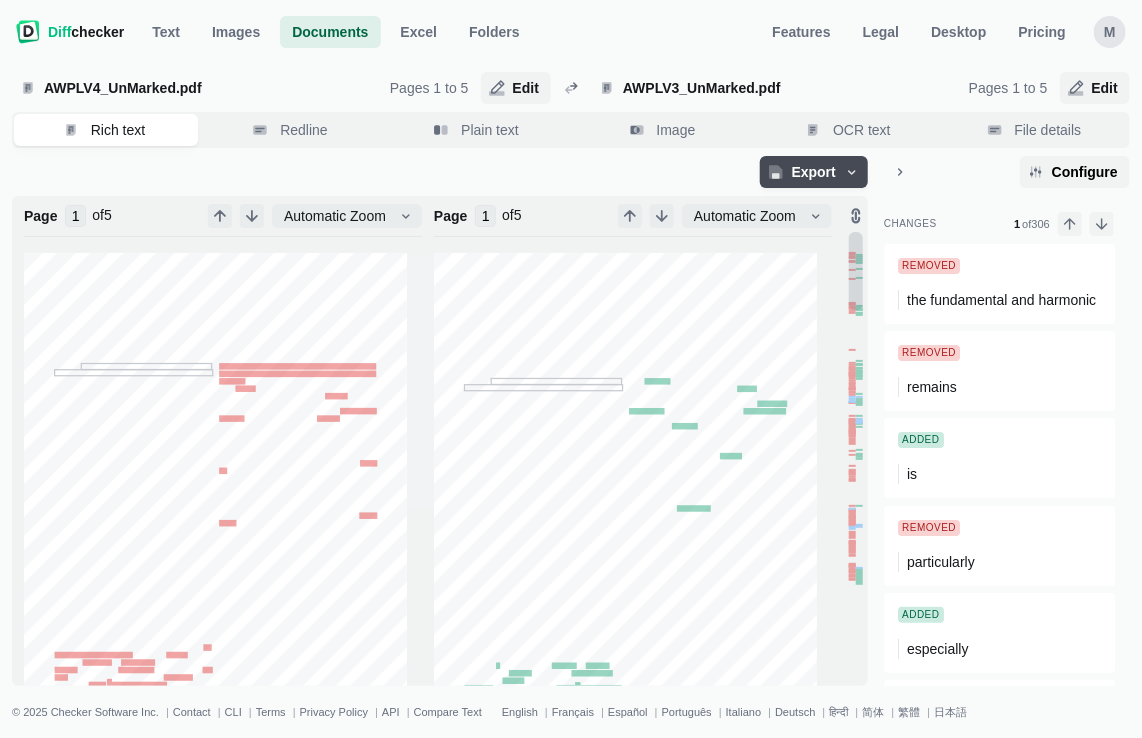 scroll, scrollTop: 13, scrollLeft: 0, axis: vertical 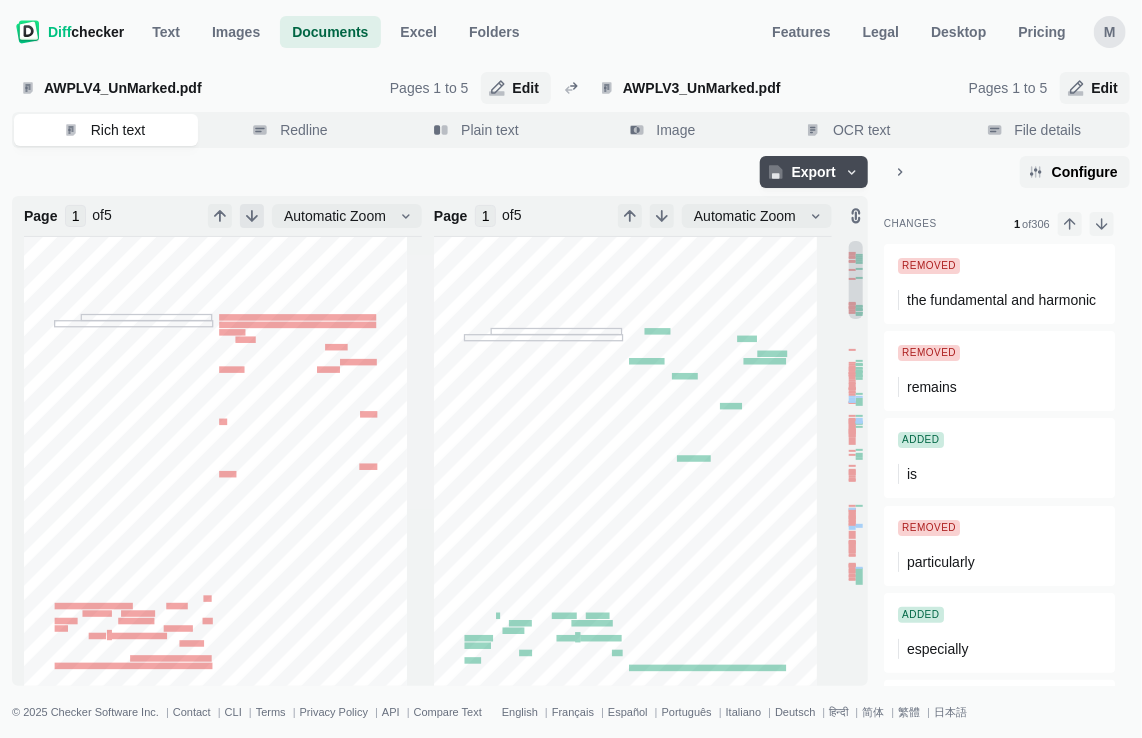 click at bounding box center (252, 216) 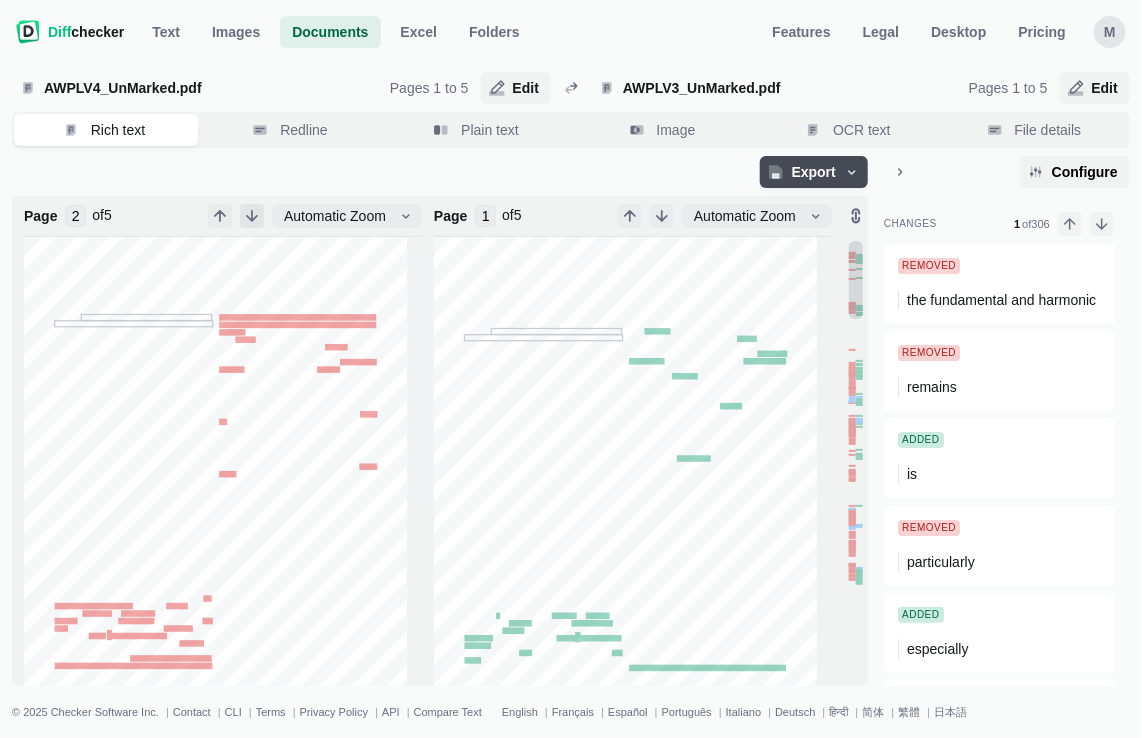 scroll, scrollTop: 506, scrollLeft: 0, axis: vertical 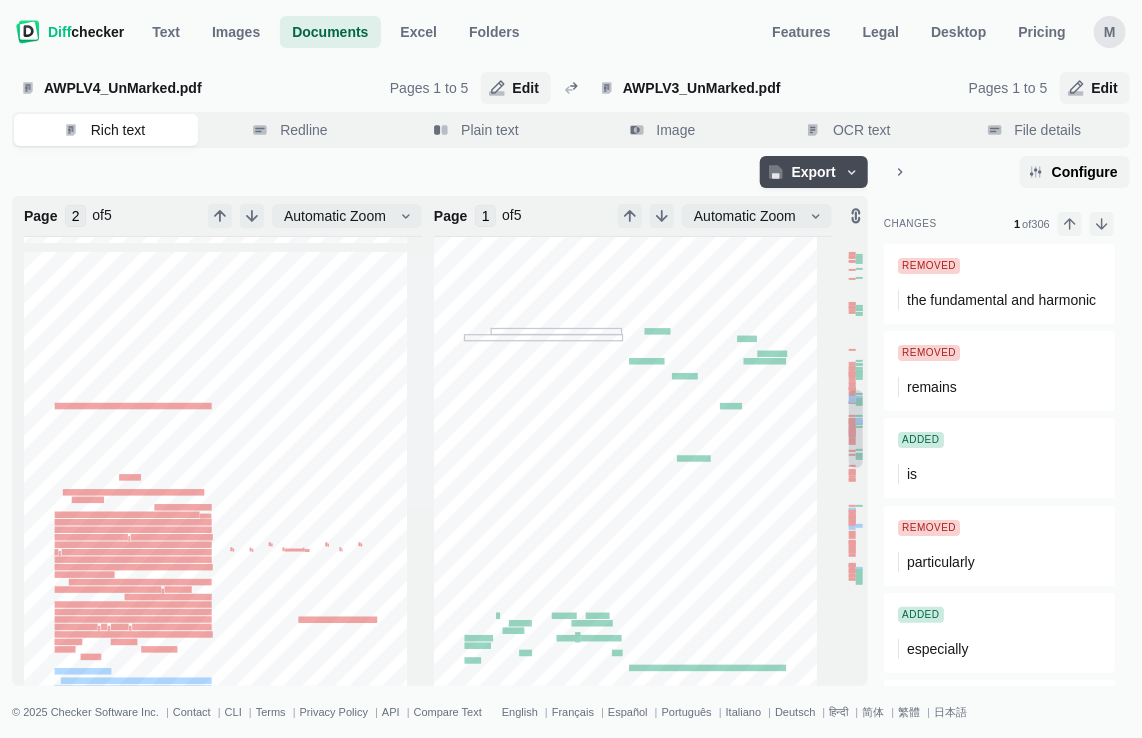 type on "2" 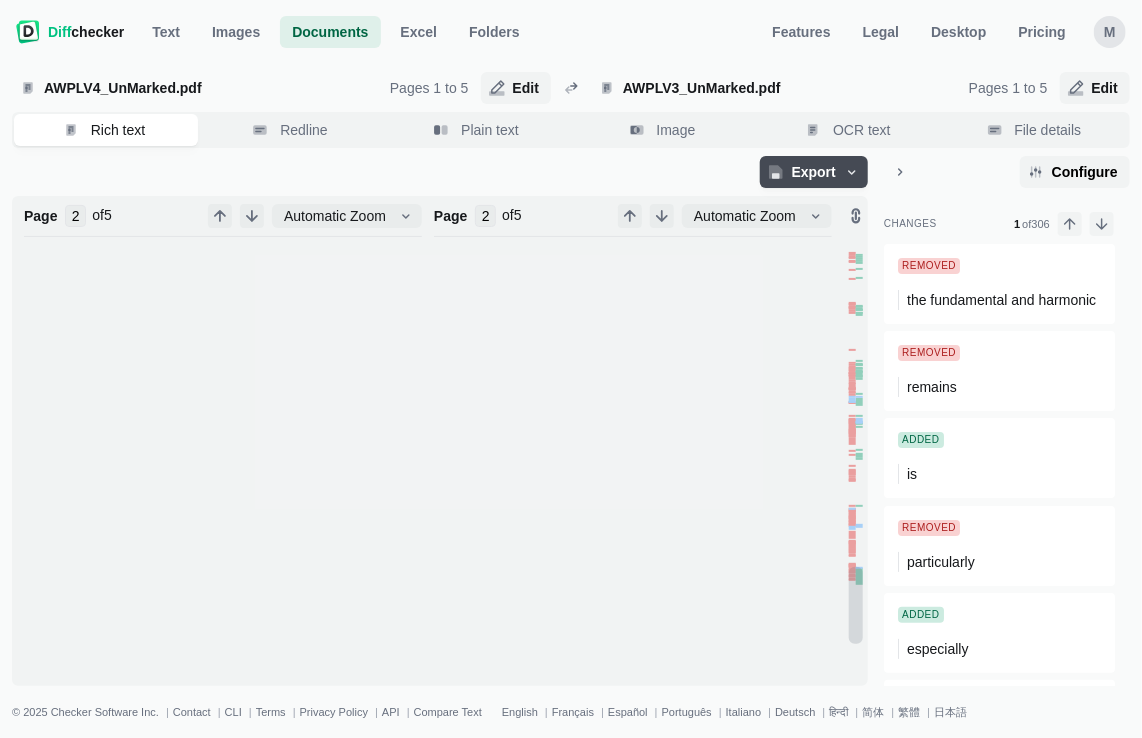 type on "4" 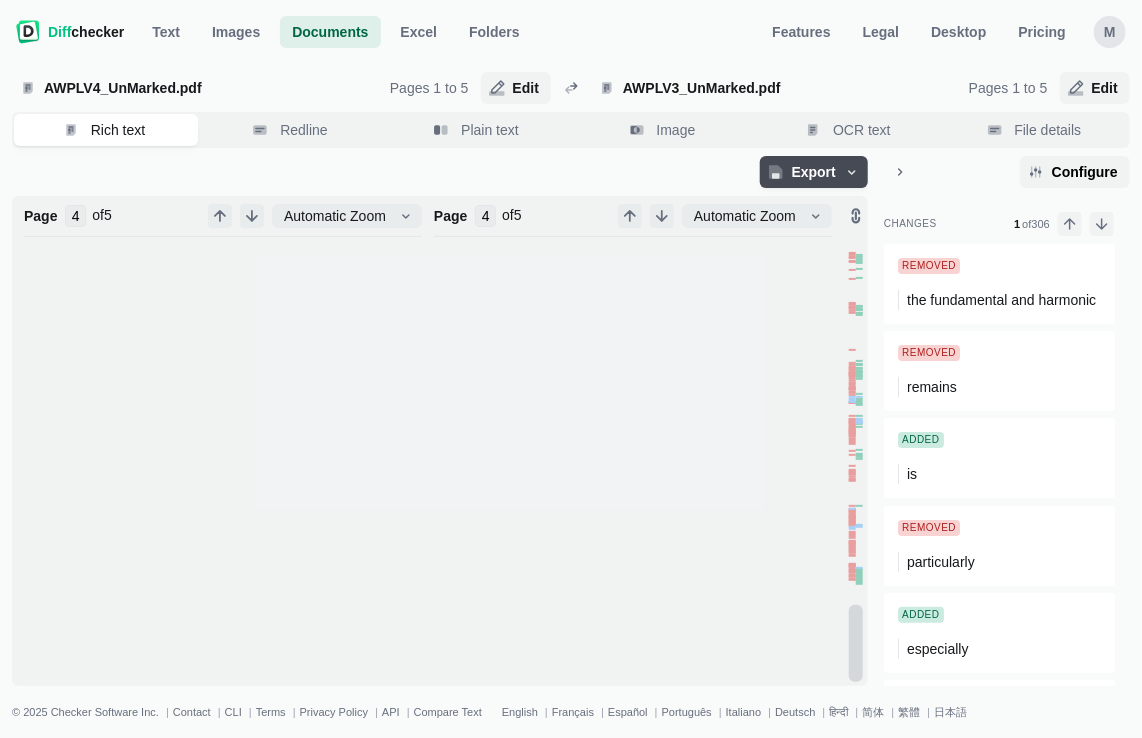 scroll, scrollTop: 2080, scrollLeft: 0, axis: vertical 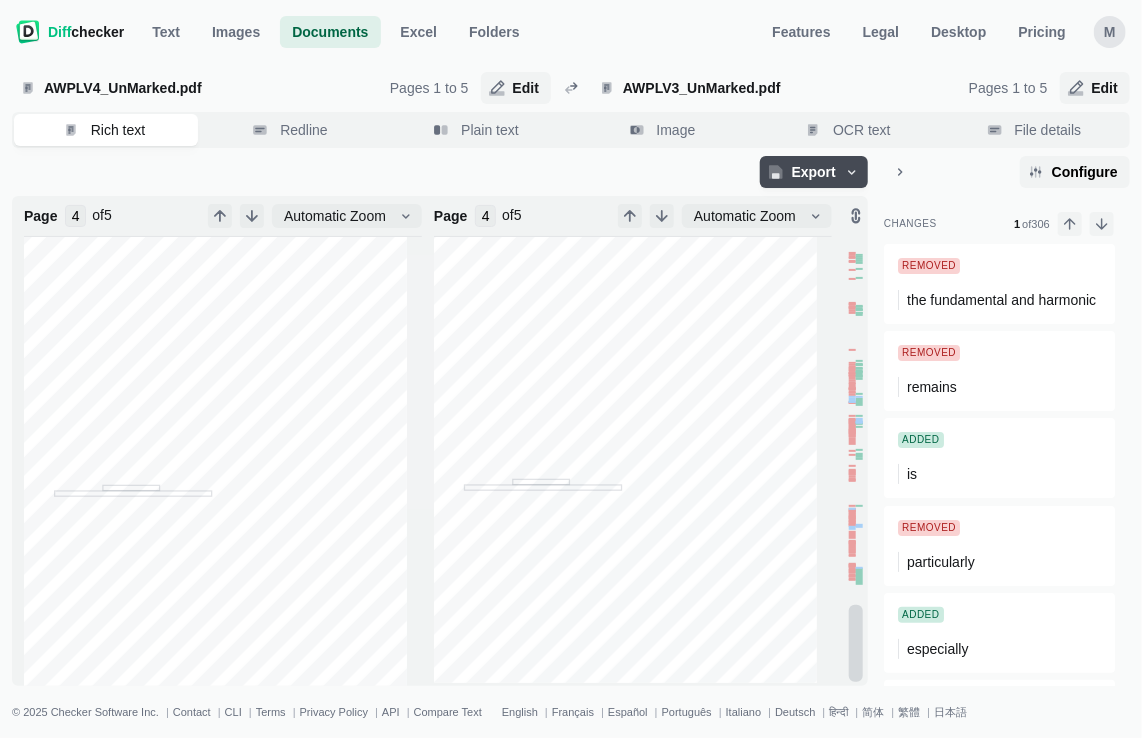 type on "5" 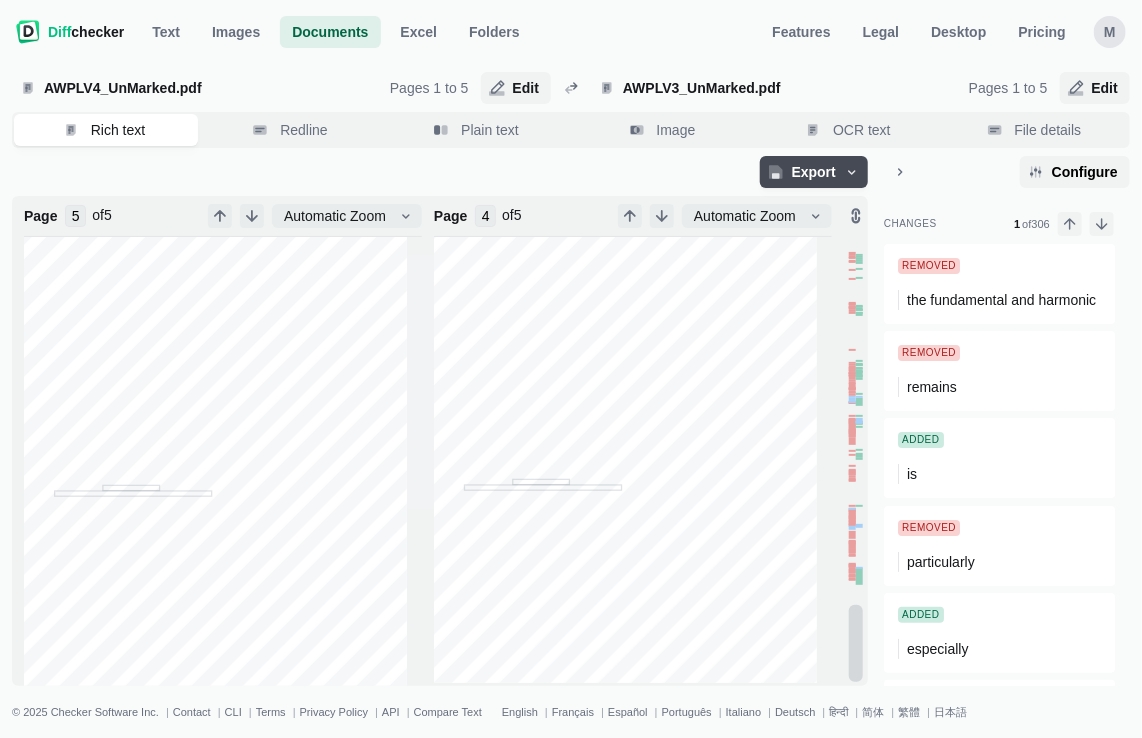 type on "5" 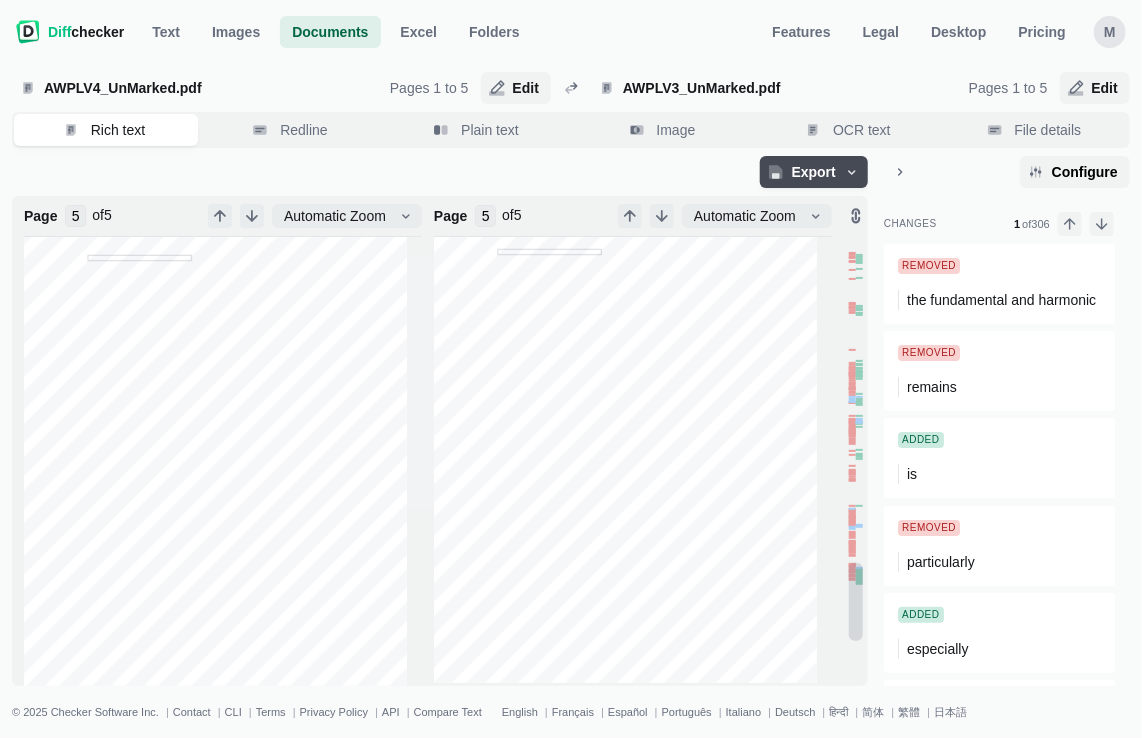 type on "4" 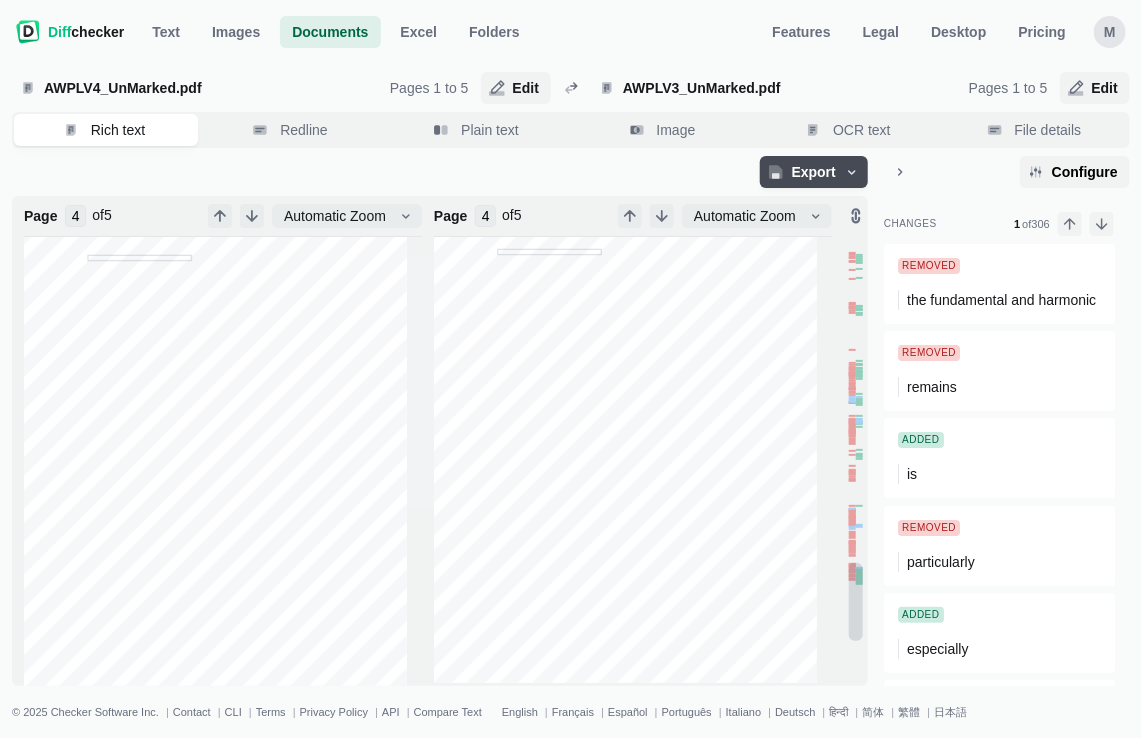 scroll, scrollTop: 1523, scrollLeft: 0, axis: vertical 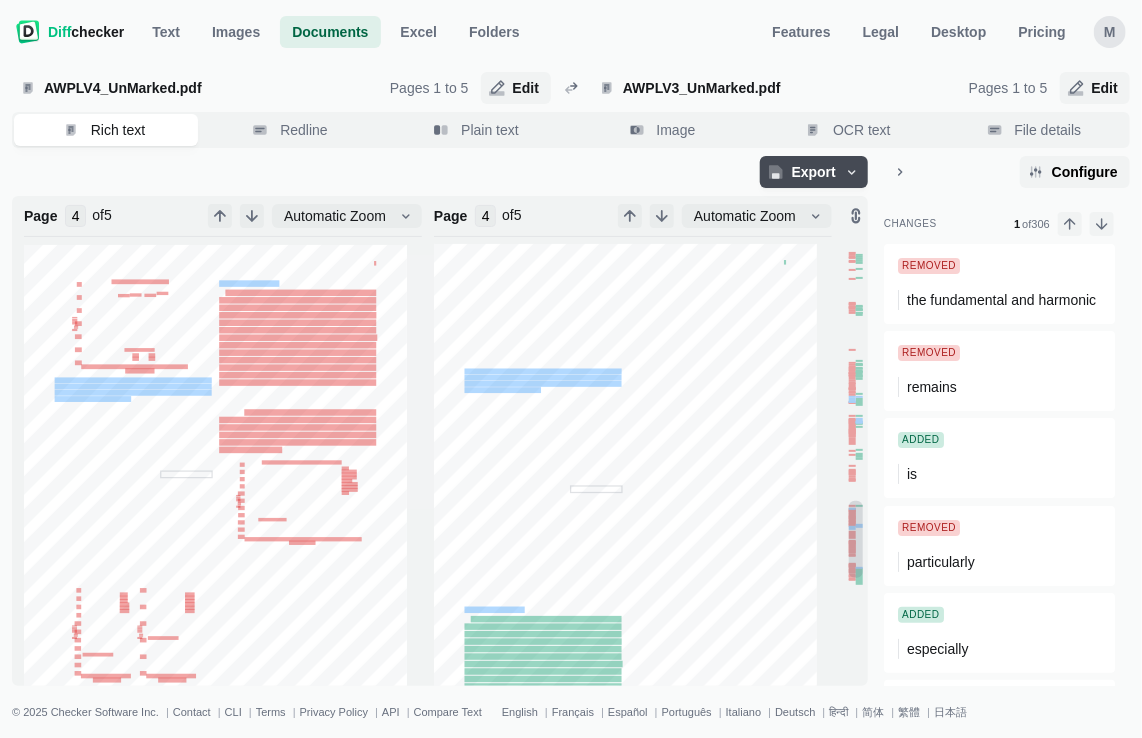 type on "3" 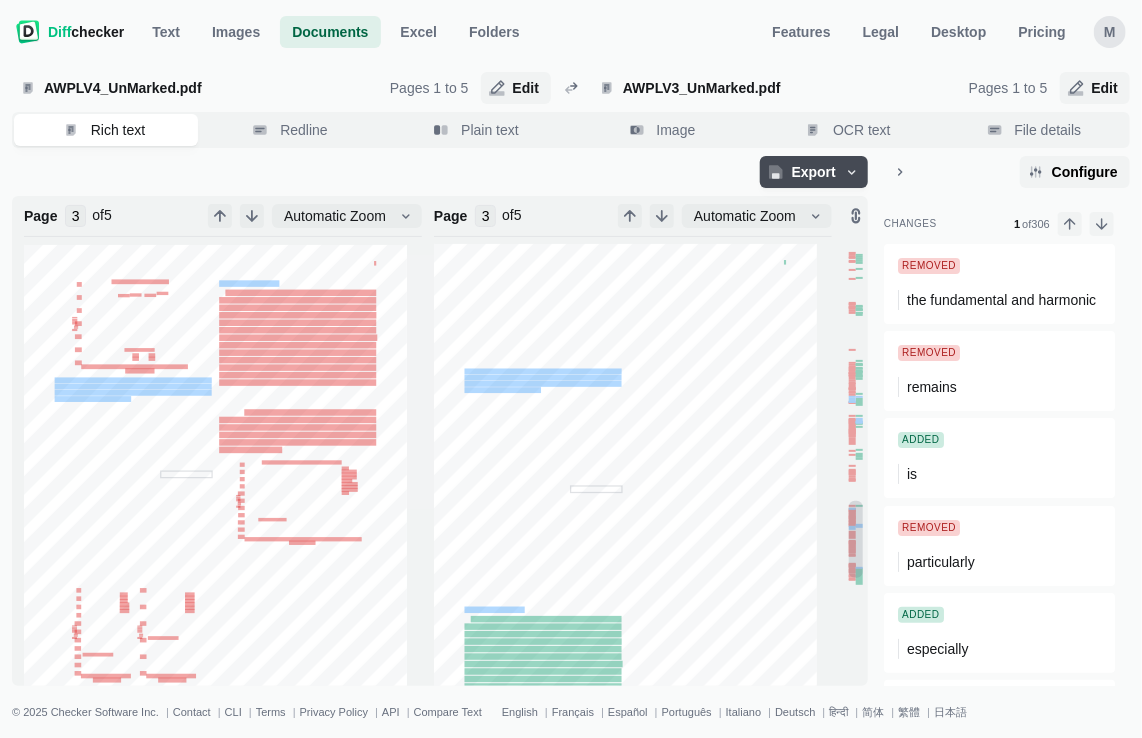 scroll, scrollTop: 1500, scrollLeft: 0, axis: vertical 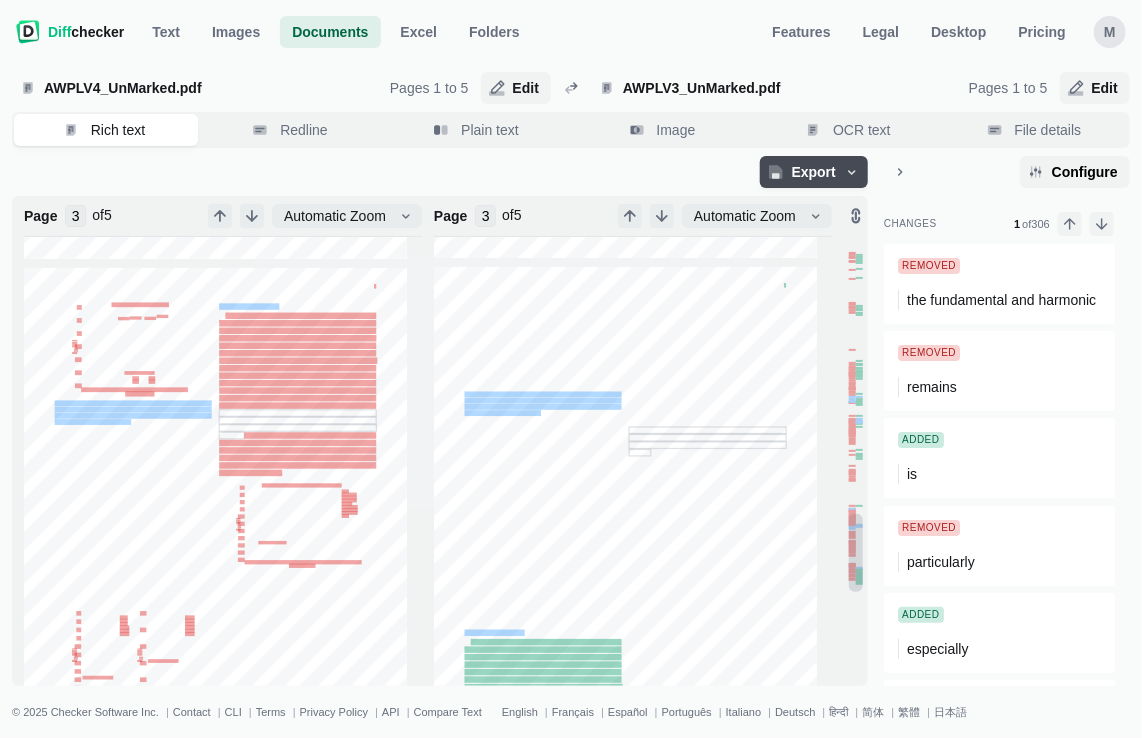 type on "4" 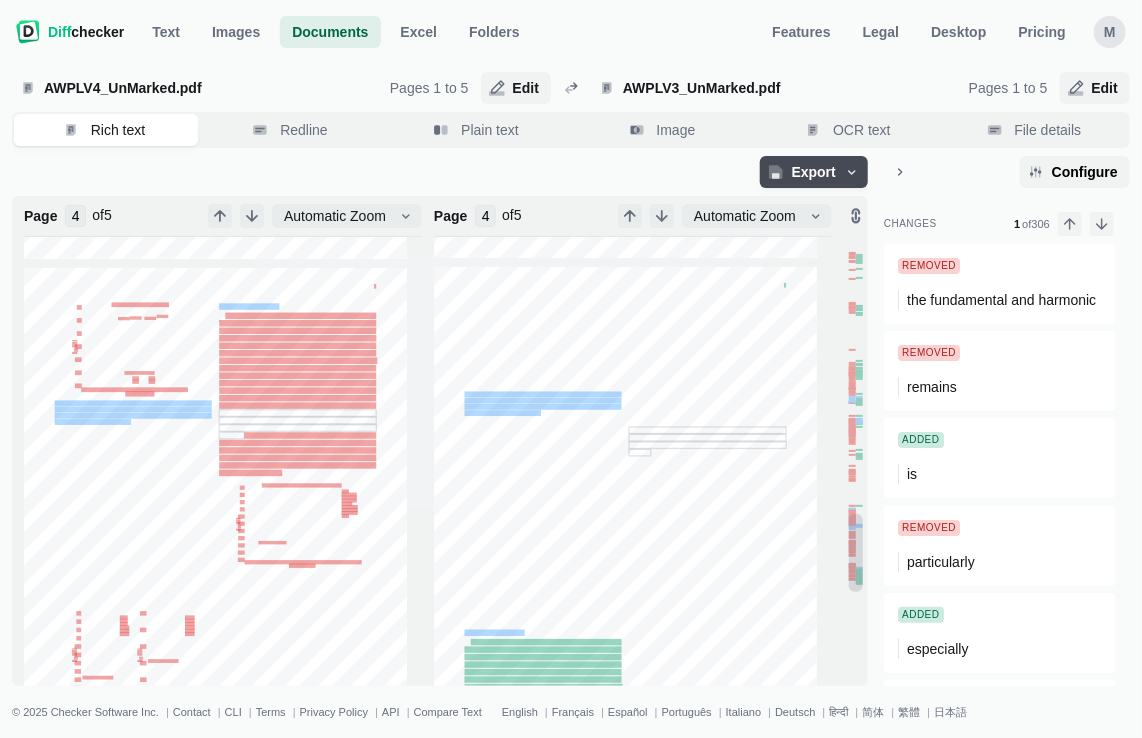 scroll, scrollTop: 1680, scrollLeft: 0, axis: vertical 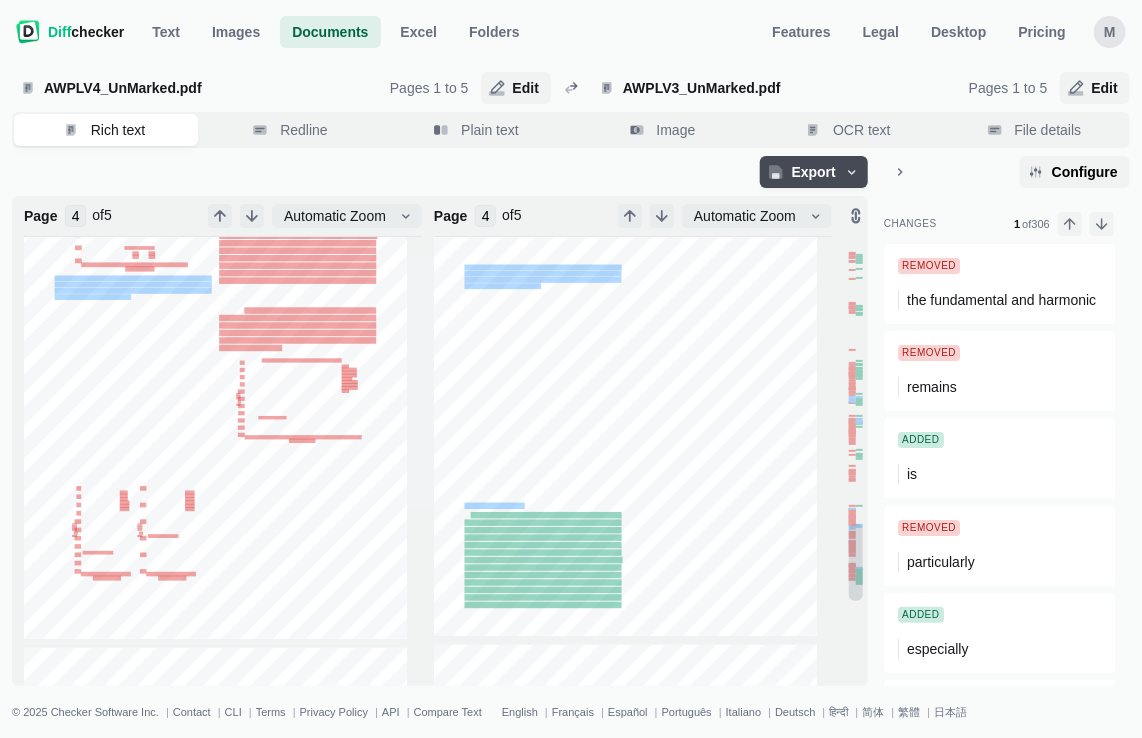 click on "Fig.   6:   Measured   second-harmonic   backscatter   responses   from   four   harmonic   RFID   tags   placed   35cm   from   the   reader   antenna.   Distinct   spectral   peaks   confirm   effective   frequency   separation   and   enable   unambiguous   tag   identification.   is   the   reader   antenna   gain,   )   is   the   tag   RCS   which   is   given   by   Eq.   (2).   ),   (2)   f   tags.   This   confirms   that   correct   multi-tag   detection   is   achieved   when   the   second   harmonic   responses   of   all   tags   are   simultaneously   visible   and   well-separated   in   the   frequency   domain.   Fig.   8:   Measured   multi-tag   detection   at   a   distance   of   1m,   showing   second-harmonic   responses   for   various   tag   combinations.   Correct   detection   is   confirmed   by   the   presence   of   distinct   spectral   peaks   at   the   expected   harmonic   frequencies,   indicating   successful   identi- fication   of   each   tag   without   overlap   or" 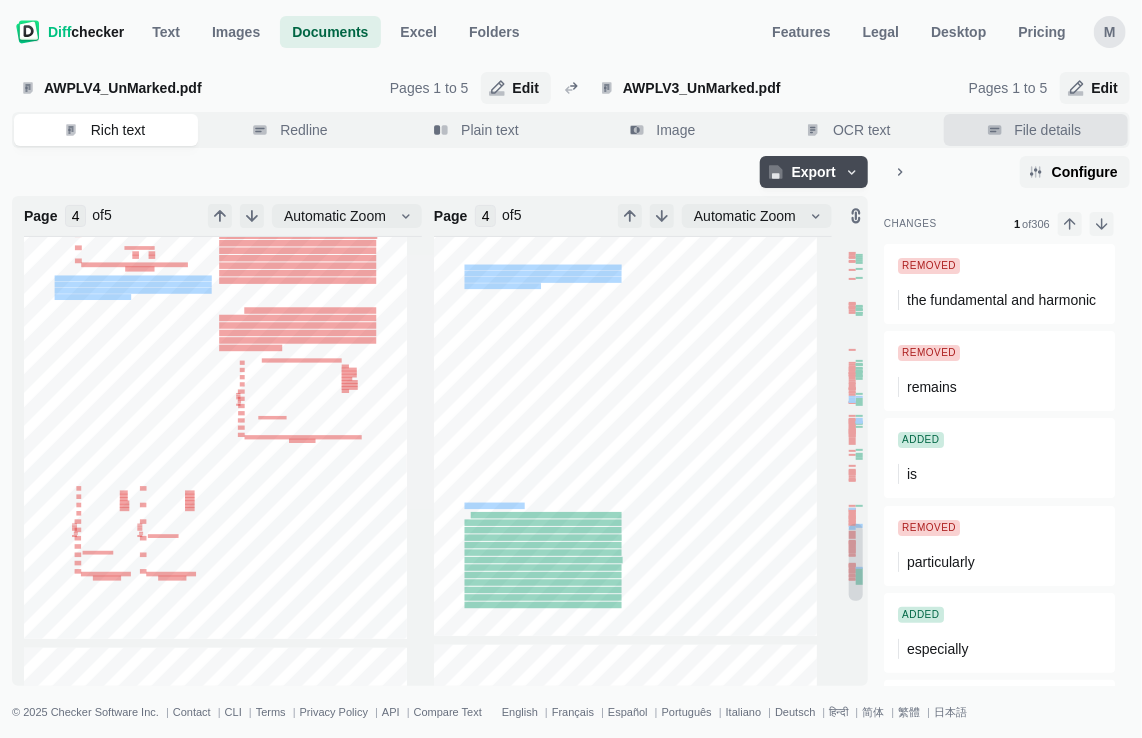 click 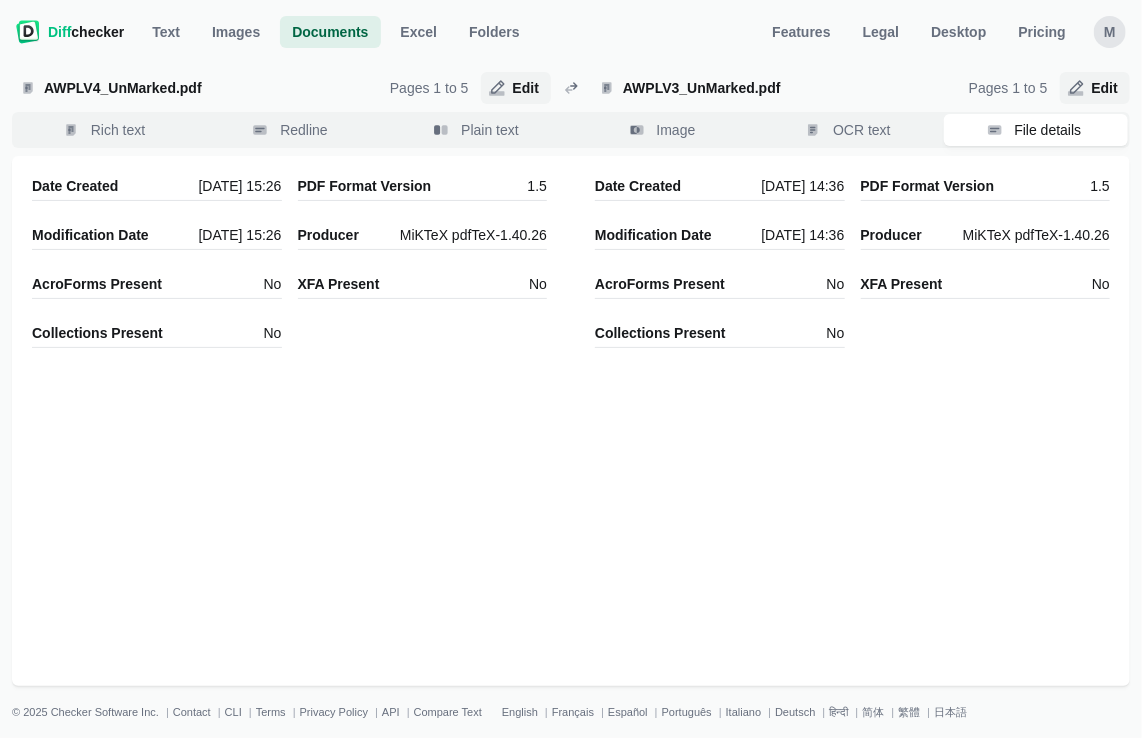 click 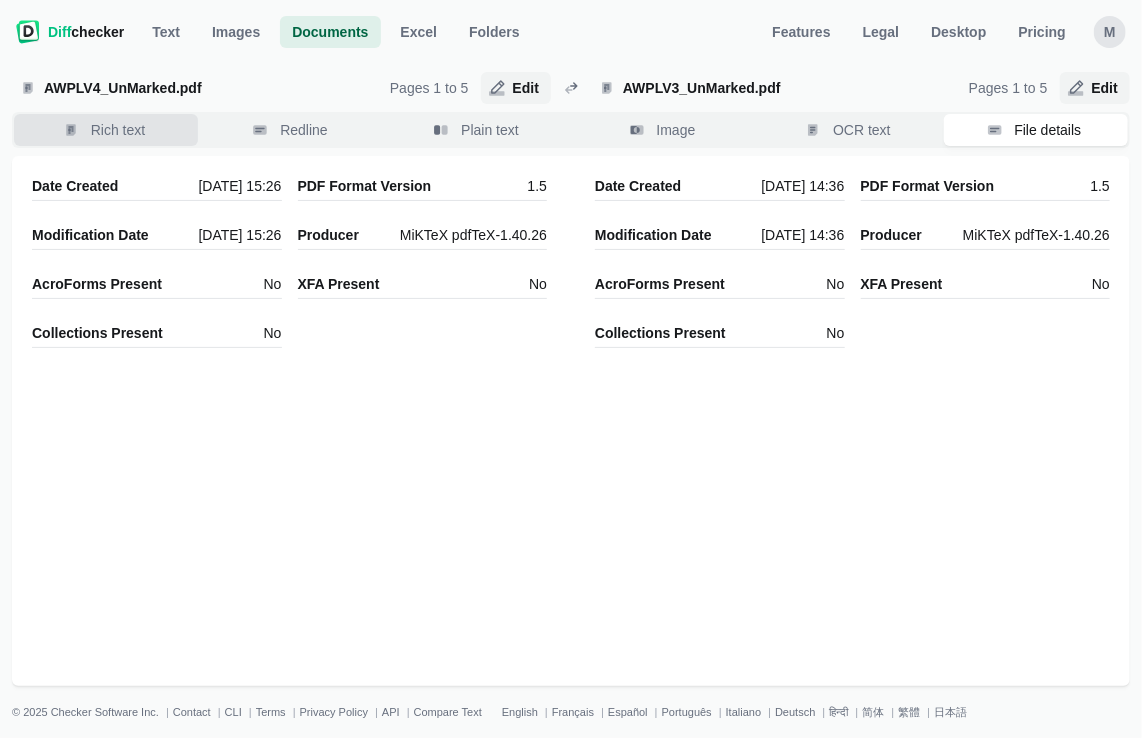 click on "Rich text" at bounding box center (118, 130) 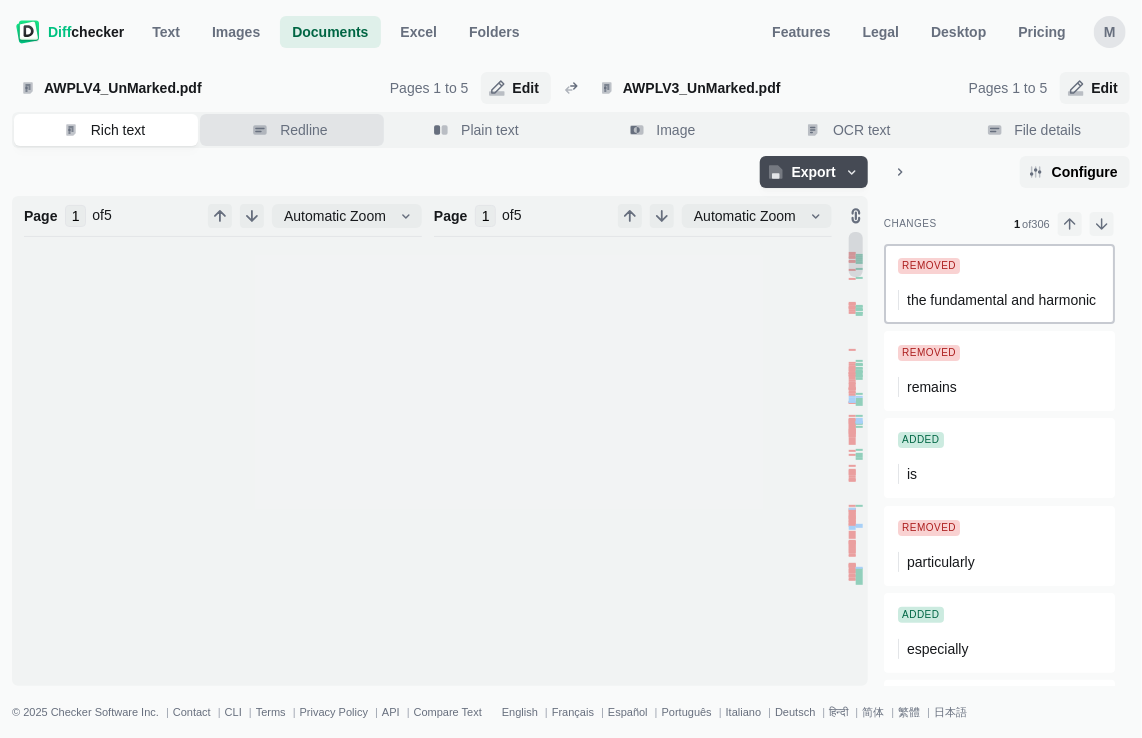 click on "Redline" at bounding box center [292, 130] 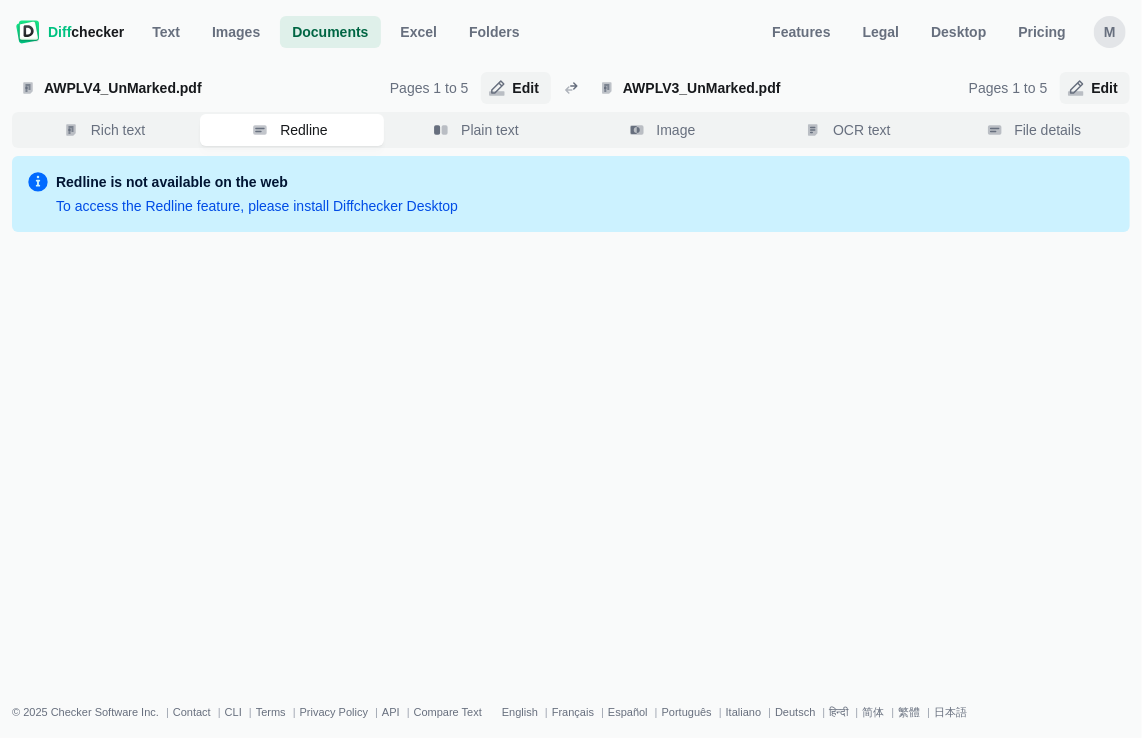 click on "Rich text Redline Plain text Image OCR text File details" at bounding box center [571, 130] 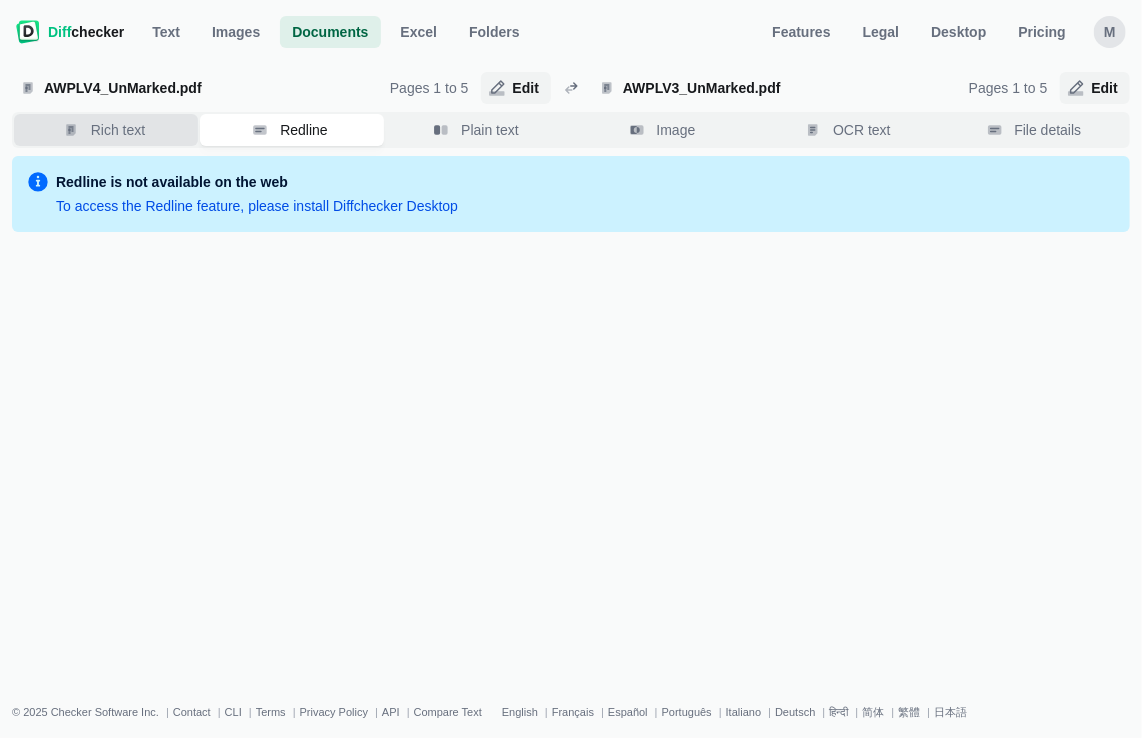 click on "Rich text" at bounding box center [106, 130] 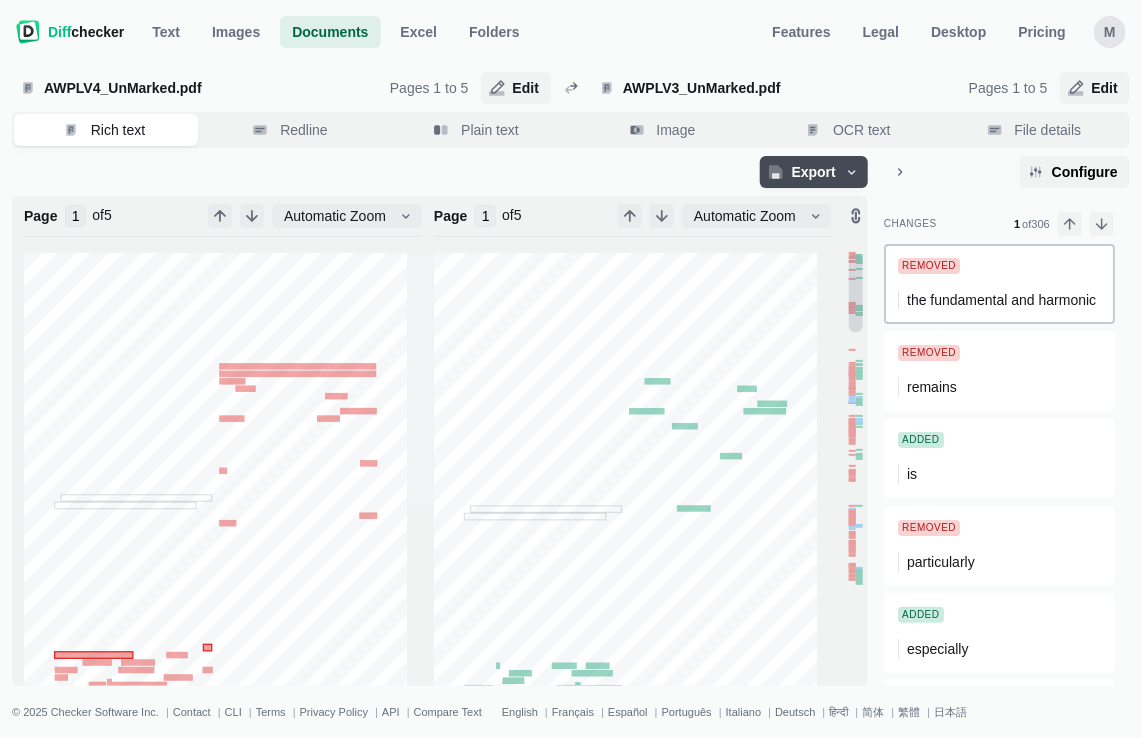 scroll, scrollTop: 84, scrollLeft: 0, axis: vertical 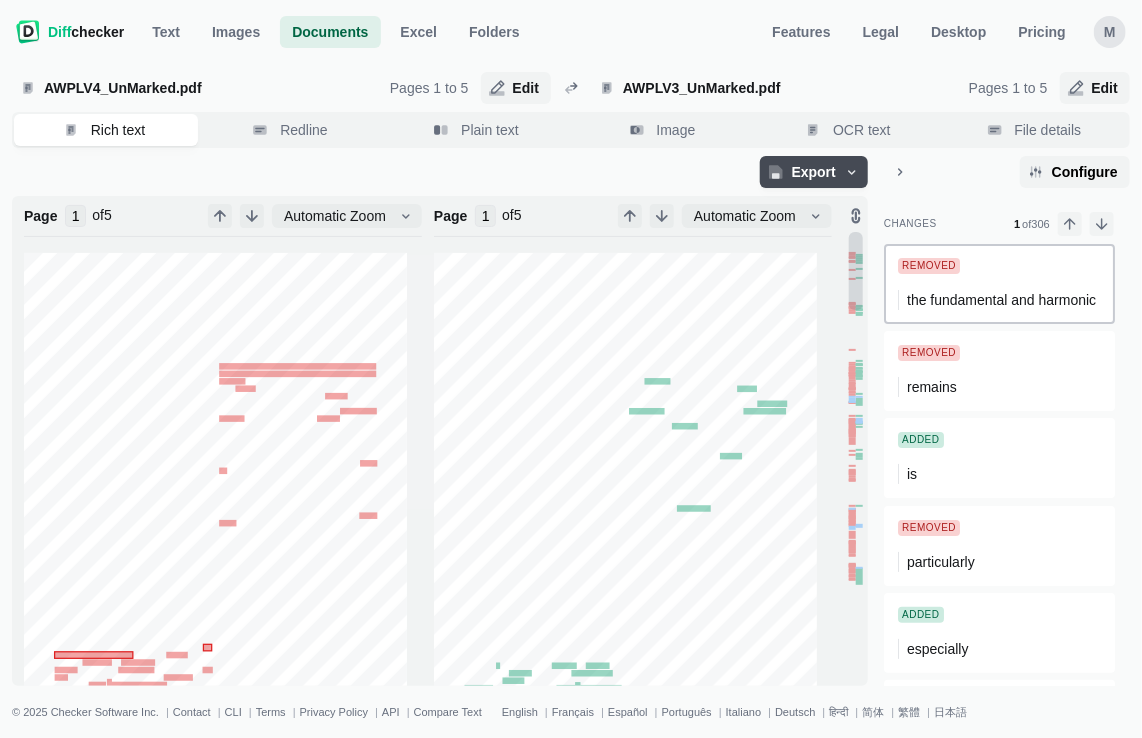 click on "Documents" at bounding box center [330, 32] 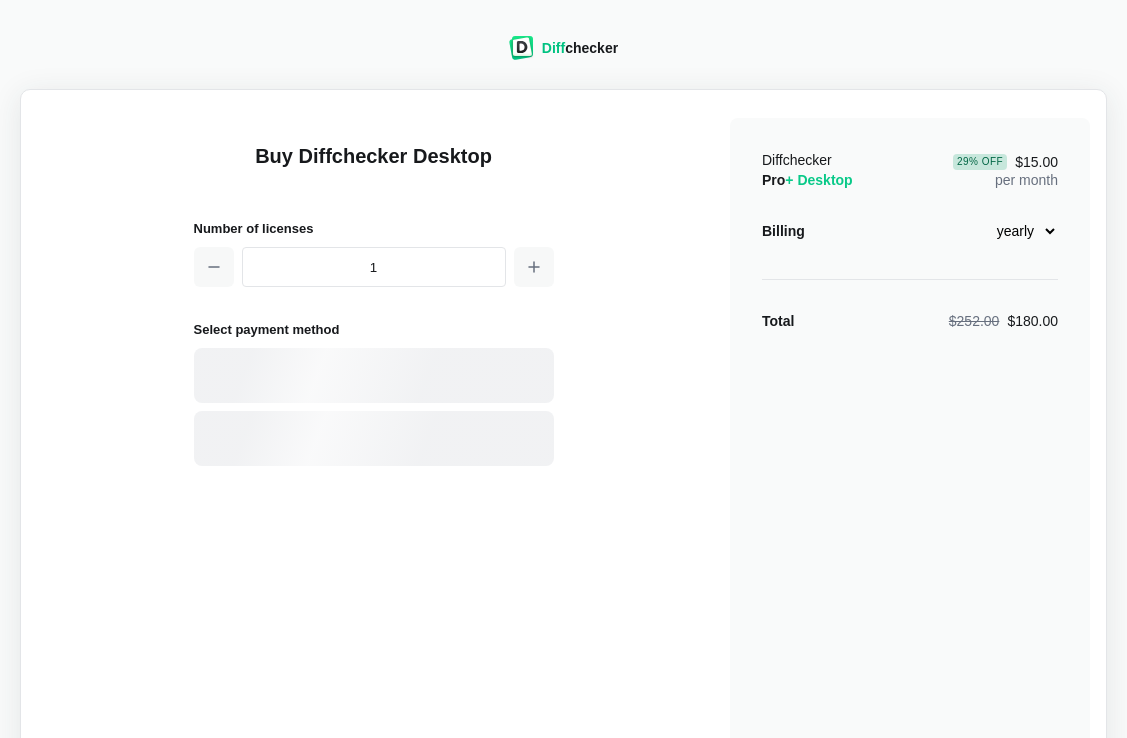 select on "desktop-yearly-180" 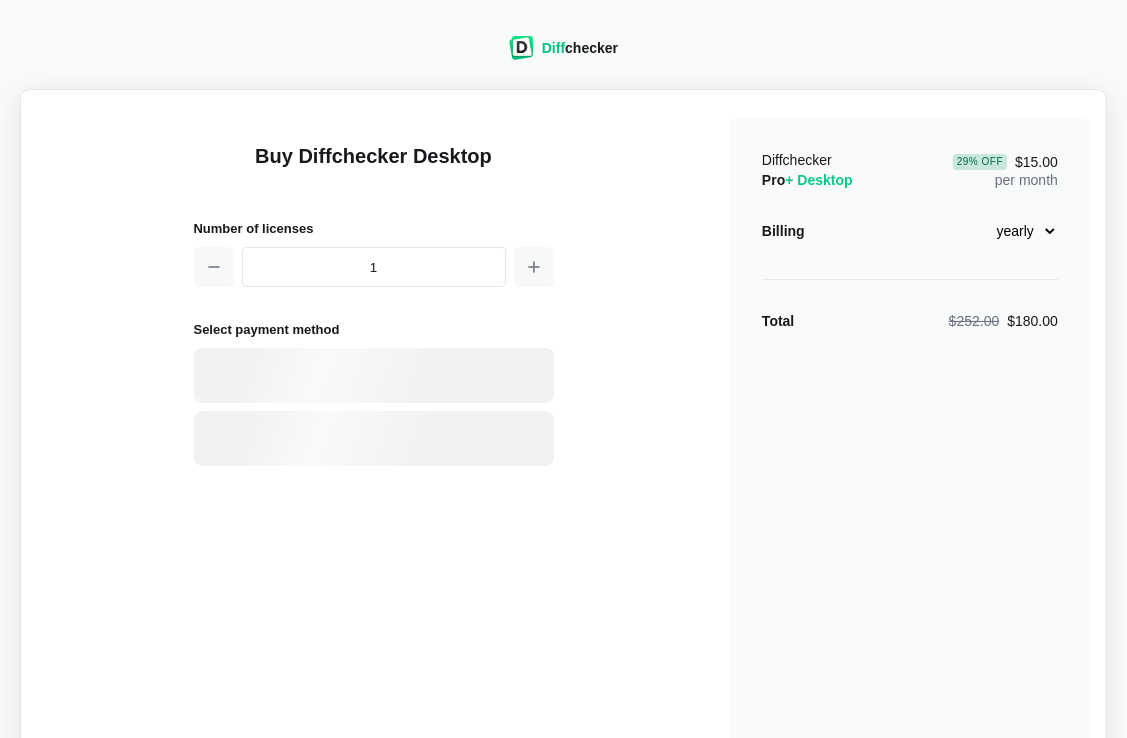 click on "monthly yearly" at bounding box center (1015, 231) 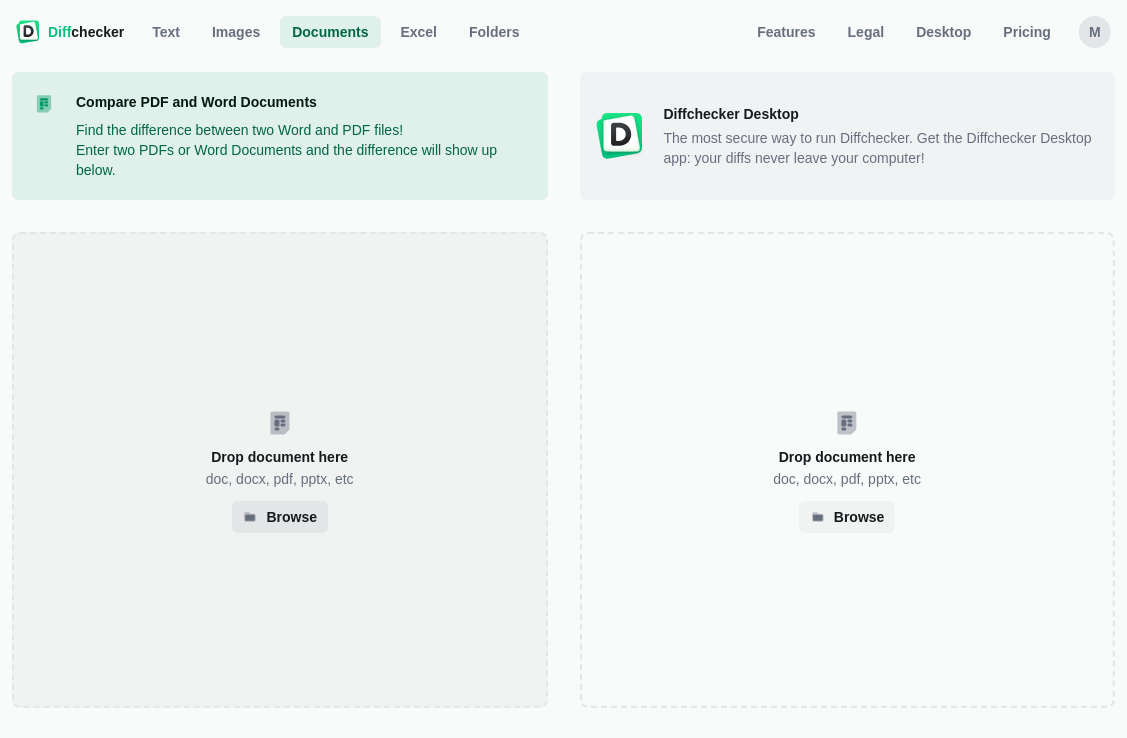 click on "Browse" at bounding box center [280, 517] 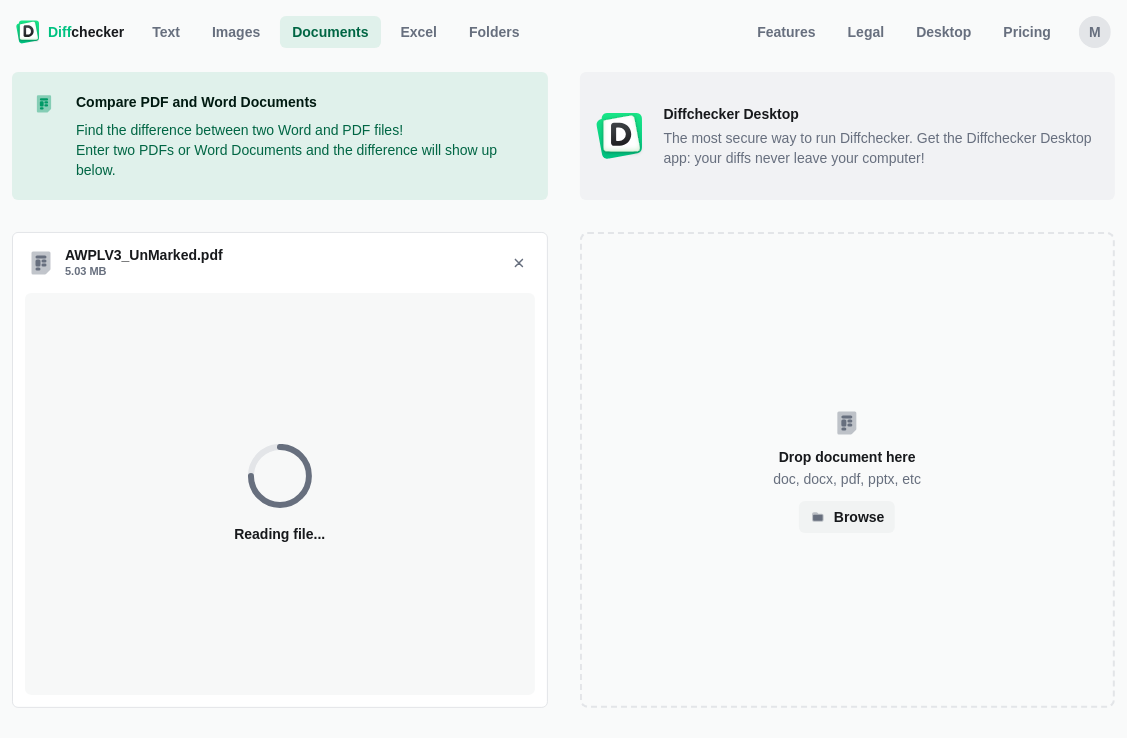select on "5" 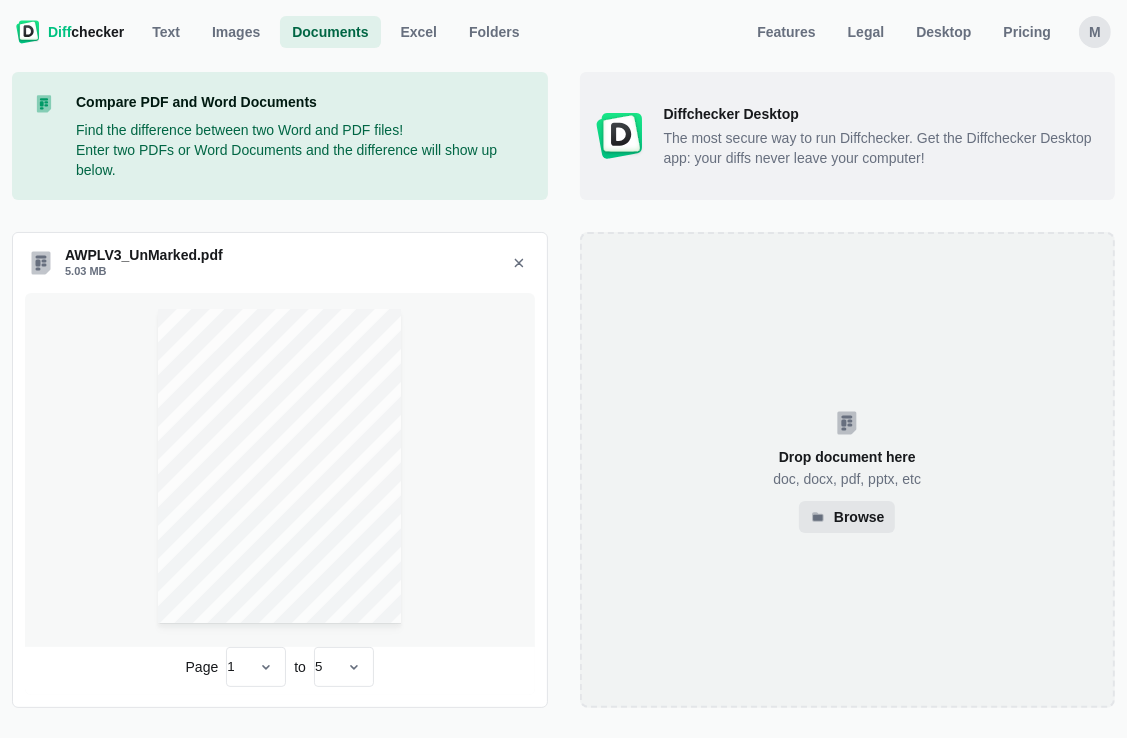 click on "Browse" at bounding box center (859, 517) 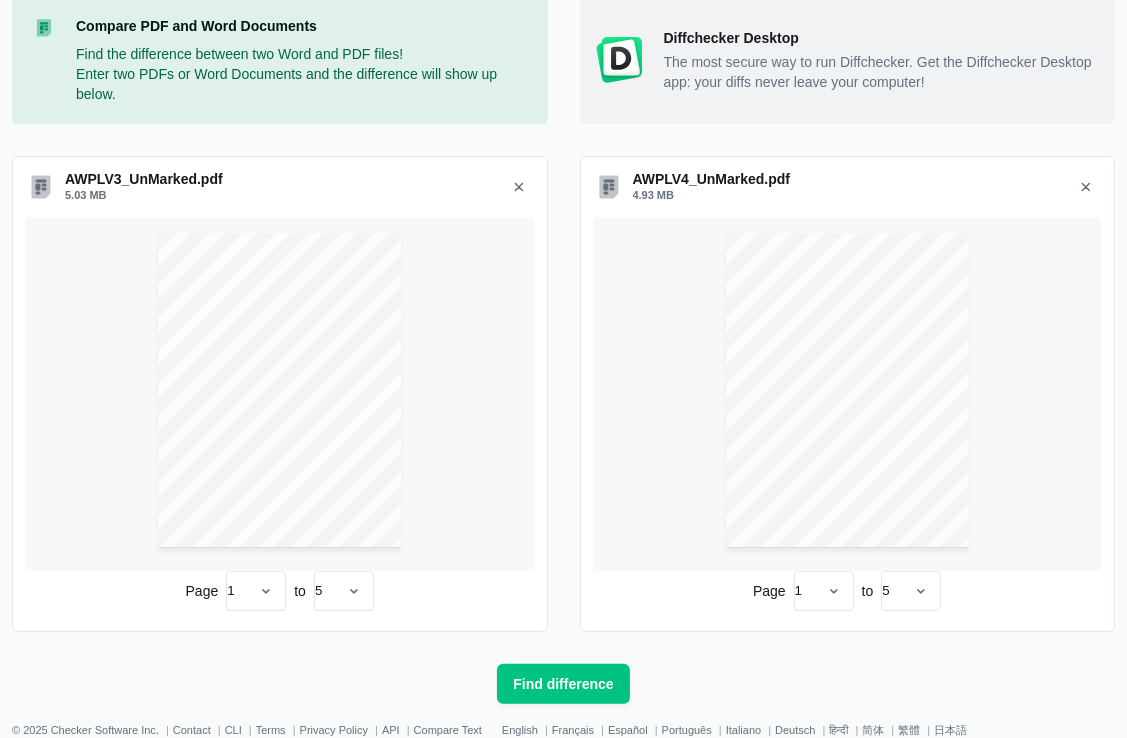 scroll, scrollTop: 86, scrollLeft: 0, axis: vertical 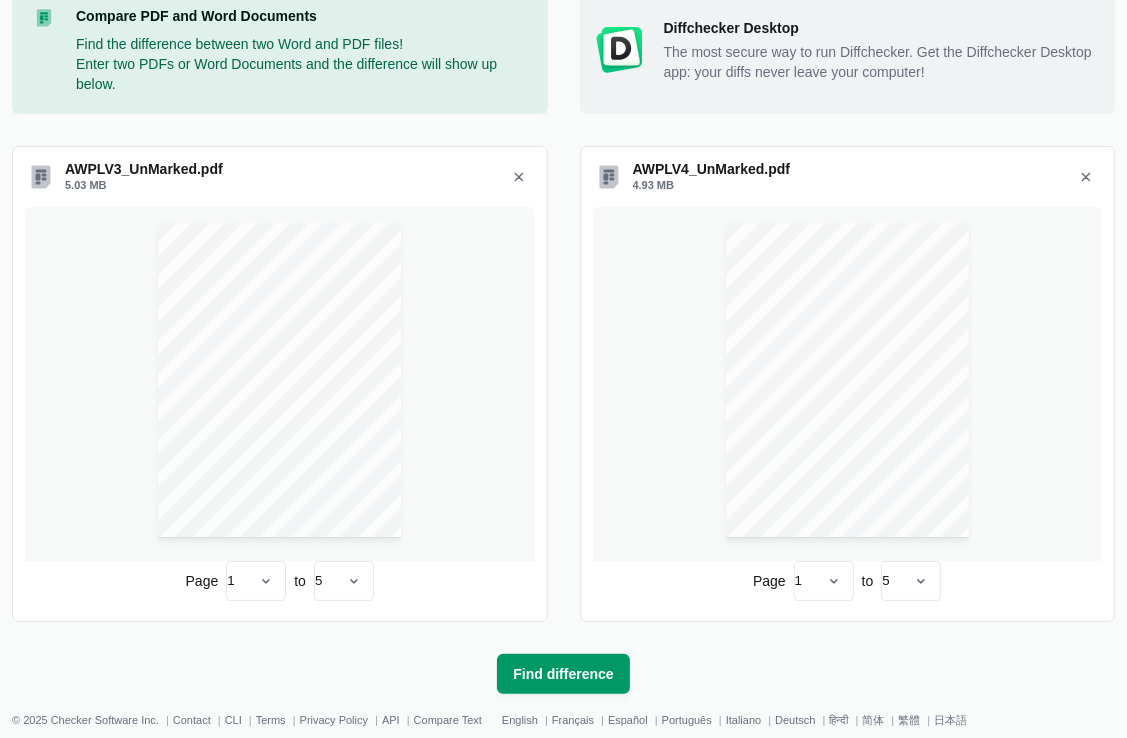 click on "Find difference" at bounding box center [563, 674] 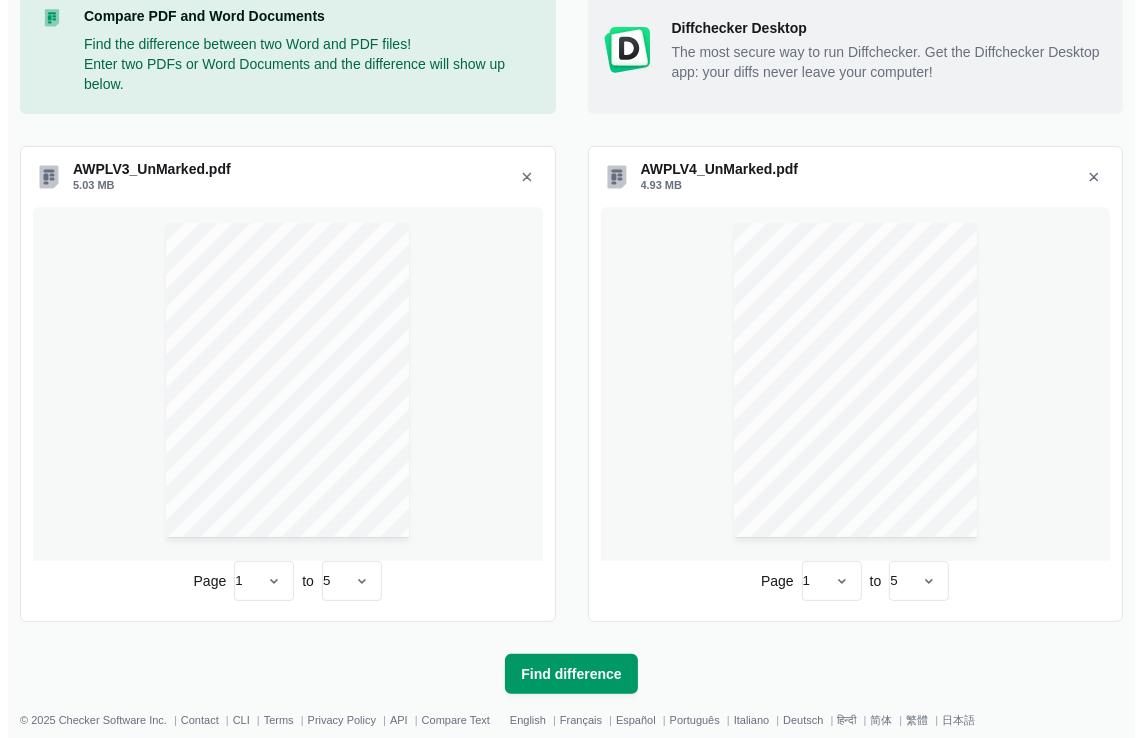 scroll, scrollTop: 0, scrollLeft: 0, axis: both 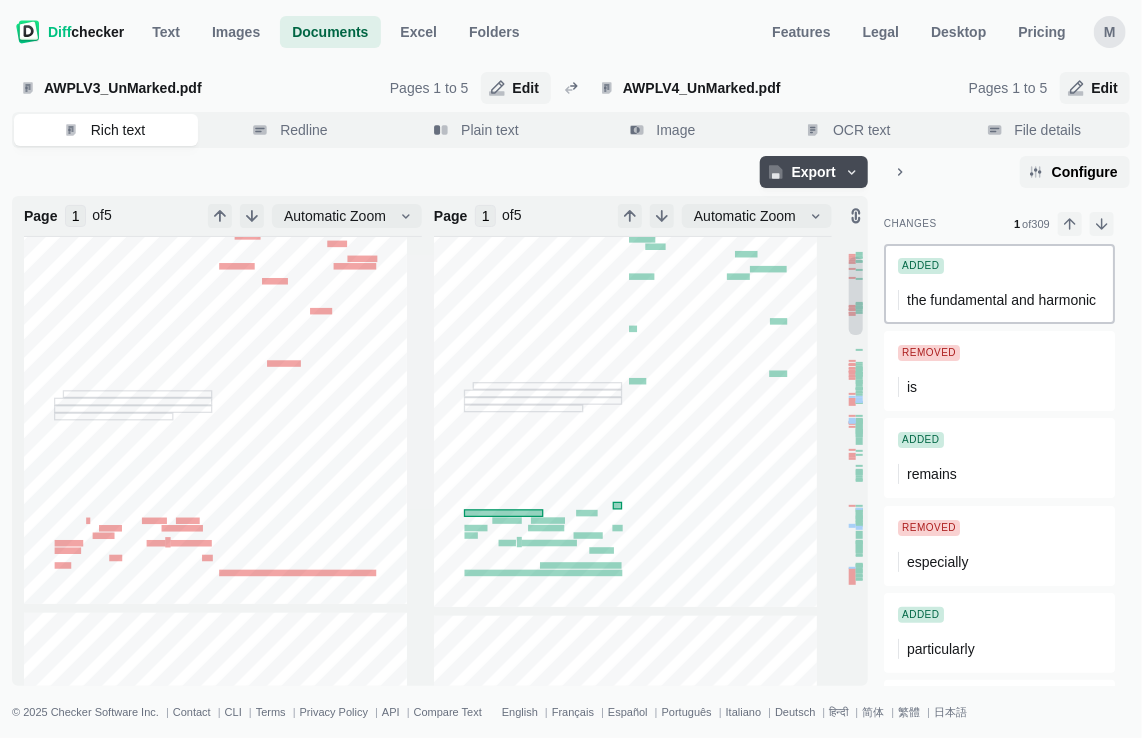 click on "a" 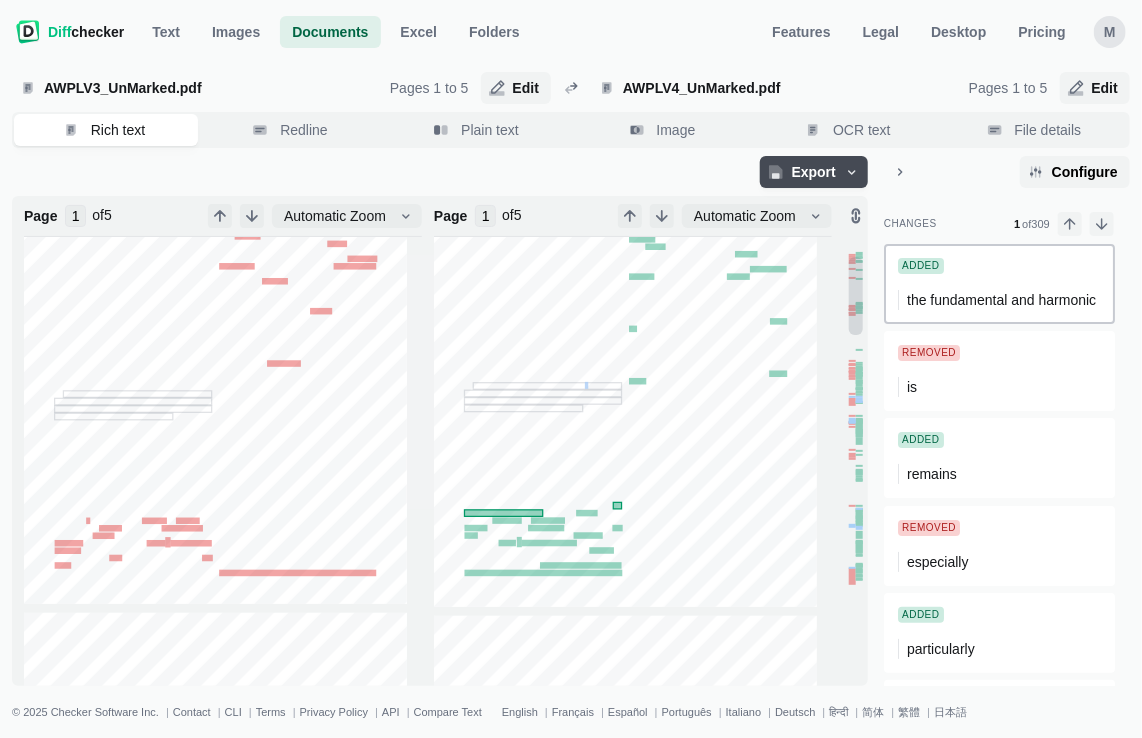 scroll, scrollTop: 171, scrollLeft: 0, axis: vertical 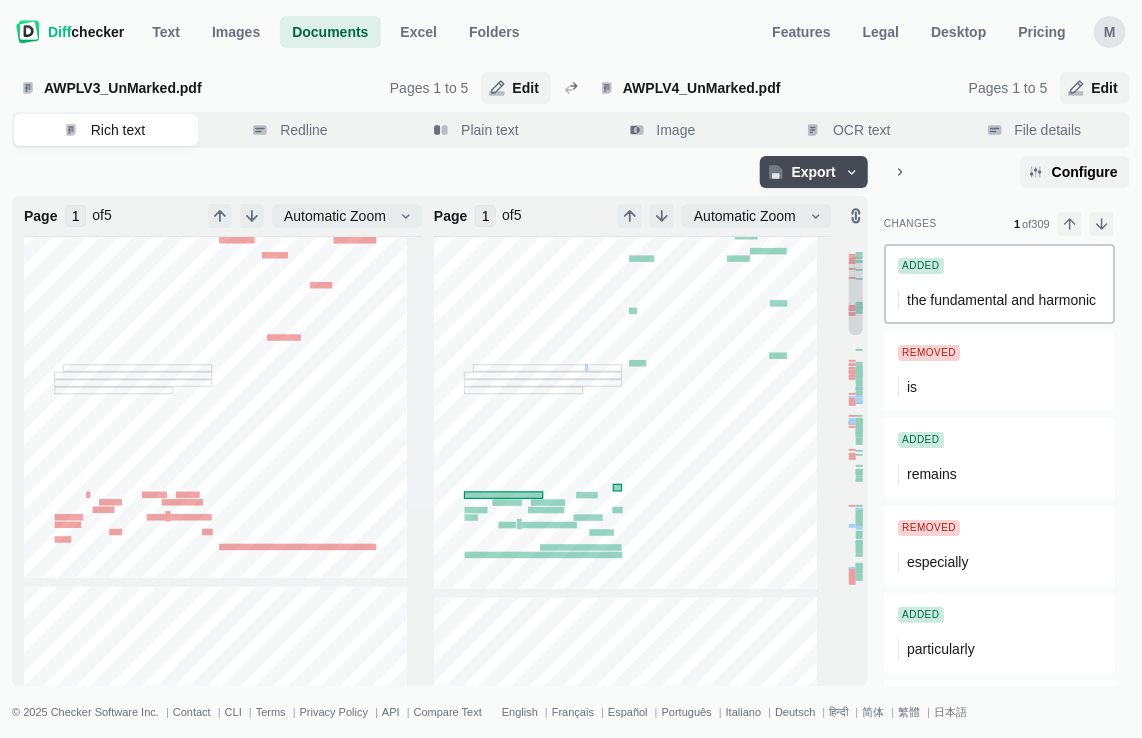 click on "),   through   a   nonlinear   element   such   as   a   diode.   This   frequency-shifting   mechanism   enables   enhanced   signal   isolation   and   facilitates   robust   detection   and   localization   in   passive   wireless   sensing   applications   [1]–[4]." 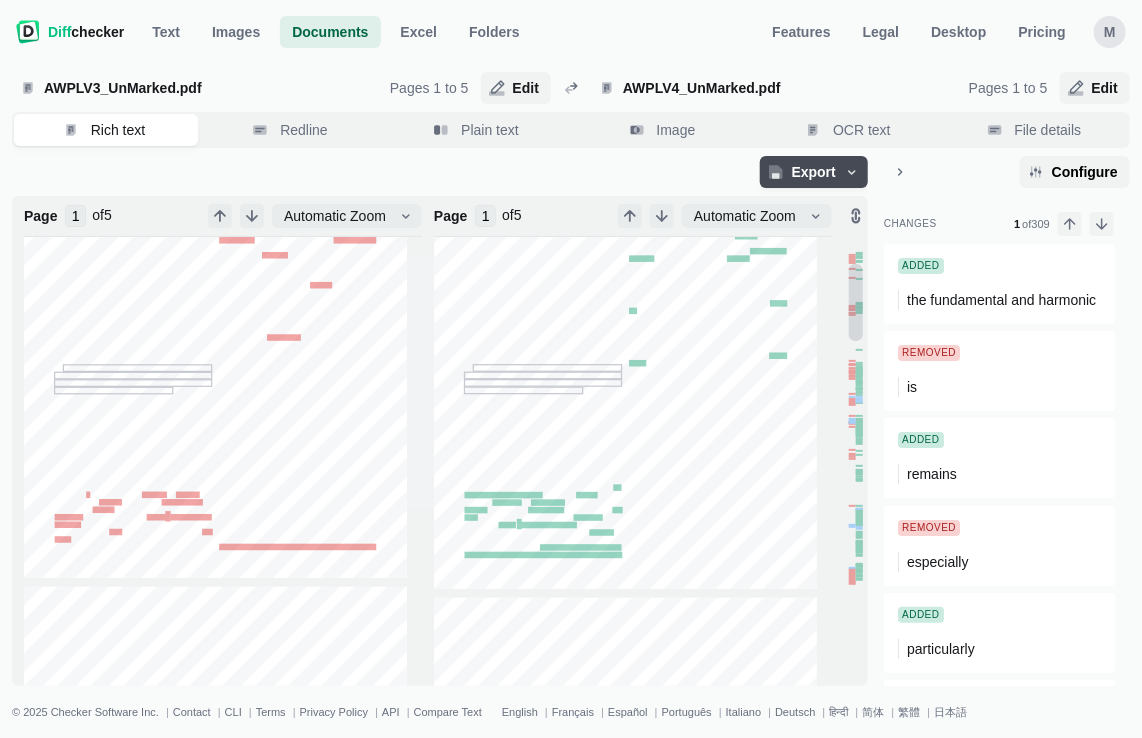 scroll, scrollTop: 197, scrollLeft: 0, axis: vertical 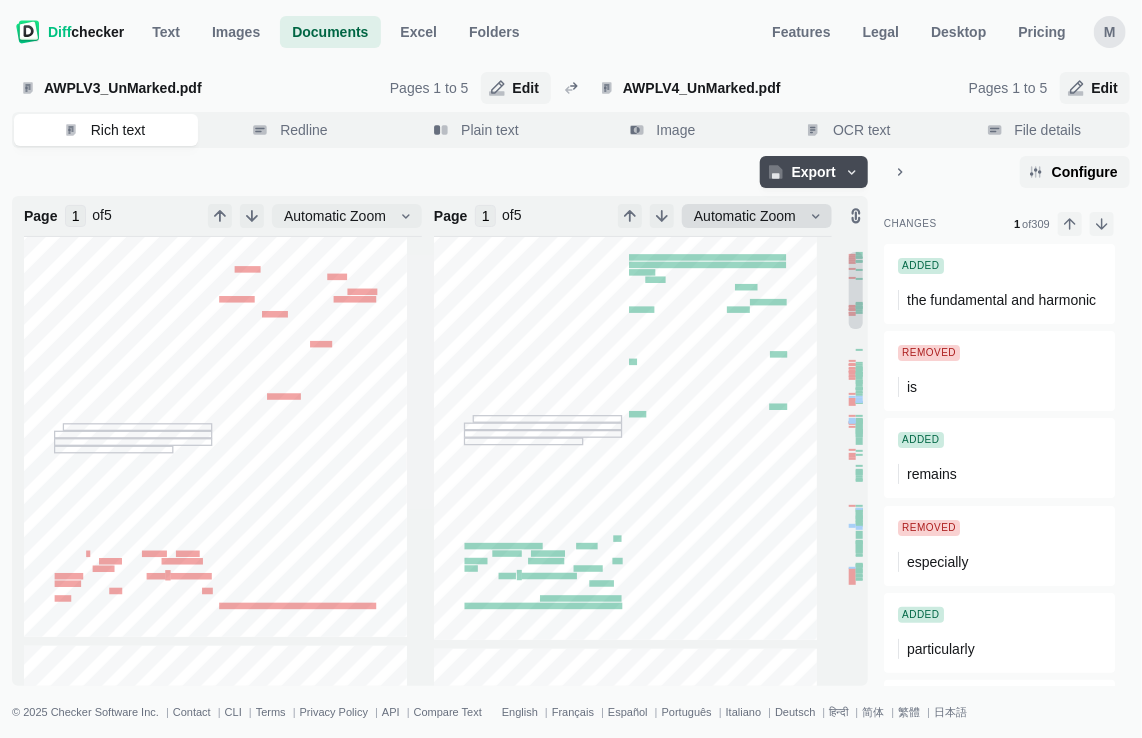 drag, startPoint x: 587, startPoint y: 382, endPoint x: 772, endPoint y: 211, distance: 251.92459 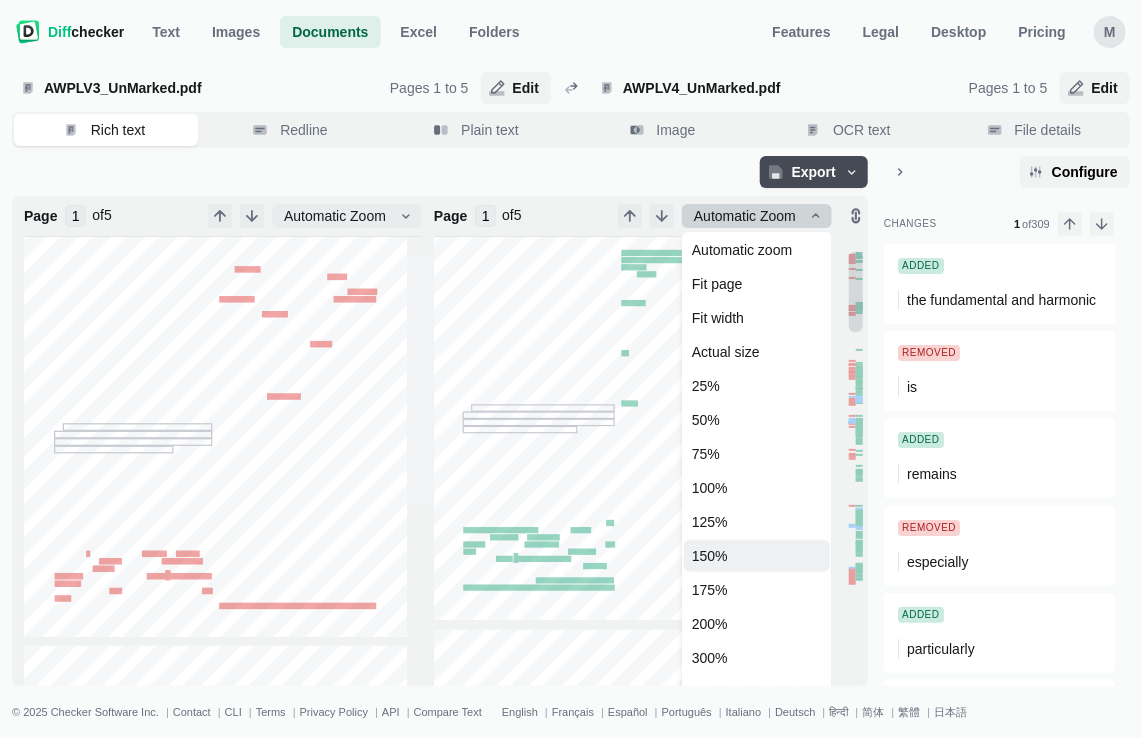 click on "150%" at bounding box center (757, 556) 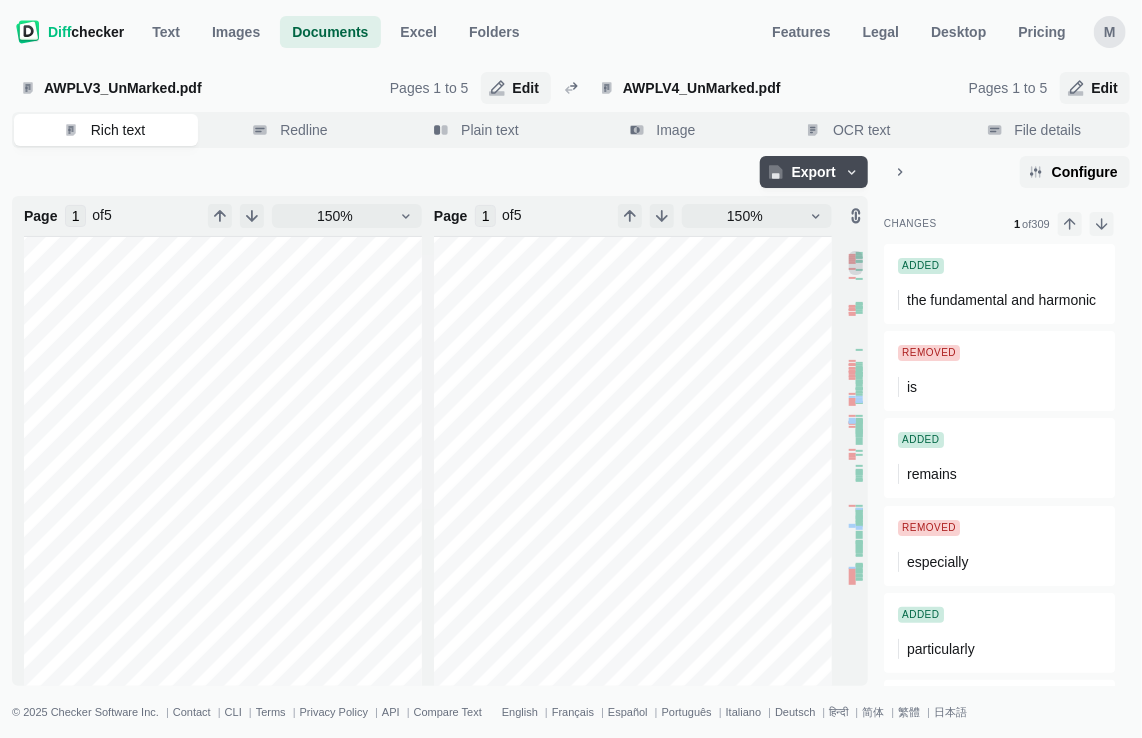 click on "Page    1   of  5 150%" at bounding box center [633, 216] 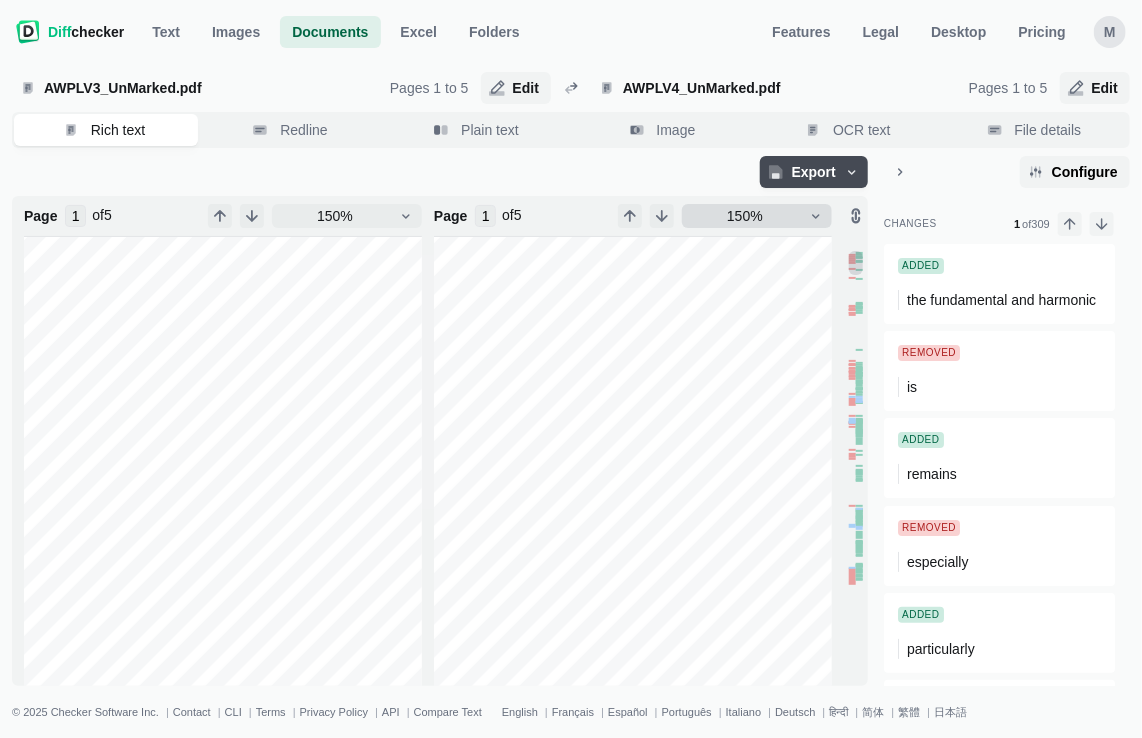 click on "150%" at bounding box center [745, 216] 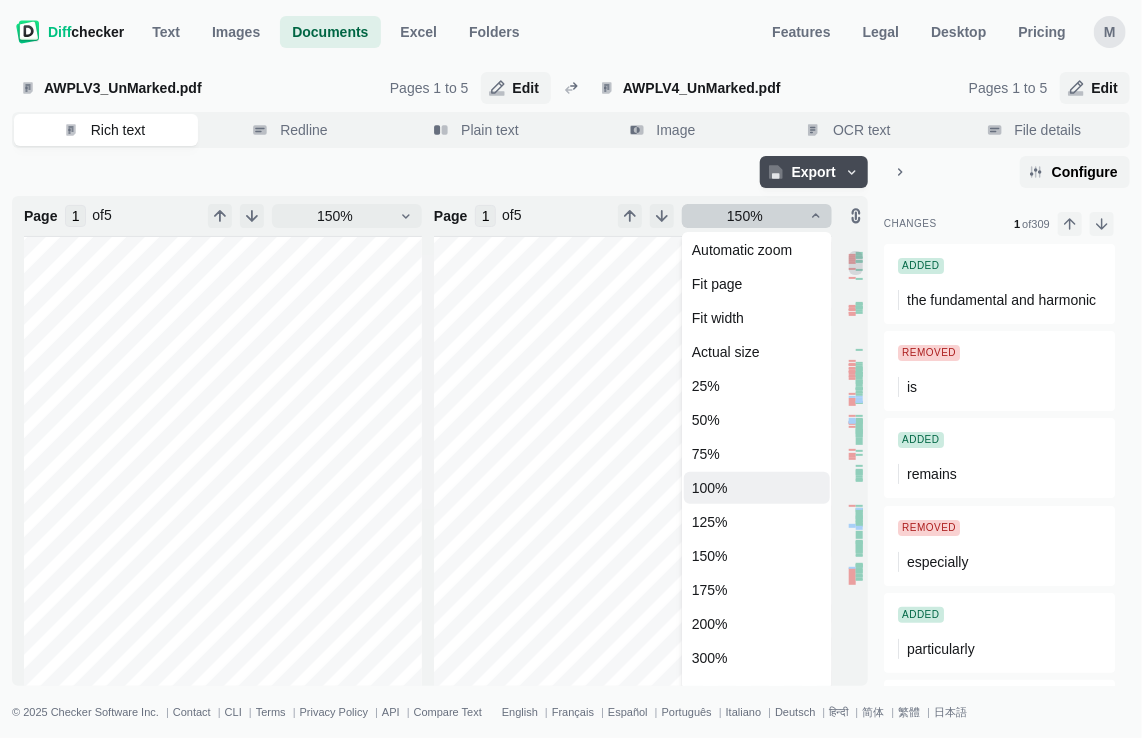 click on "100%" at bounding box center (757, 488) 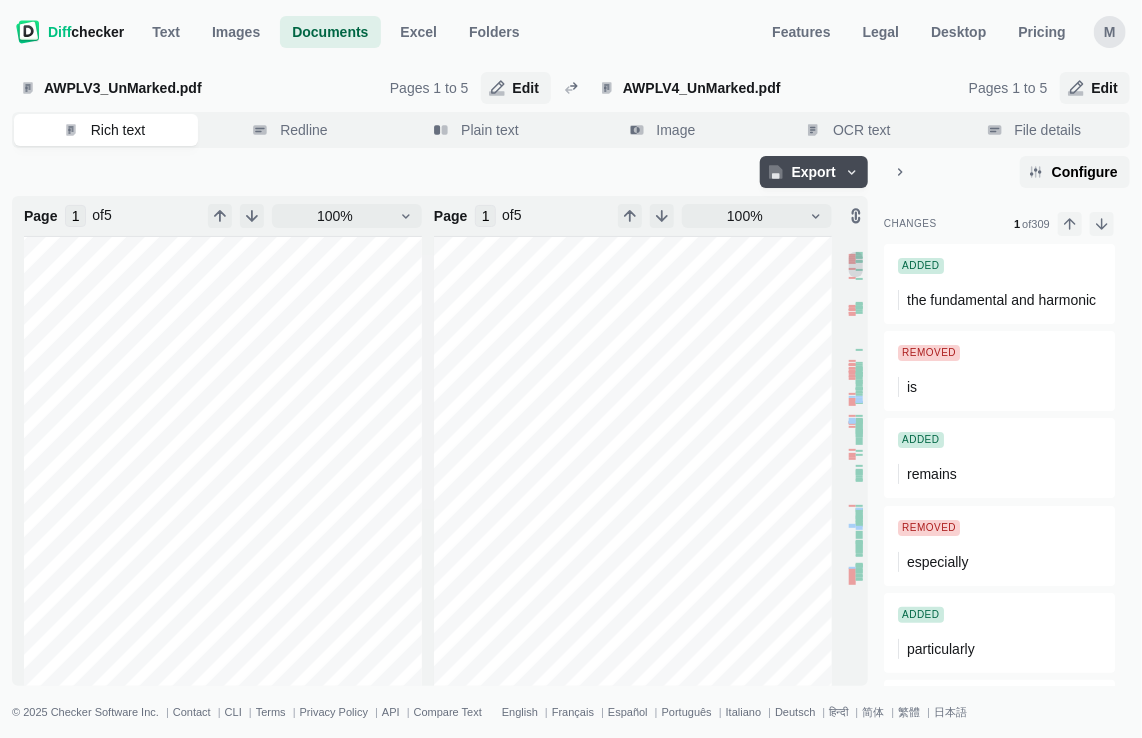scroll, scrollTop: 476, scrollLeft: 196, axis: both 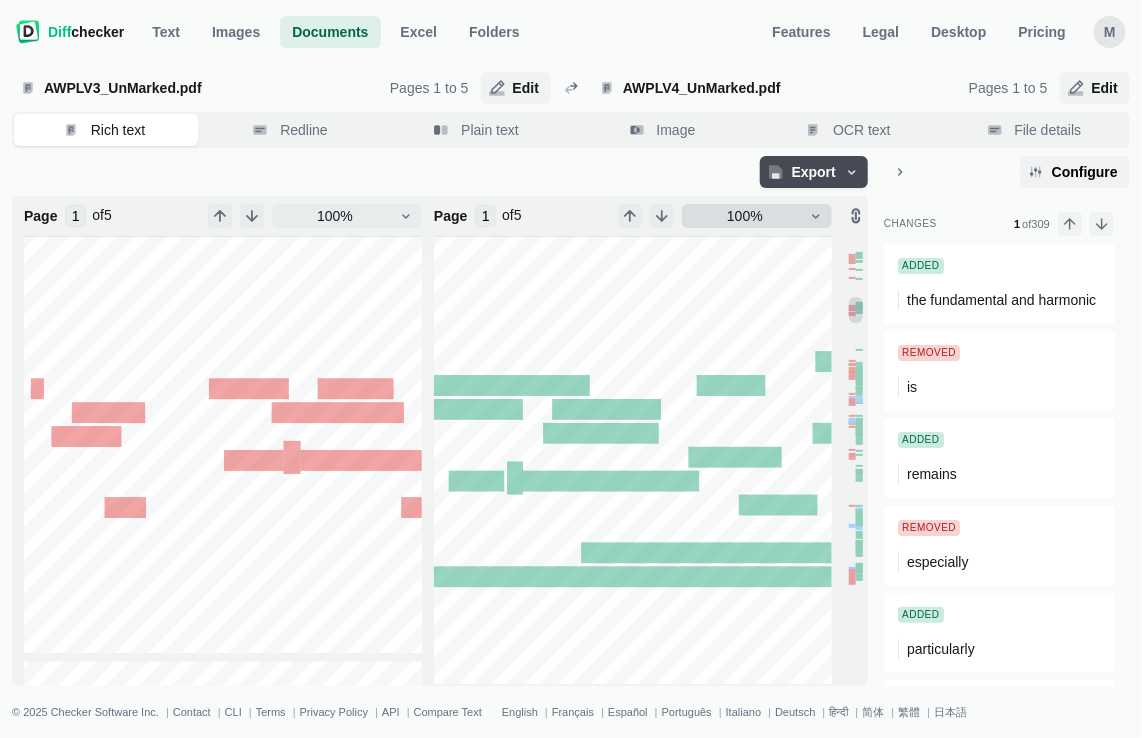 click on "100%" at bounding box center [745, 216] 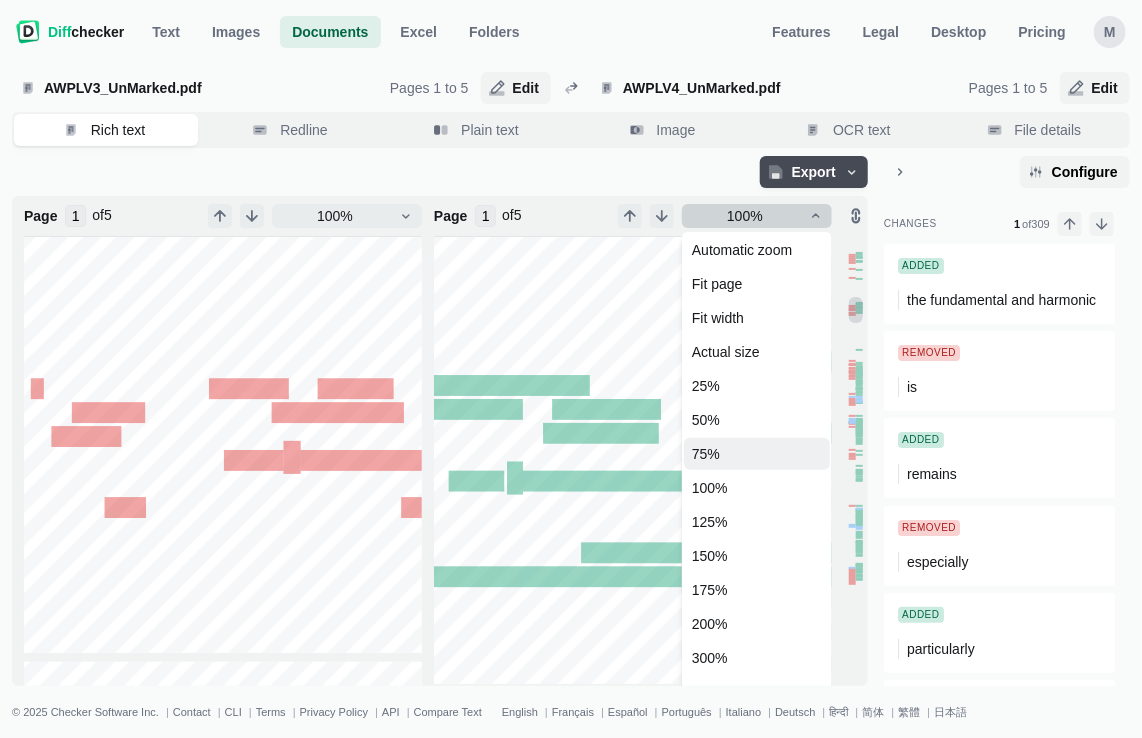 click on "75%" at bounding box center (757, 454) 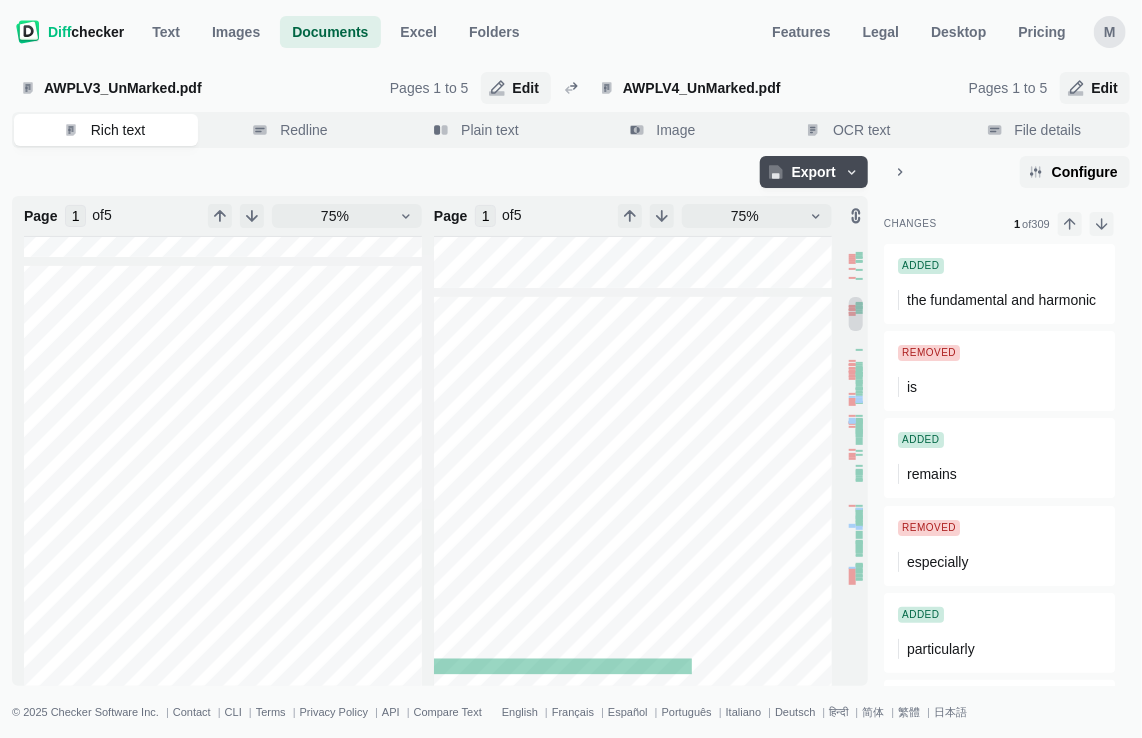 type on "2" 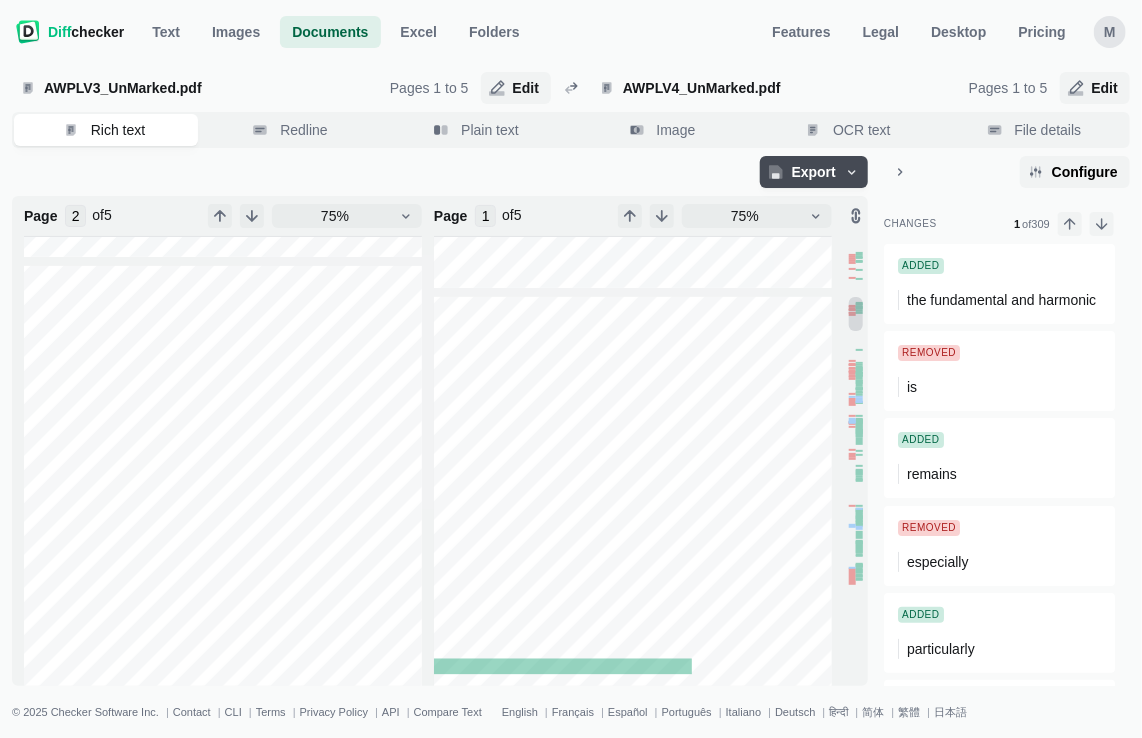 type on "2" 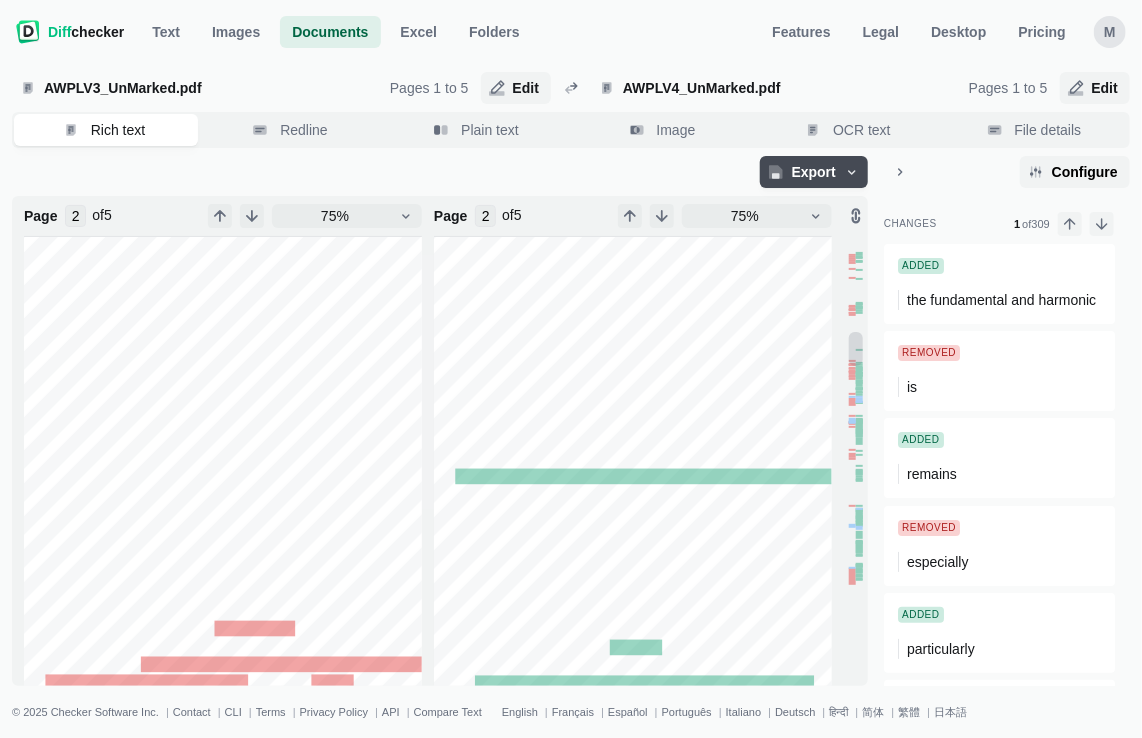 type on "1" 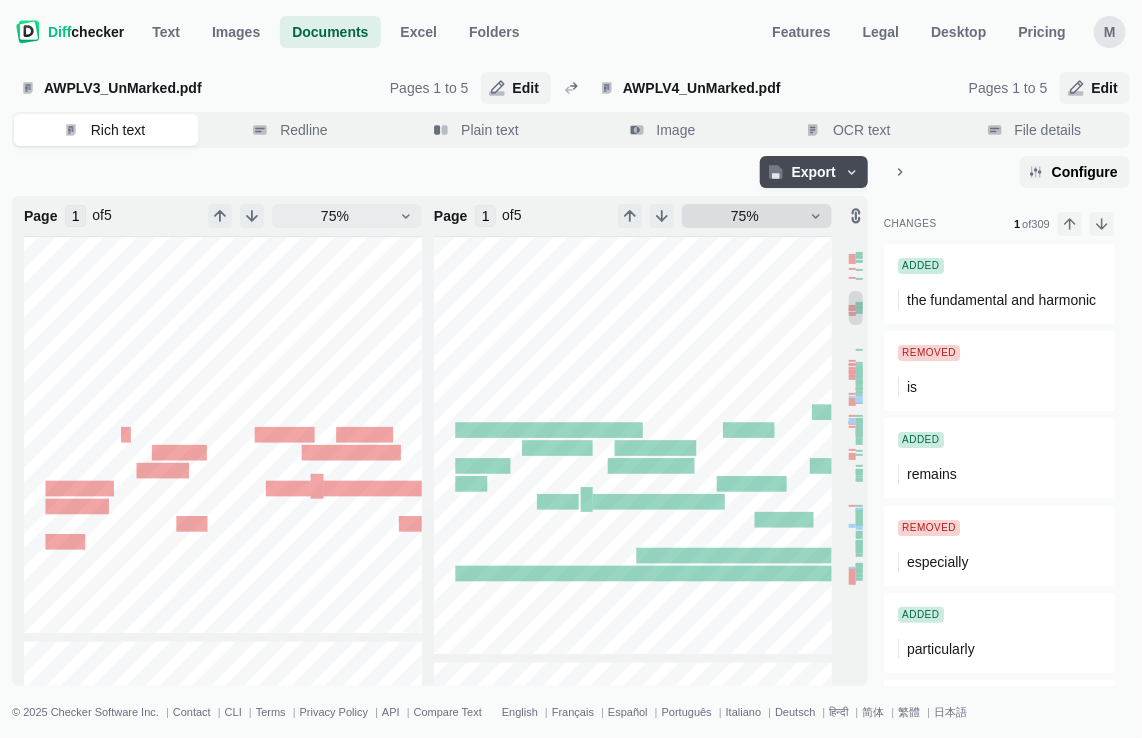 click on "75%" at bounding box center (757, 216) 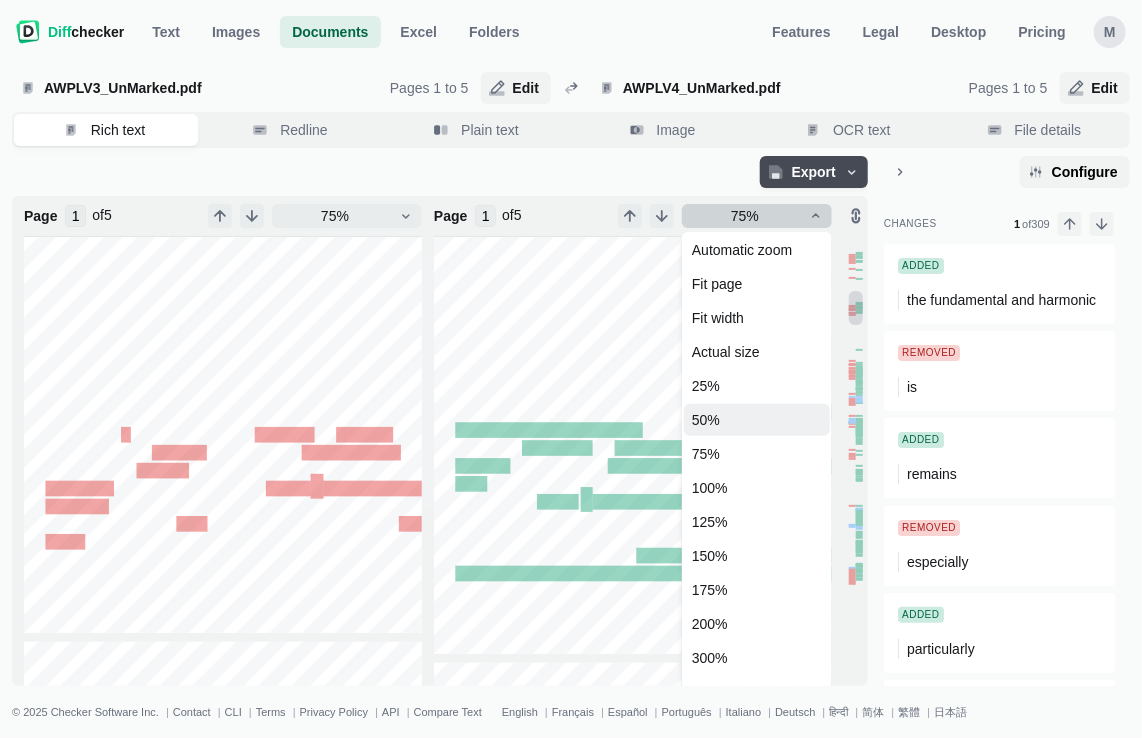 click on "50%" at bounding box center (757, 420) 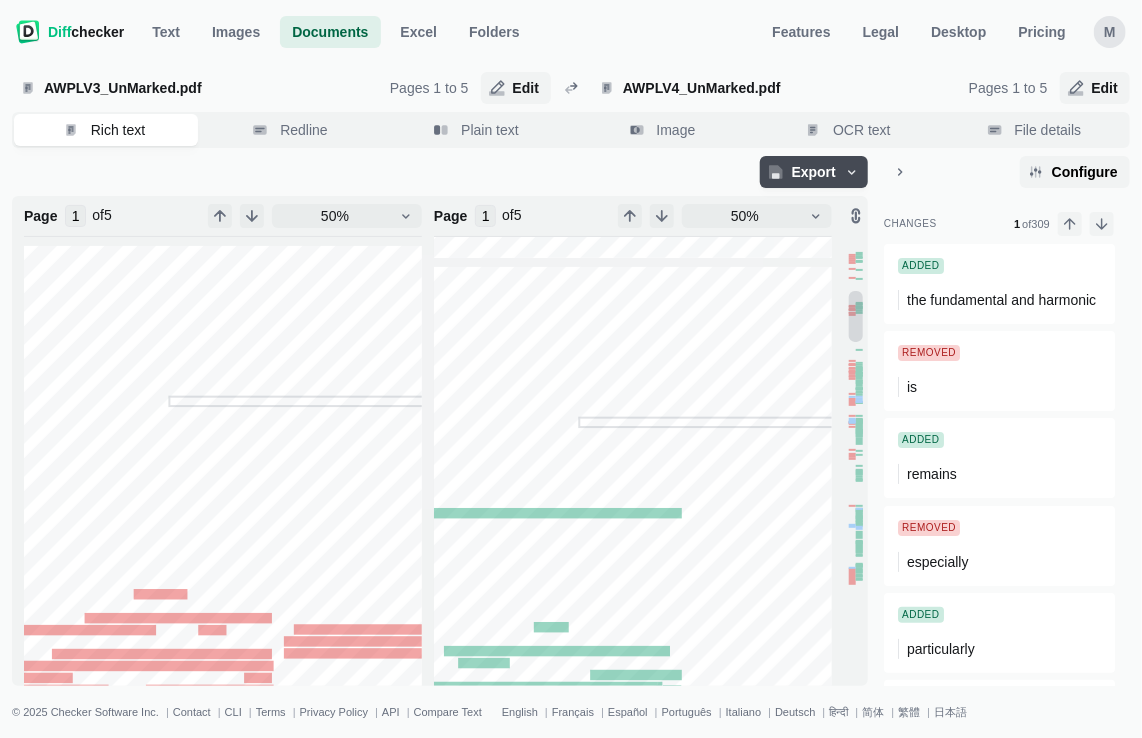 type on "2" 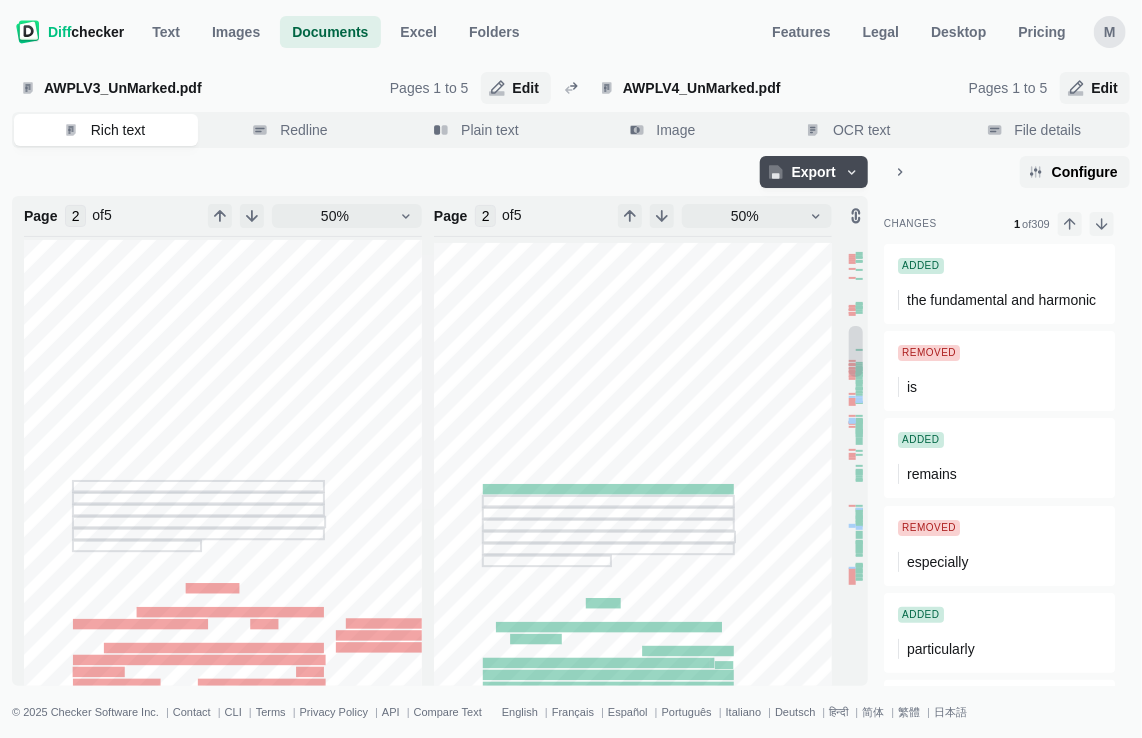 type on "1" 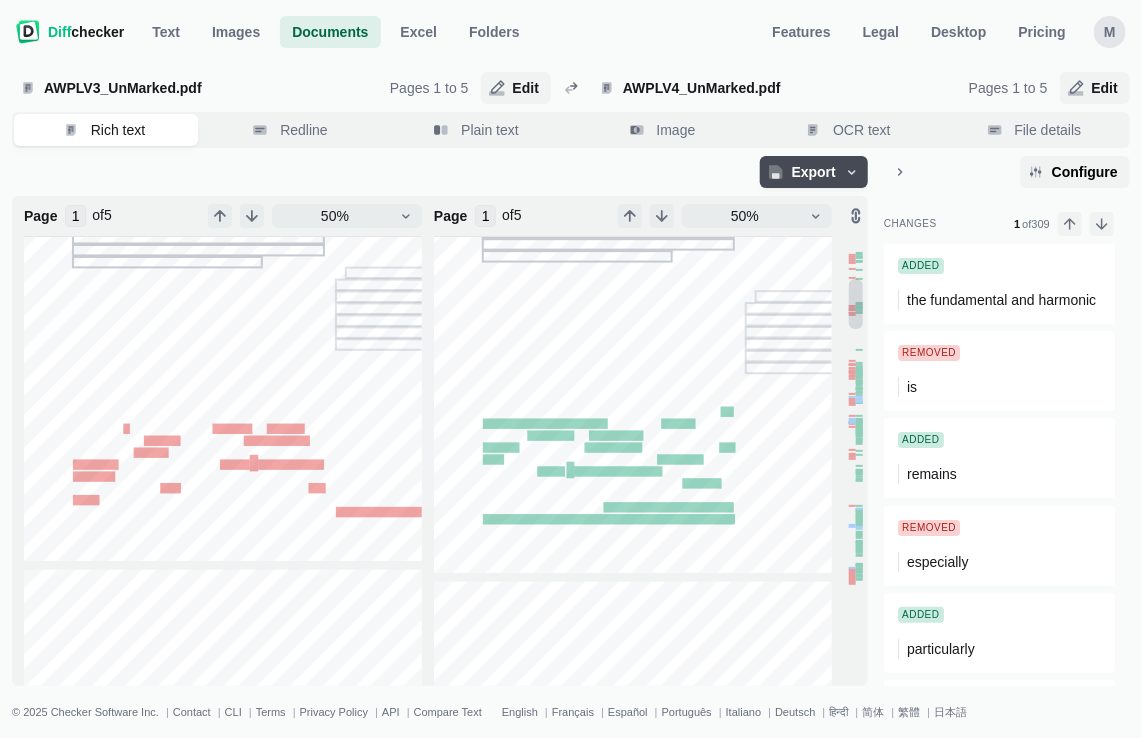 scroll, scrollTop: 344, scrollLeft: 147, axis: both 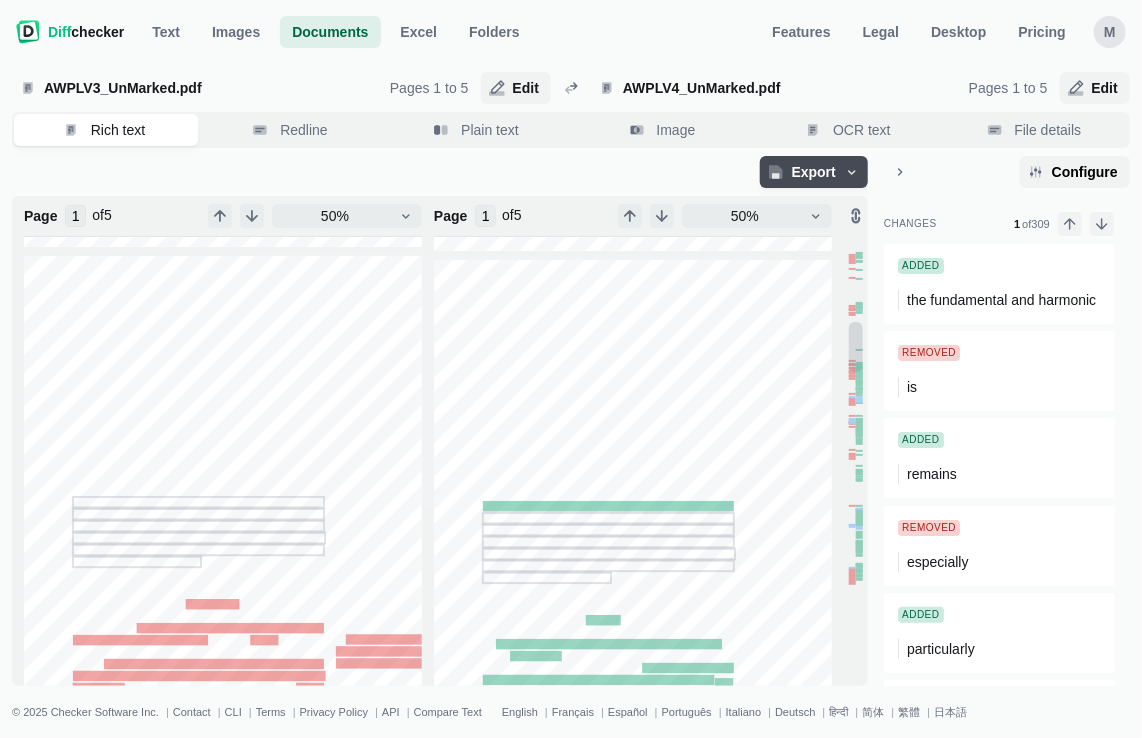 type on "2" 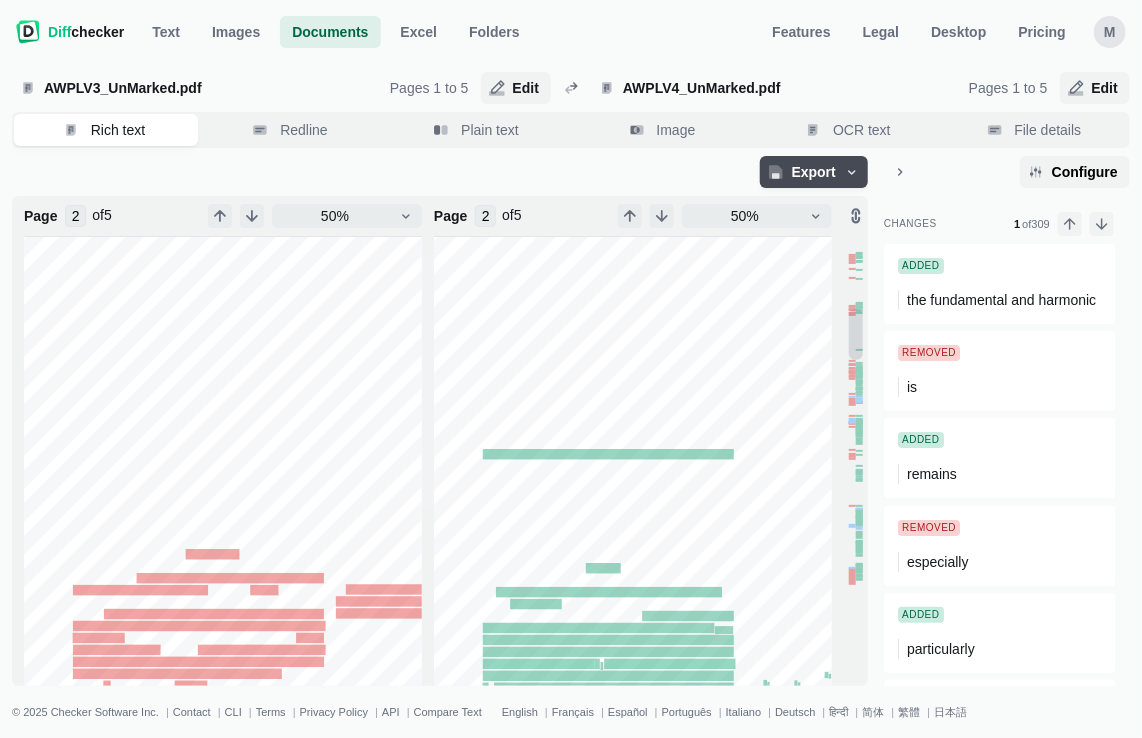 type on "1" 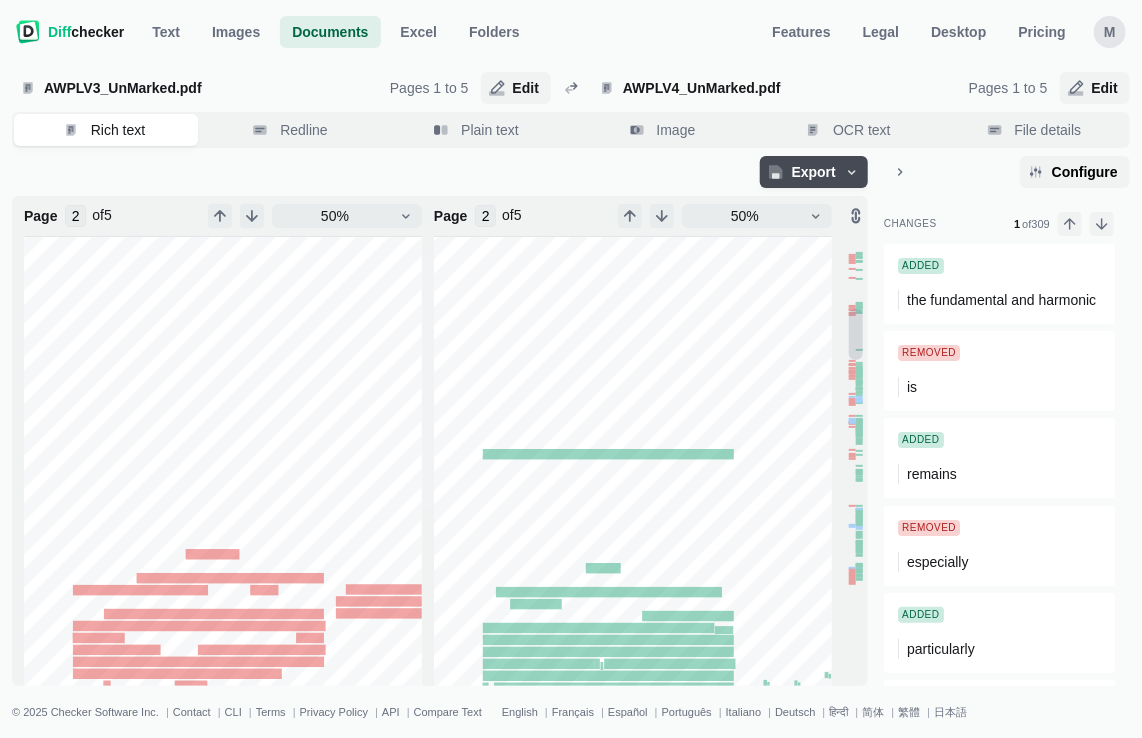 type on "1" 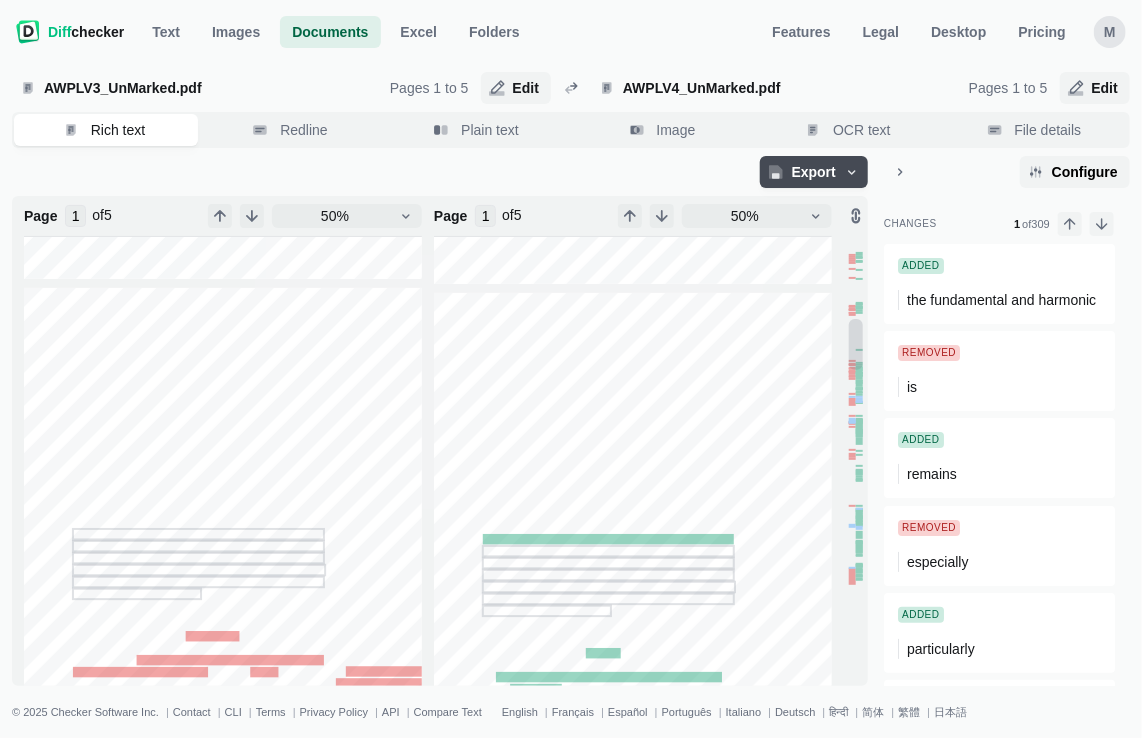 type on "2" 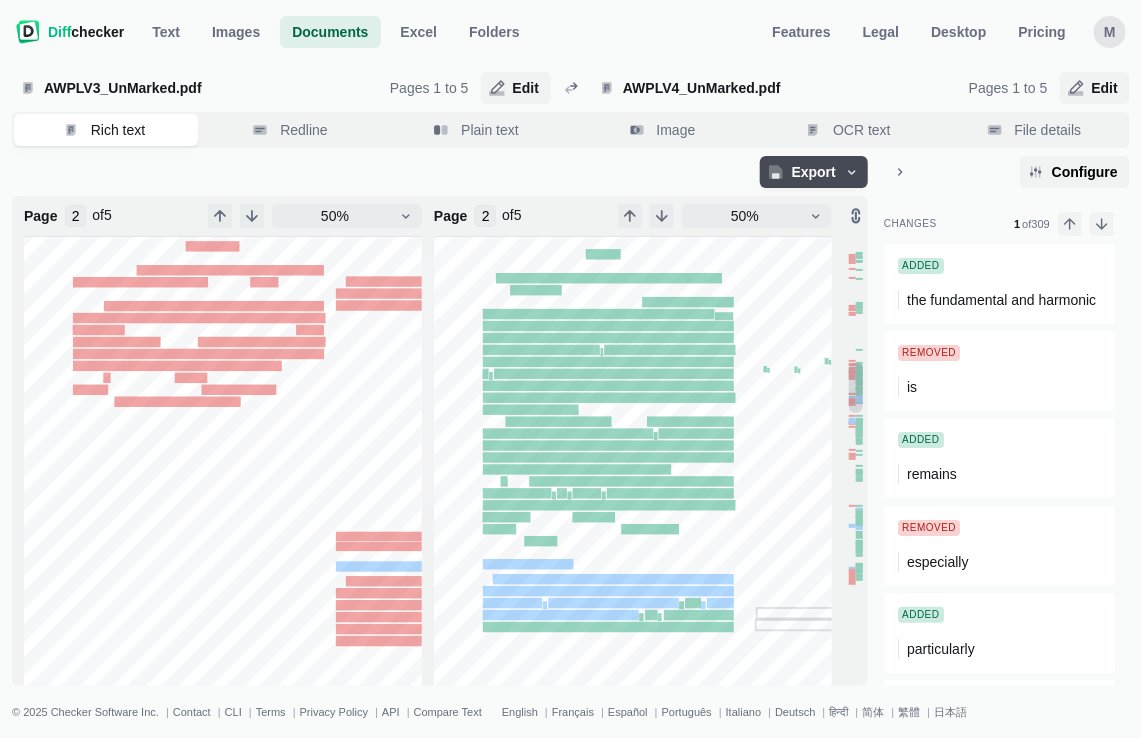 scroll, scrollTop: 1197, scrollLeft: 0, axis: vertical 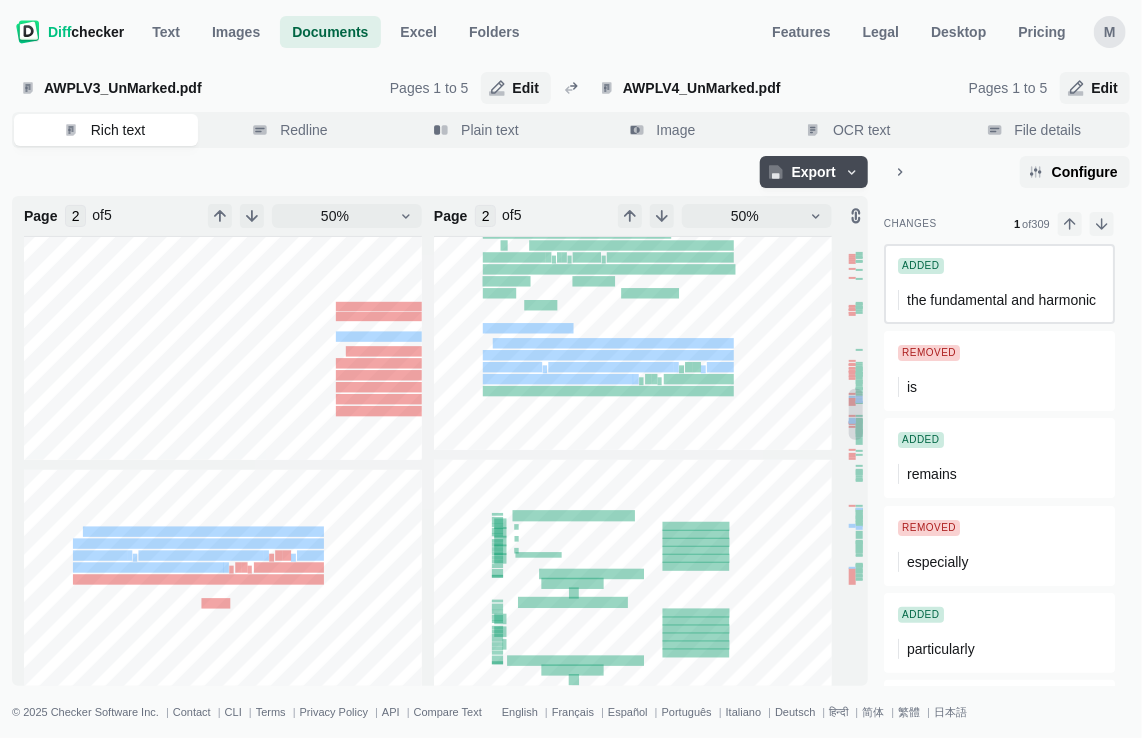 click on "Added the fundamental and harmonic" at bounding box center [999, 284] 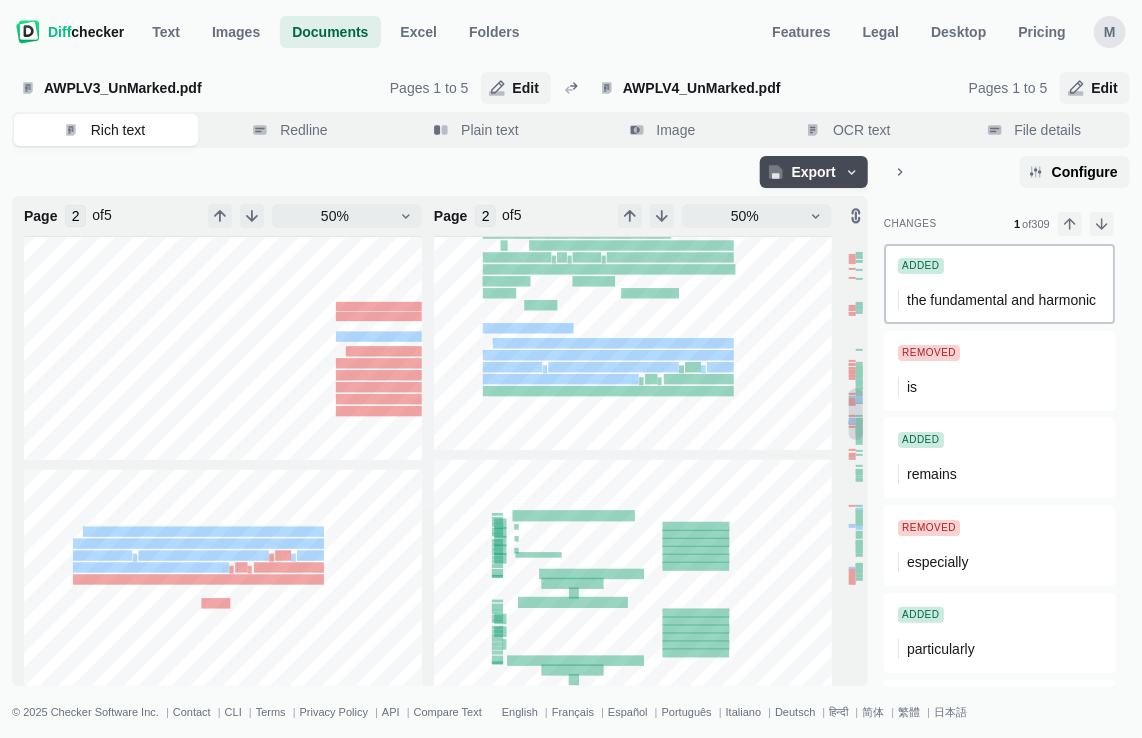 scroll, scrollTop: 1155, scrollLeft: 0, axis: vertical 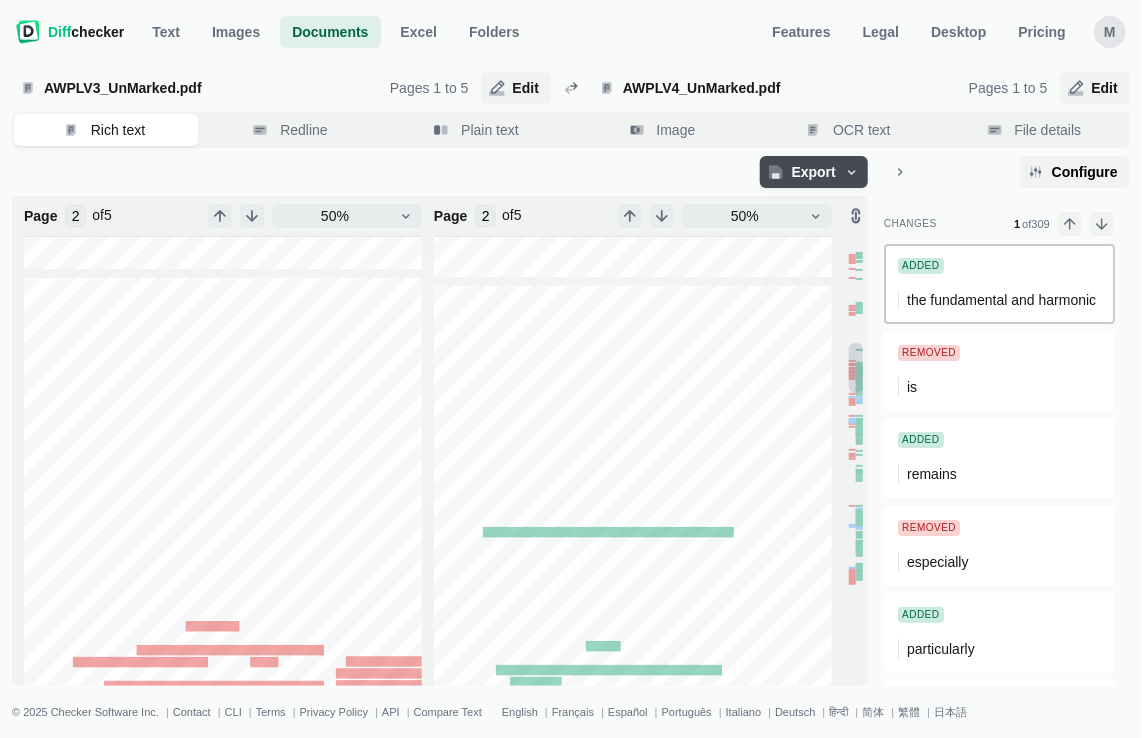 type on "1" 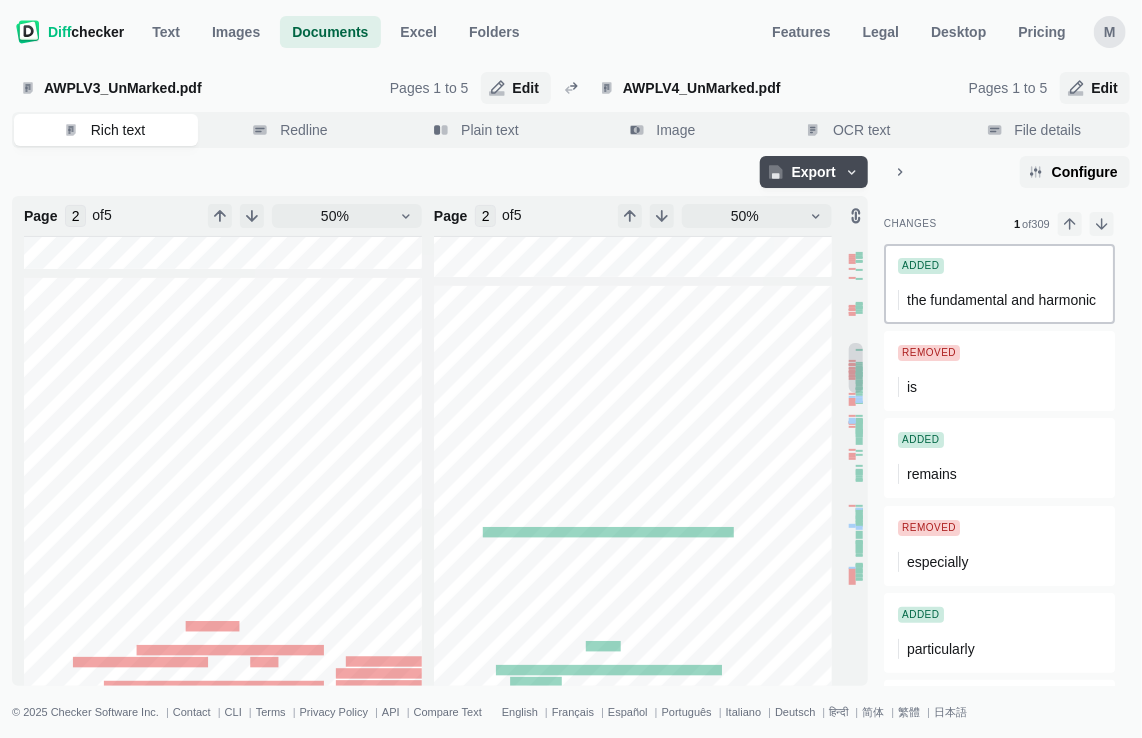 type on "1" 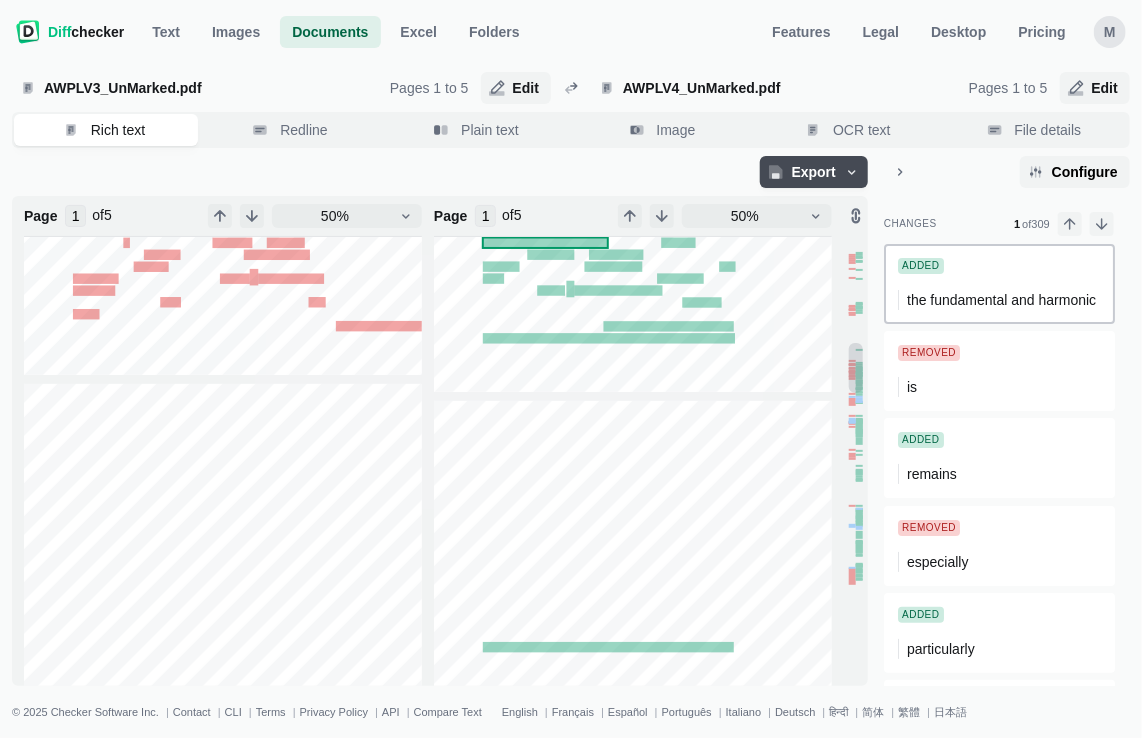 scroll, scrollTop: 520, scrollLeft: 0, axis: vertical 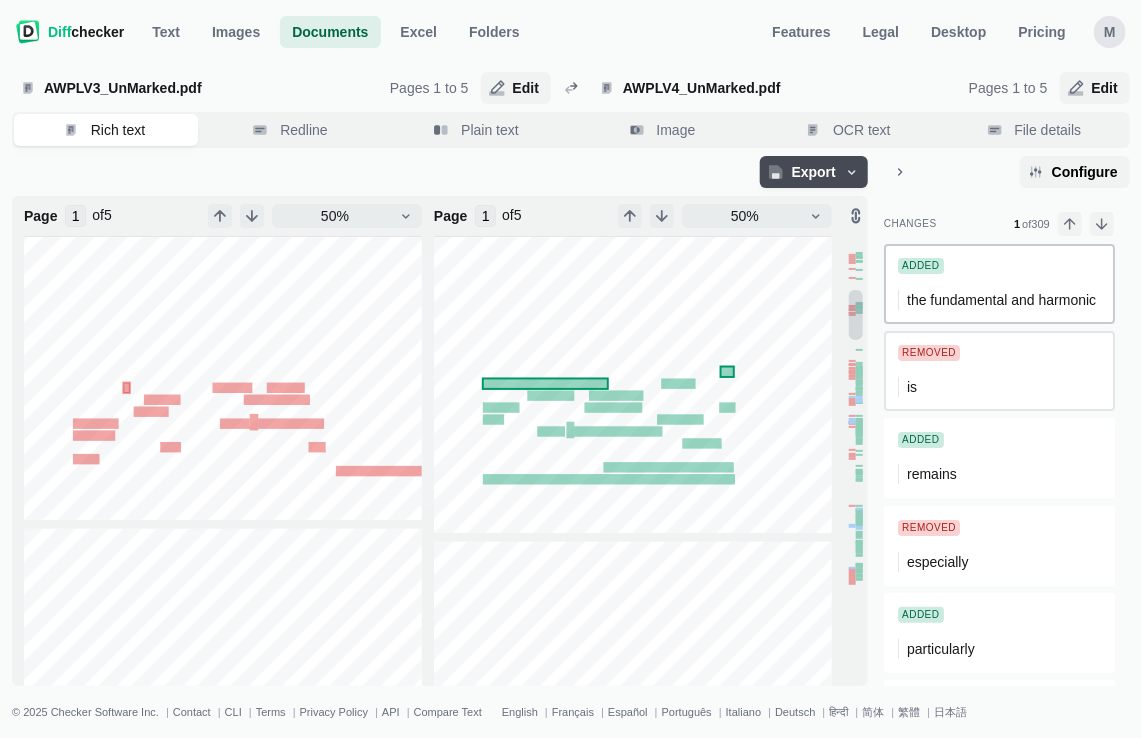 click on "Removed is" at bounding box center [999, 371] 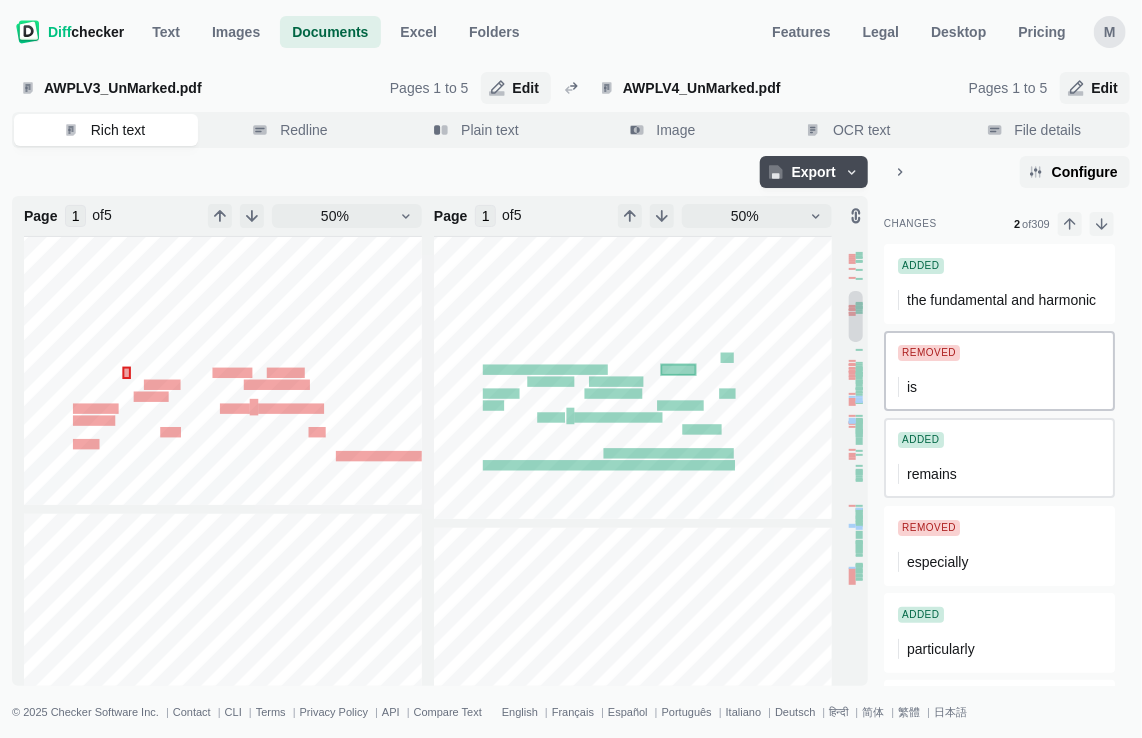 click on "Added remains" at bounding box center [999, 458] 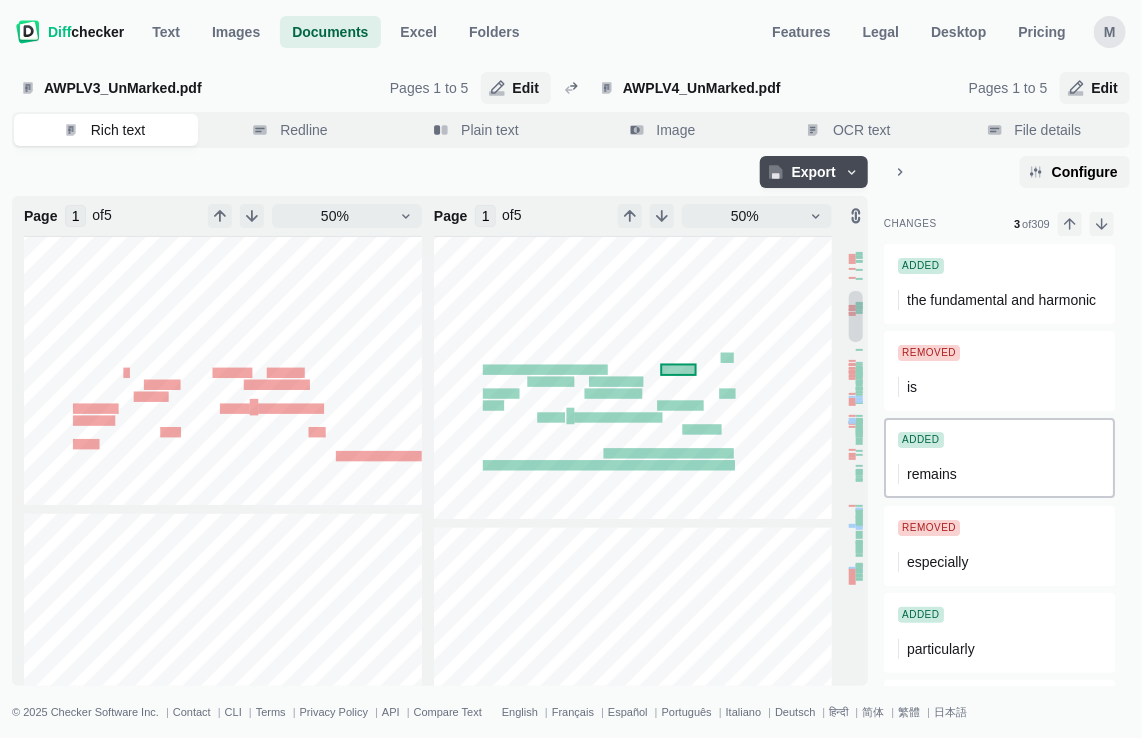 scroll, scrollTop: 64, scrollLeft: 0, axis: vertical 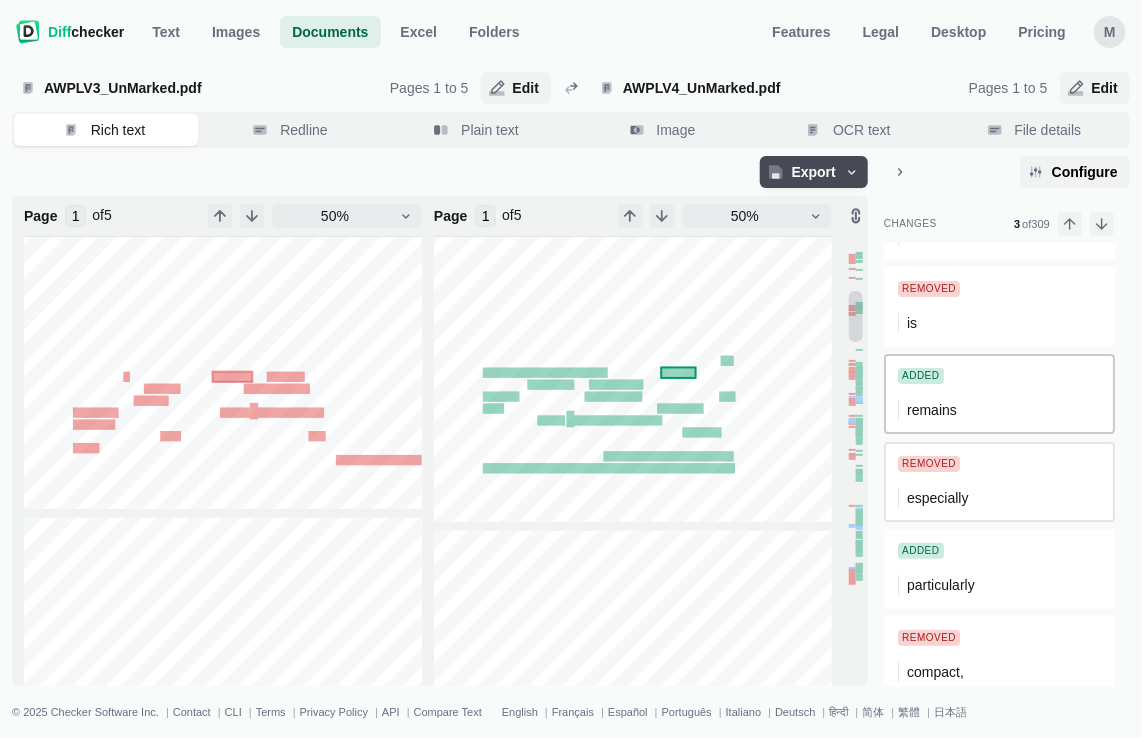 click on "Removed especially" at bounding box center (999, 482) 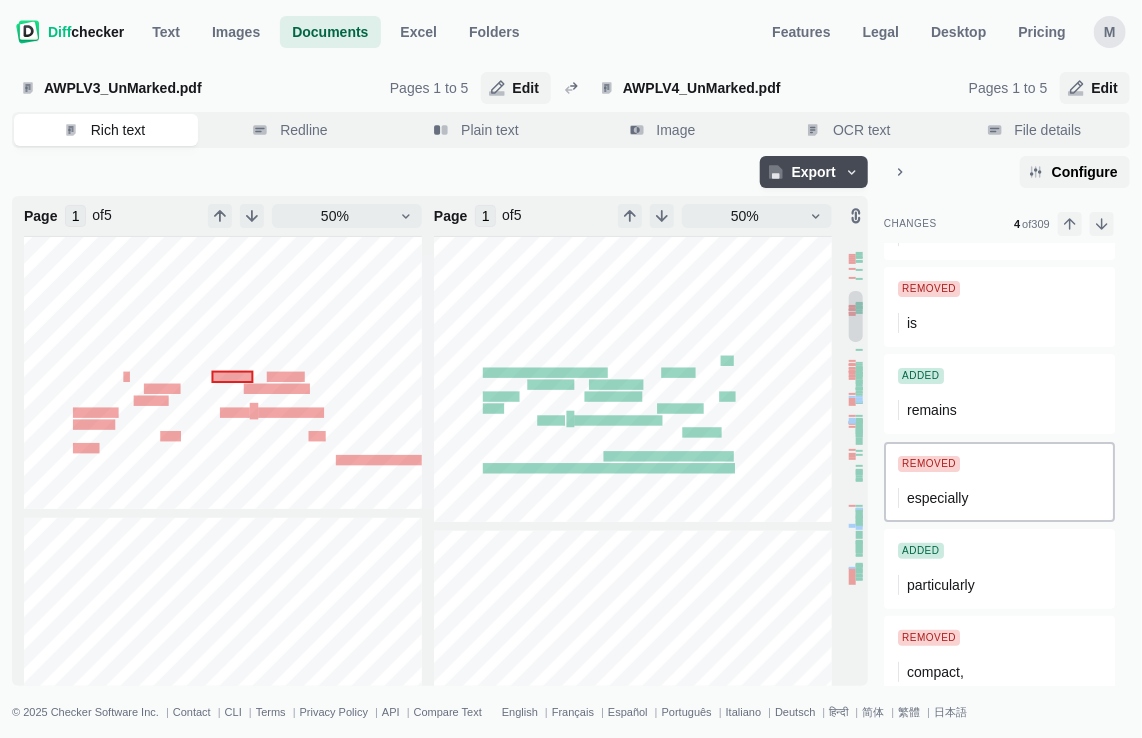 scroll, scrollTop: 152, scrollLeft: 0, axis: vertical 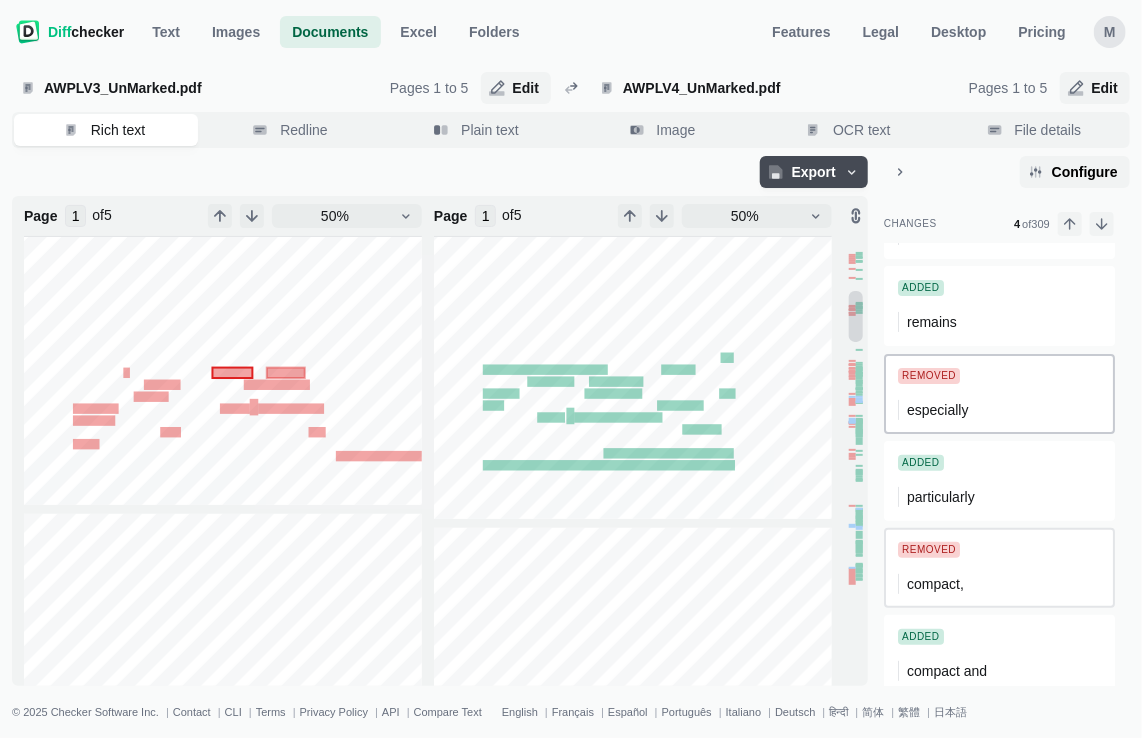 click on "Removed compact," at bounding box center (999, 568) 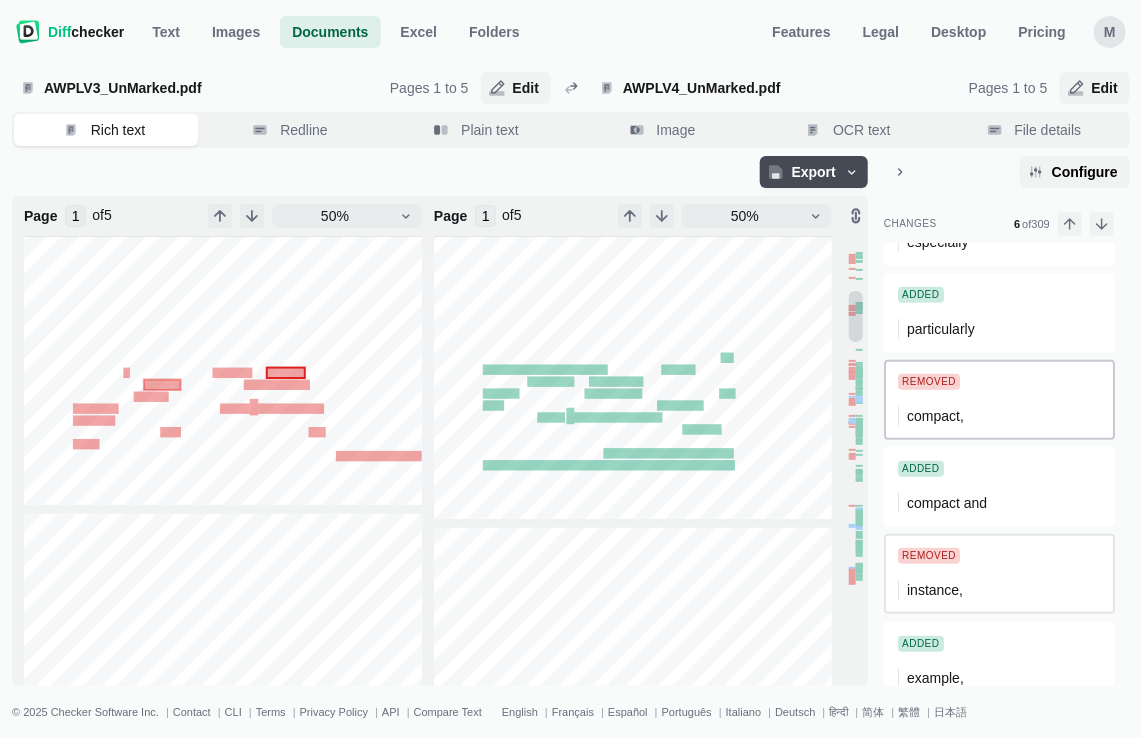scroll, scrollTop: 326, scrollLeft: 0, axis: vertical 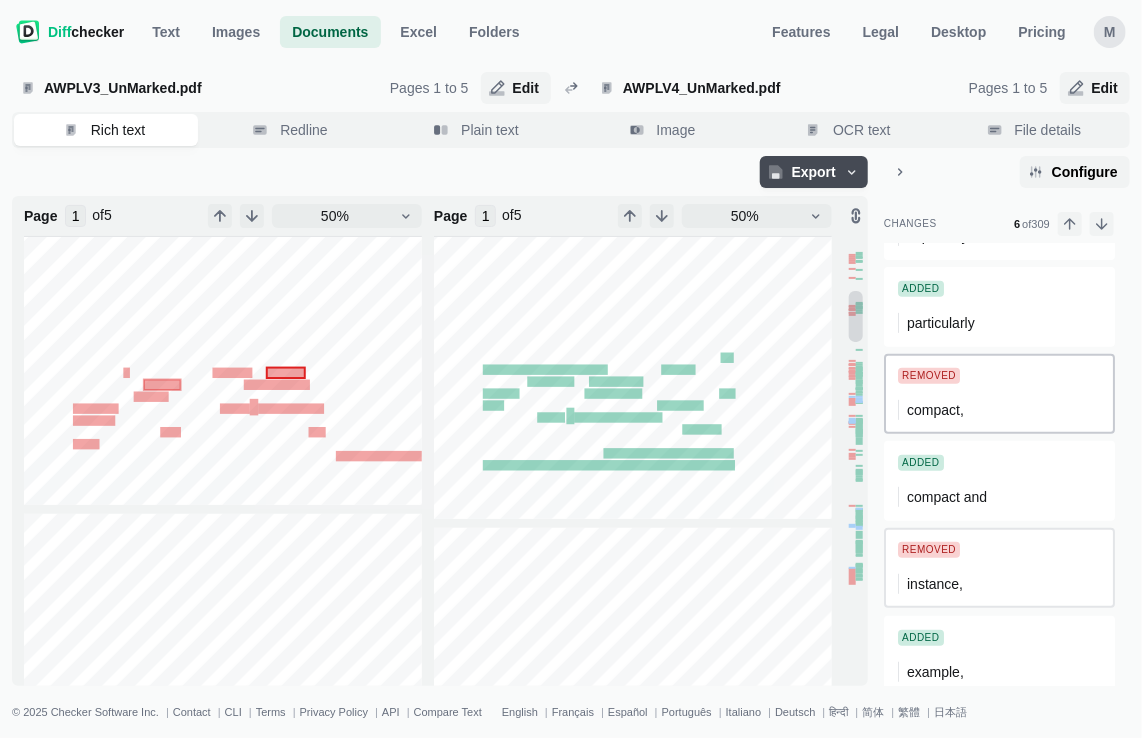 click on "instance," at bounding box center [935, 584] 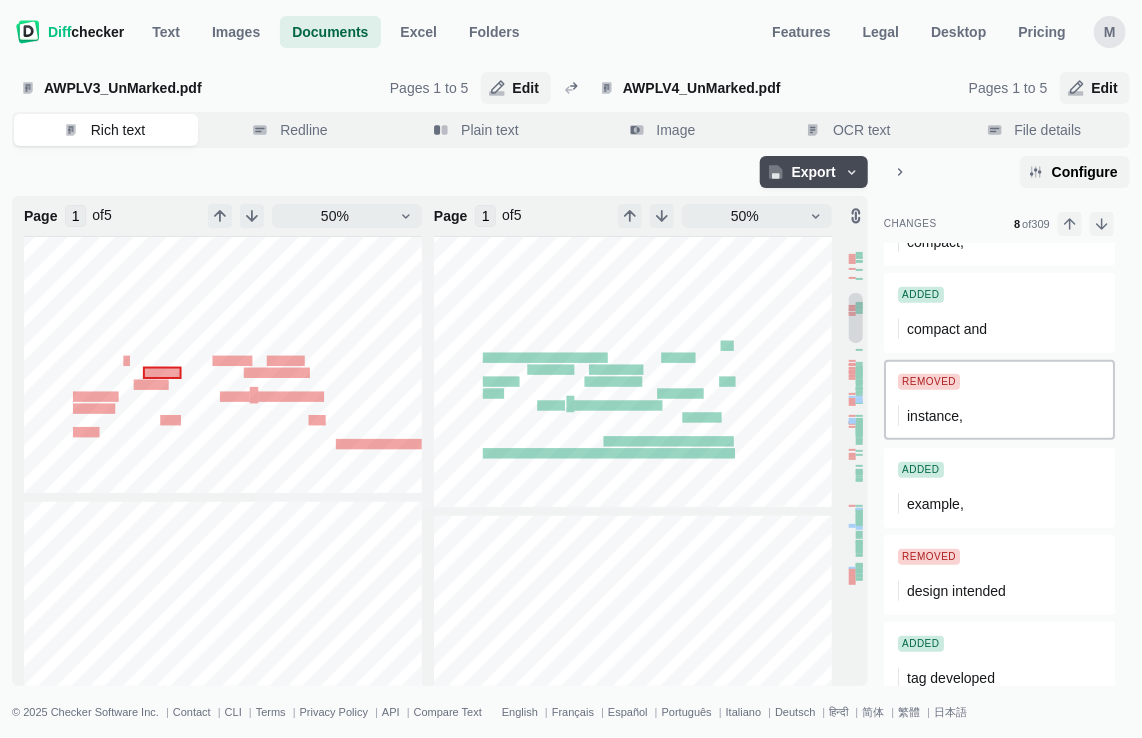 scroll, scrollTop: 500, scrollLeft: 0, axis: vertical 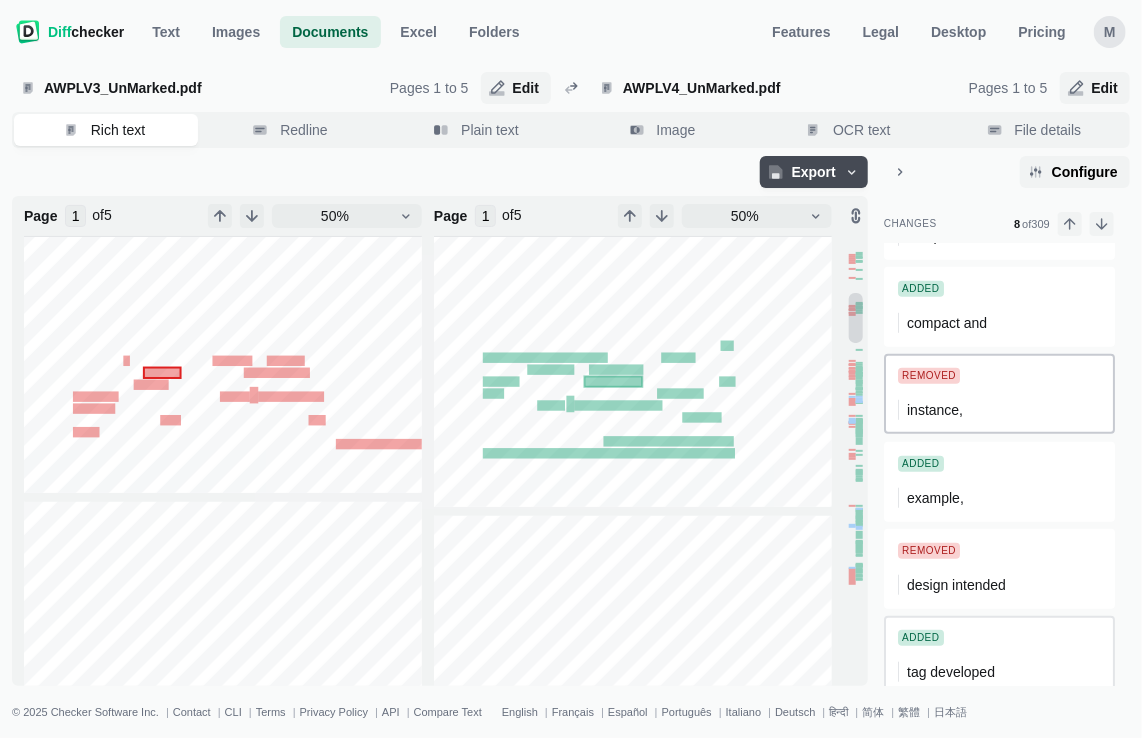 click on "Added tag developed" at bounding box center [999, 656] 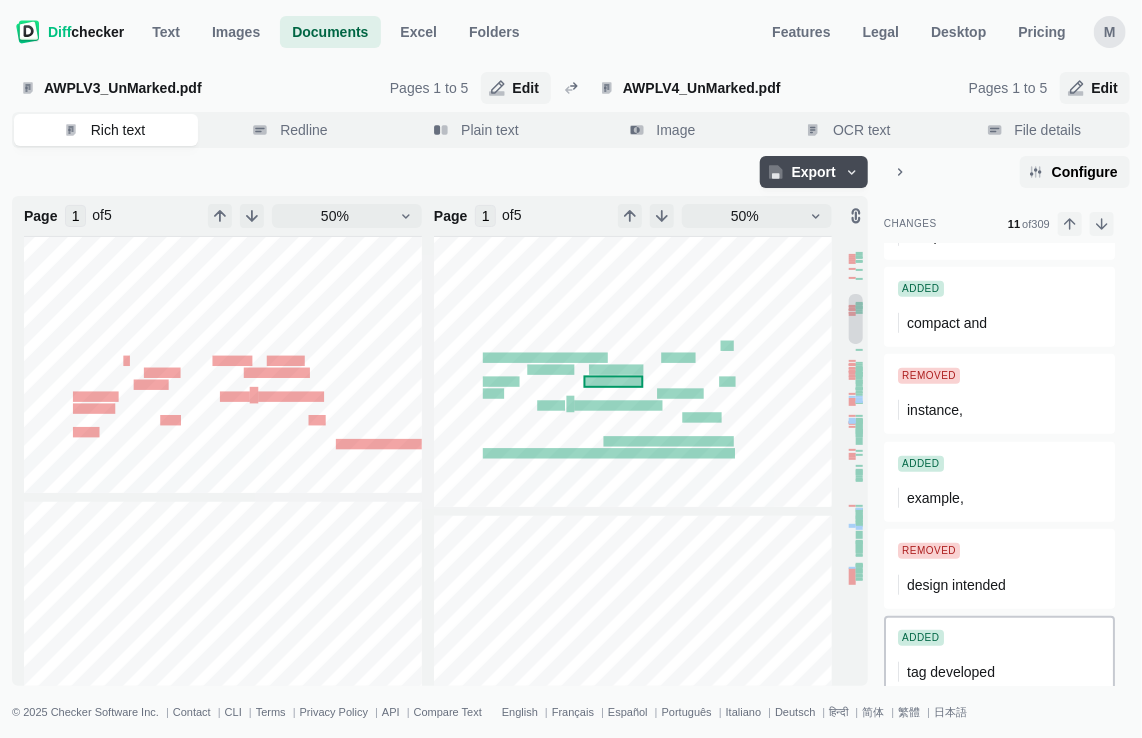 scroll, scrollTop: 730, scrollLeft: 0, axis: vertical 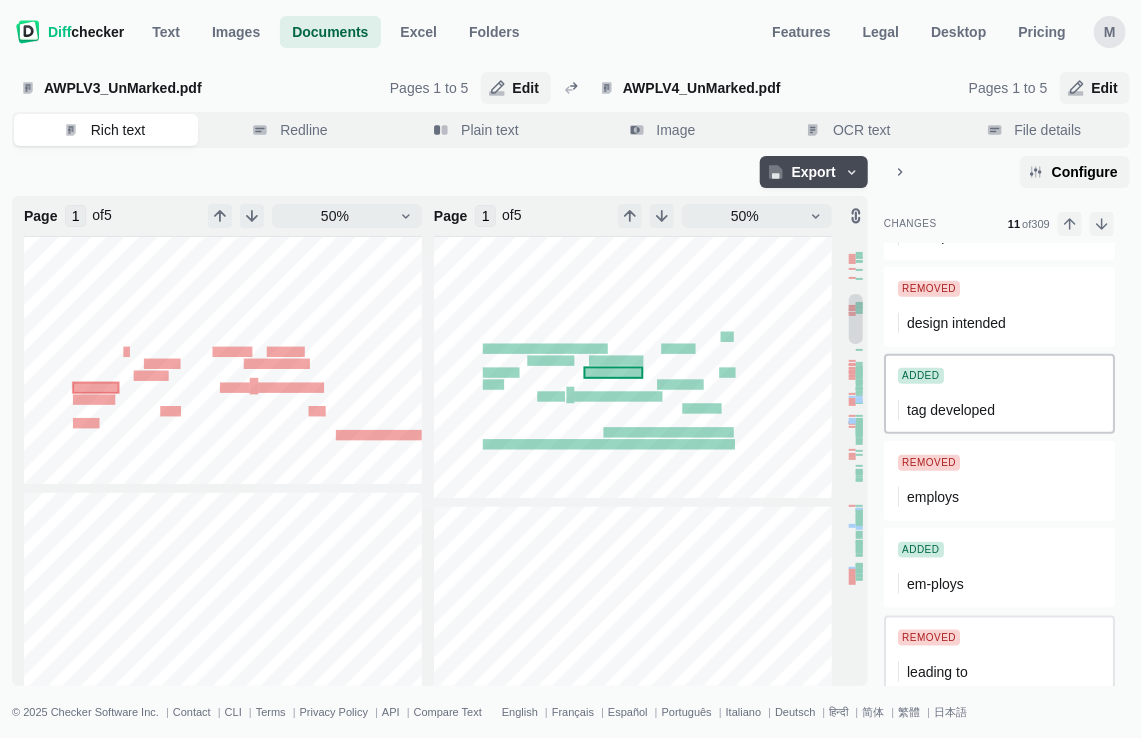 click on "Removed leading to" at bounding box center (999, 656) 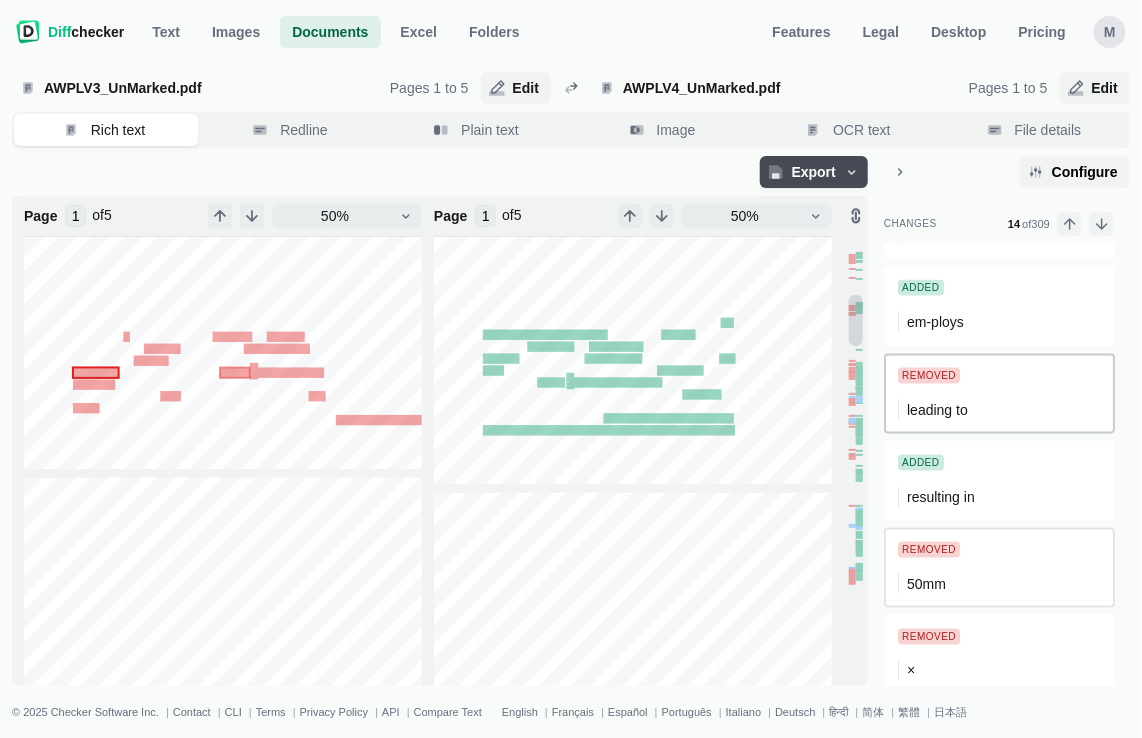 click on "Removed 50mm" at bounding box center [999, 568] 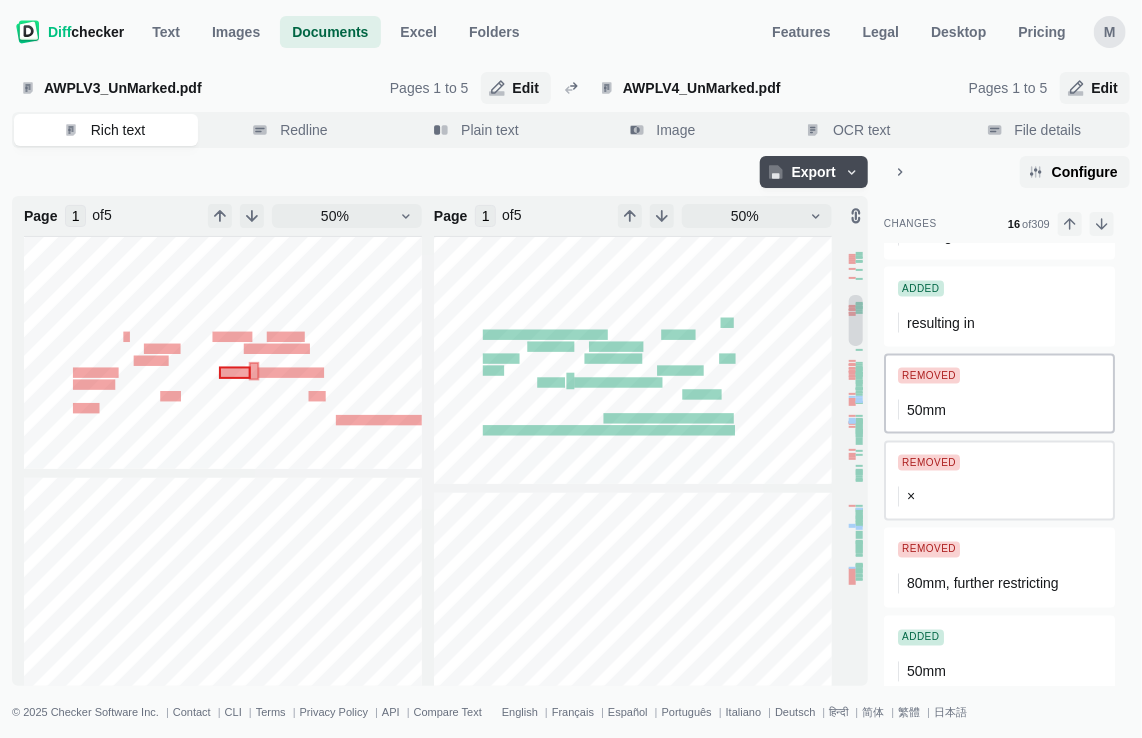 click on "Removed ×" at bounding box center [999, 481] 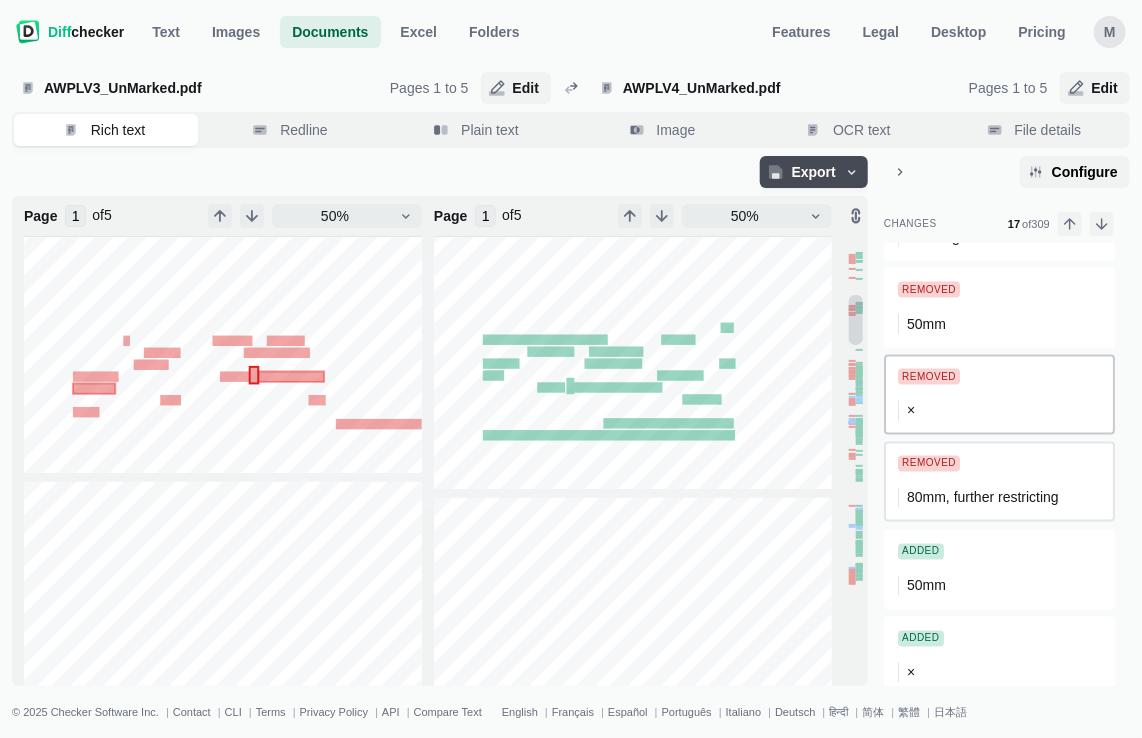 click on "Removed" at bounding box center [929, 464] 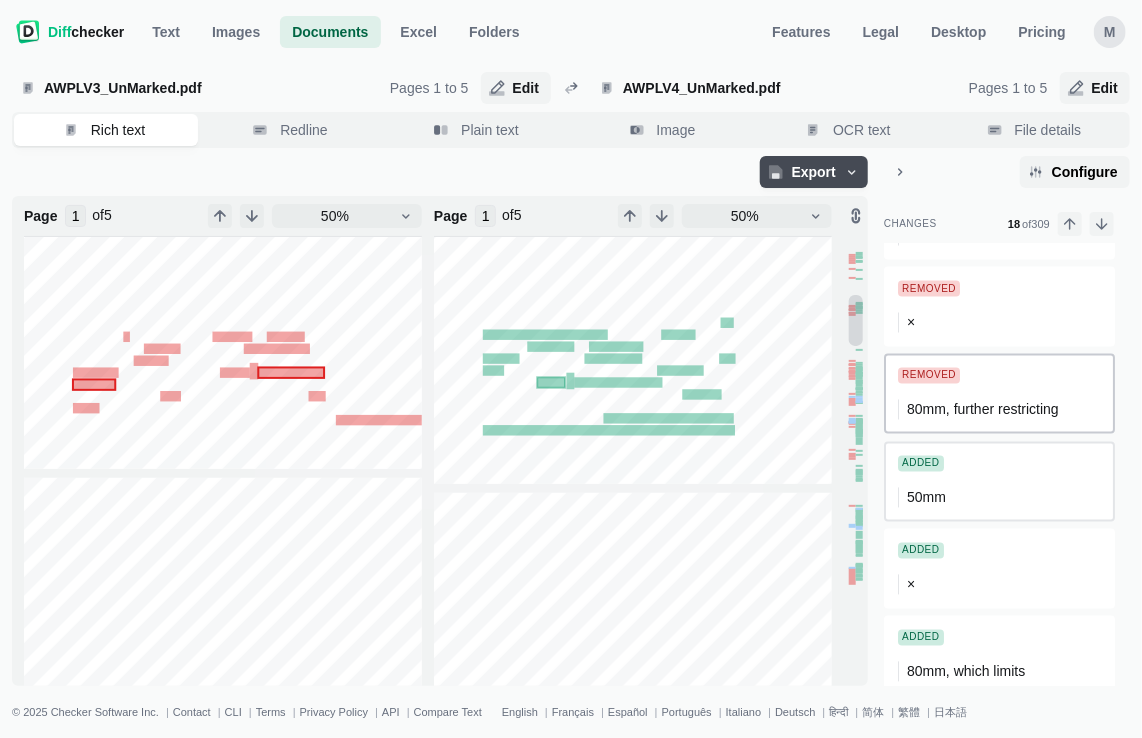 click on "Added" at bounding box center (921, 464) 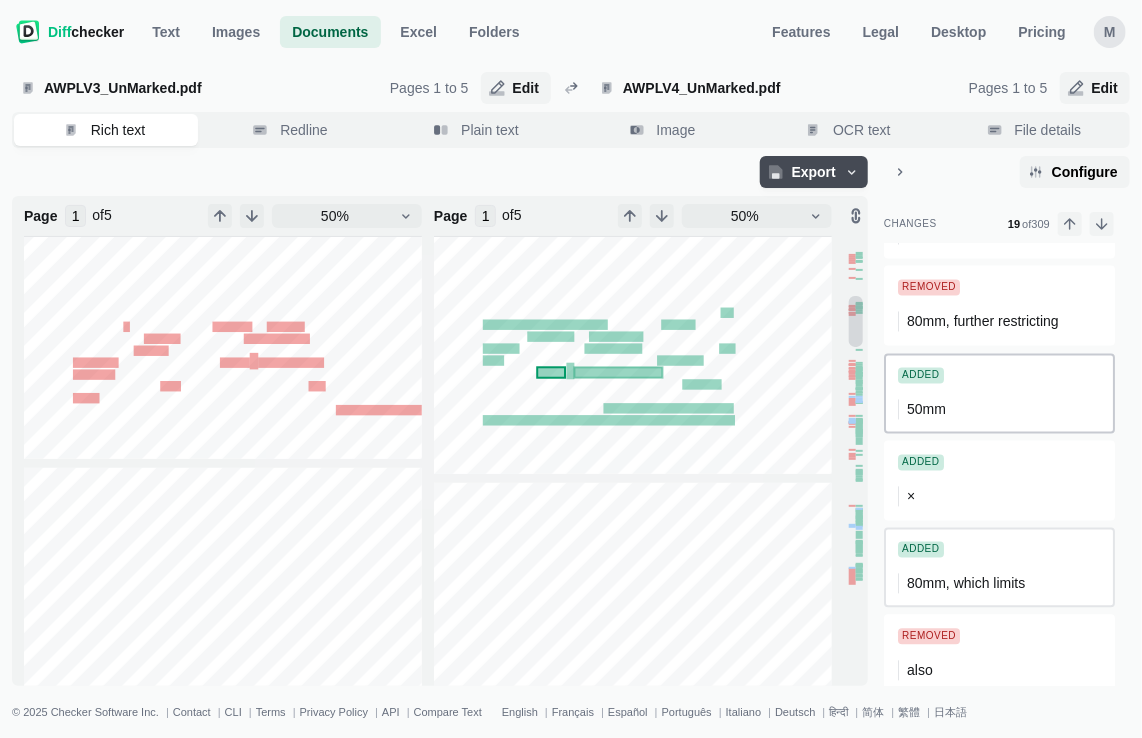 click on "Added 80mm, which limits" at bounding box center (999, 568) 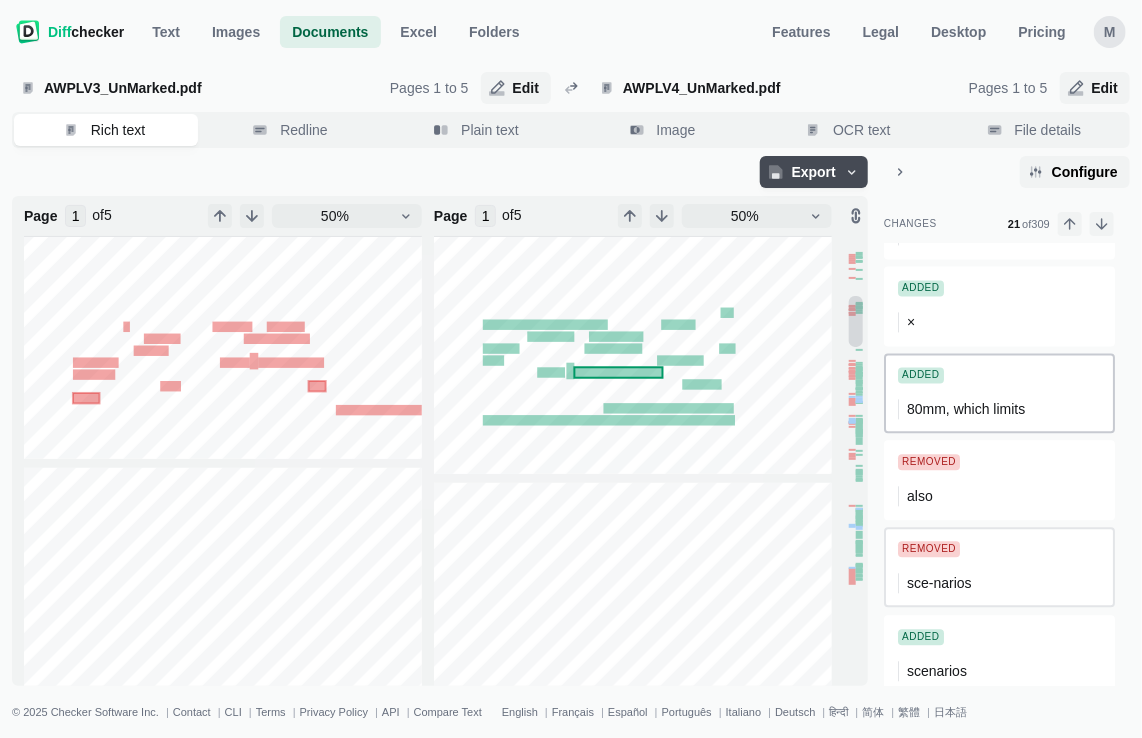 click on "Removed sce-narios" at bounding box center [999, 568] 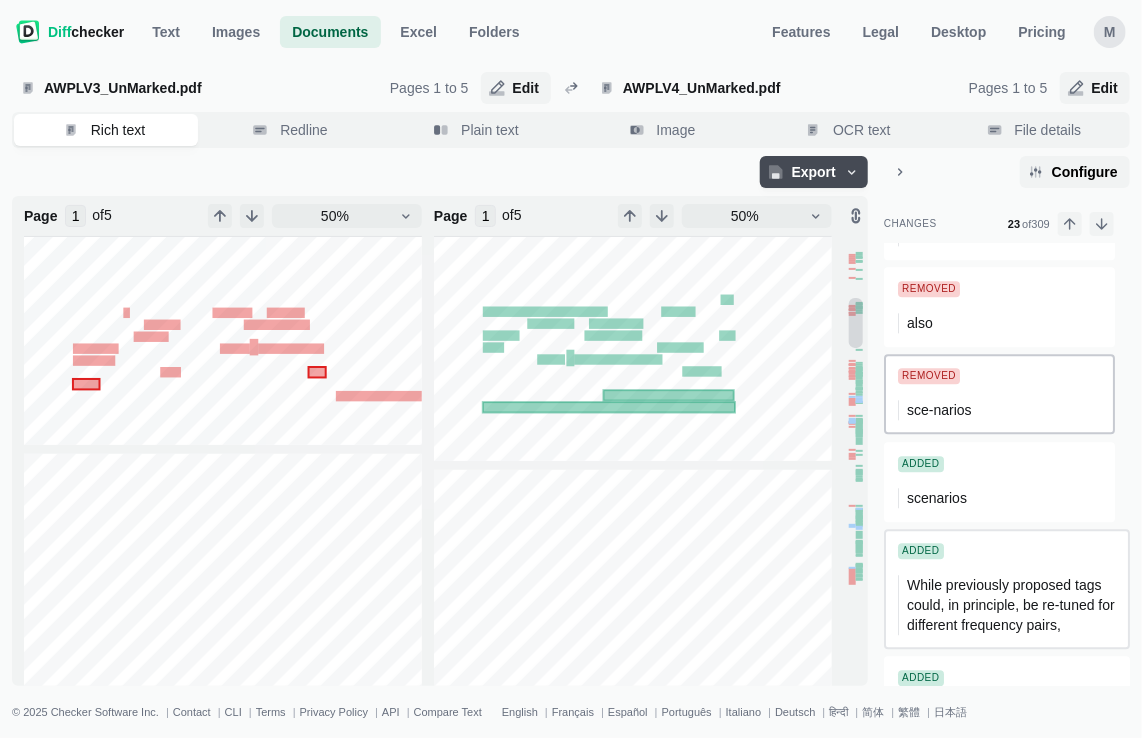 click on "While previously proposed tags could, in principle, be re-tuned for different frequency pairs," at bounding box center [1013, 605] 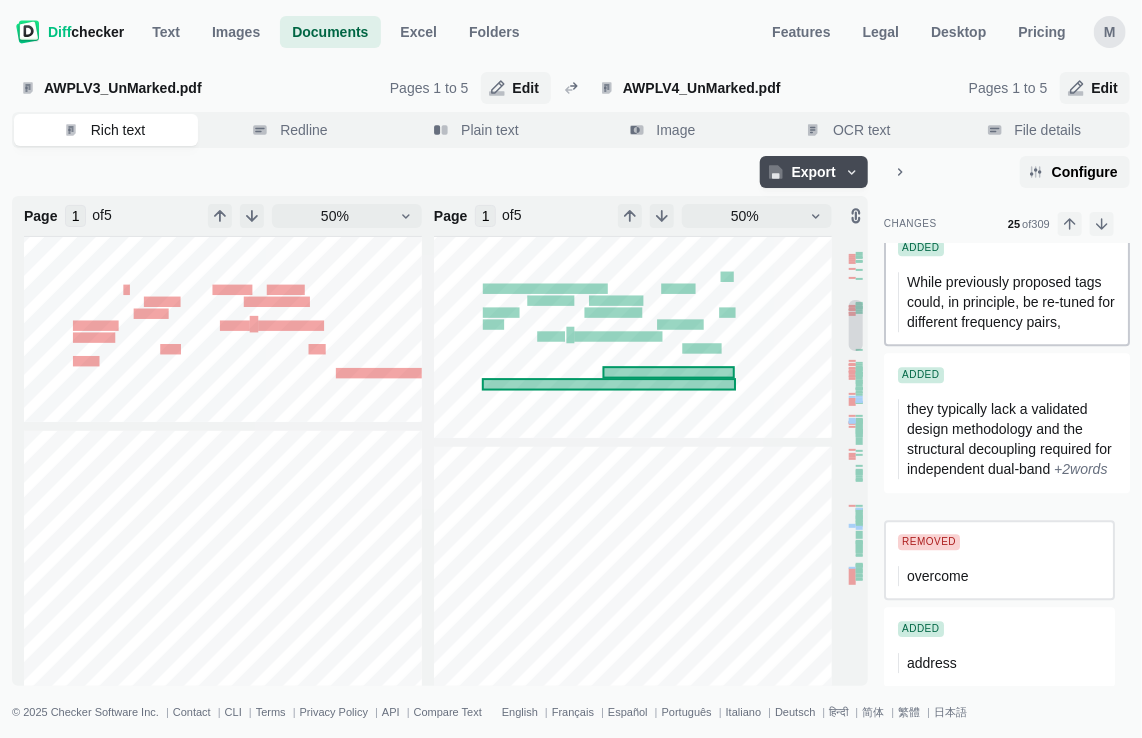 click on "overcome" at bounding box center (937, 576) 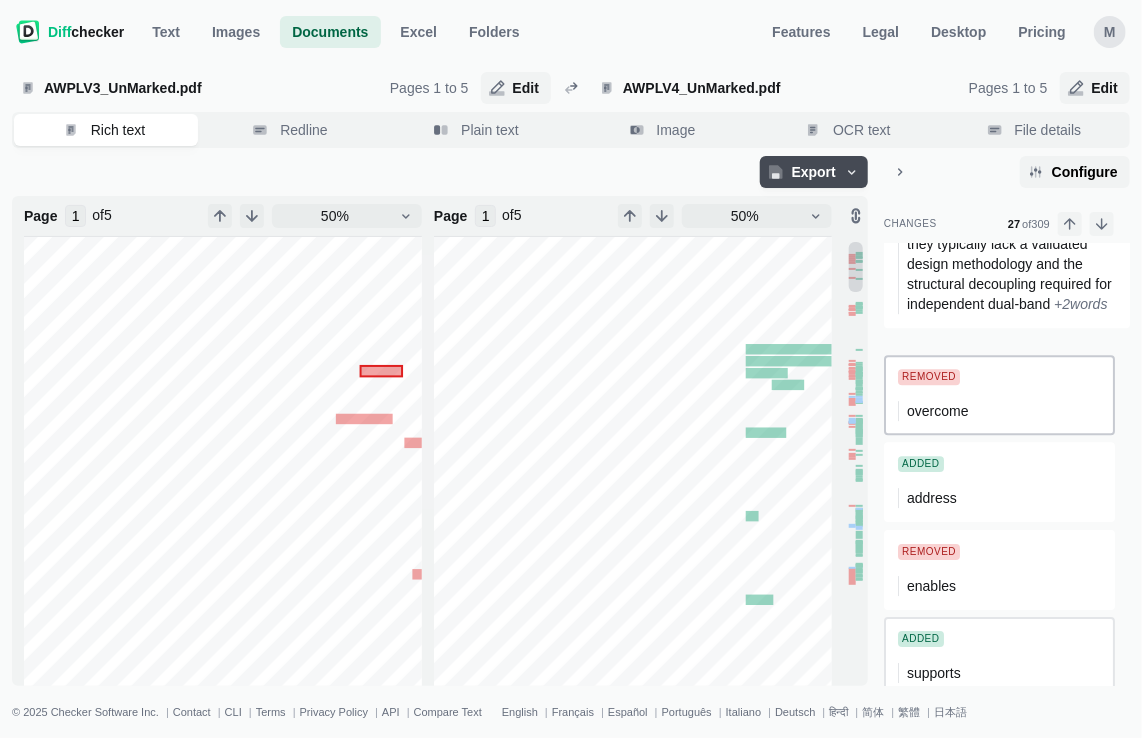 click on "Added supports" at bounding box center [999, 657] 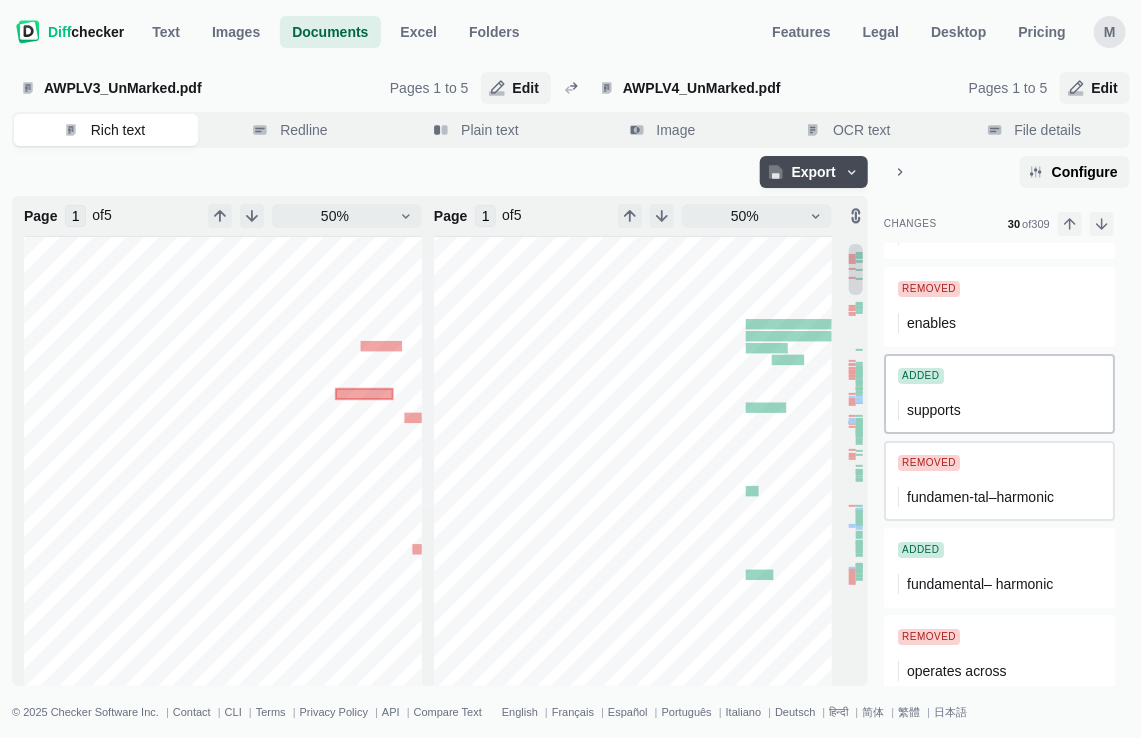 click on "Removed fundamen-tal–harmonic" at bounding box center [999, 481] 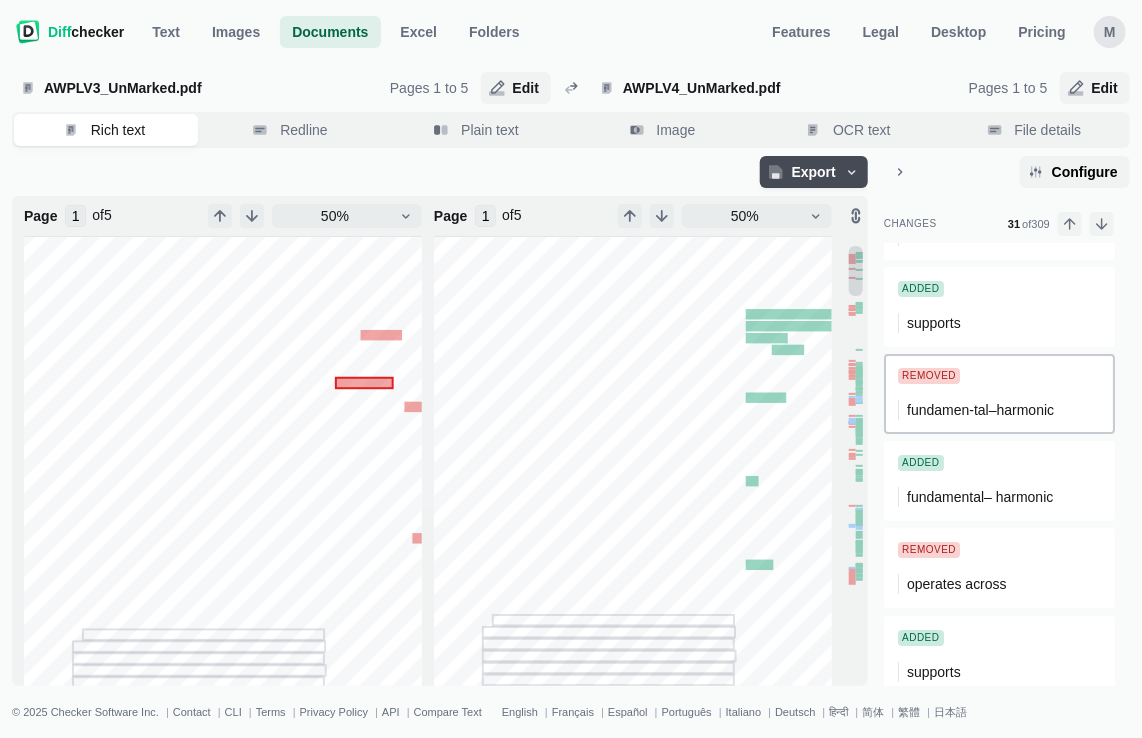 click on "patch" 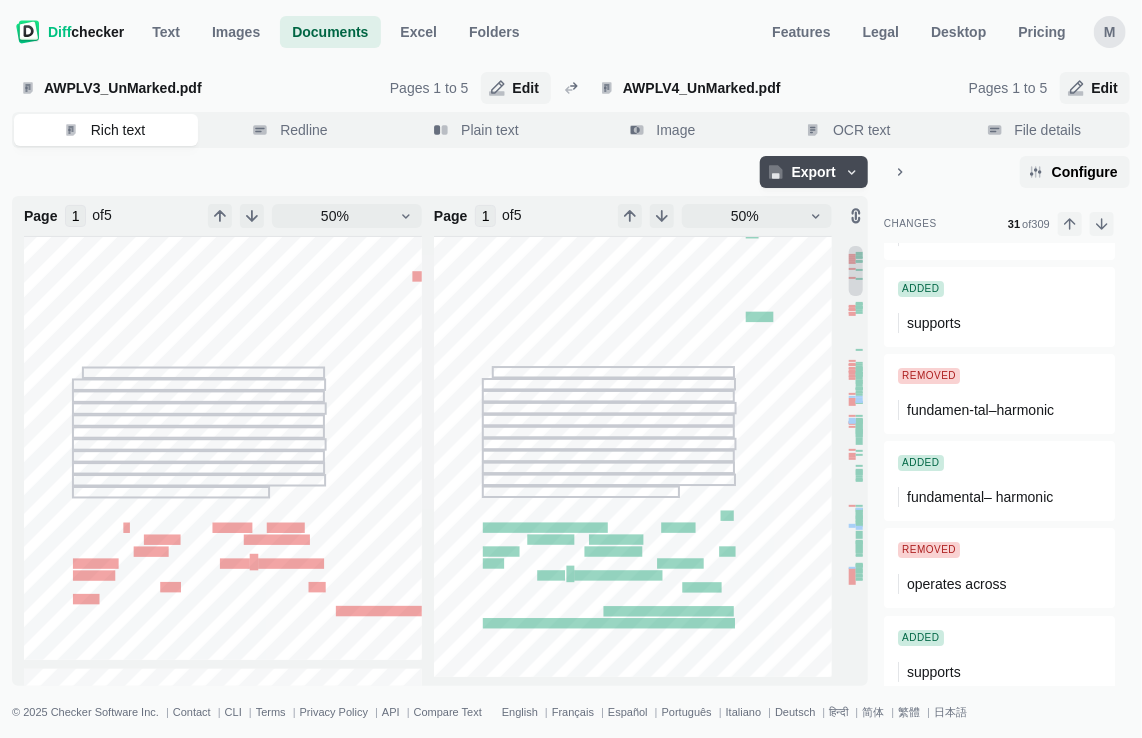 drag, startPoint x: 626, startPoint y: 692, endPoint x: 685, endPoint y: 678, distance: 60.63827 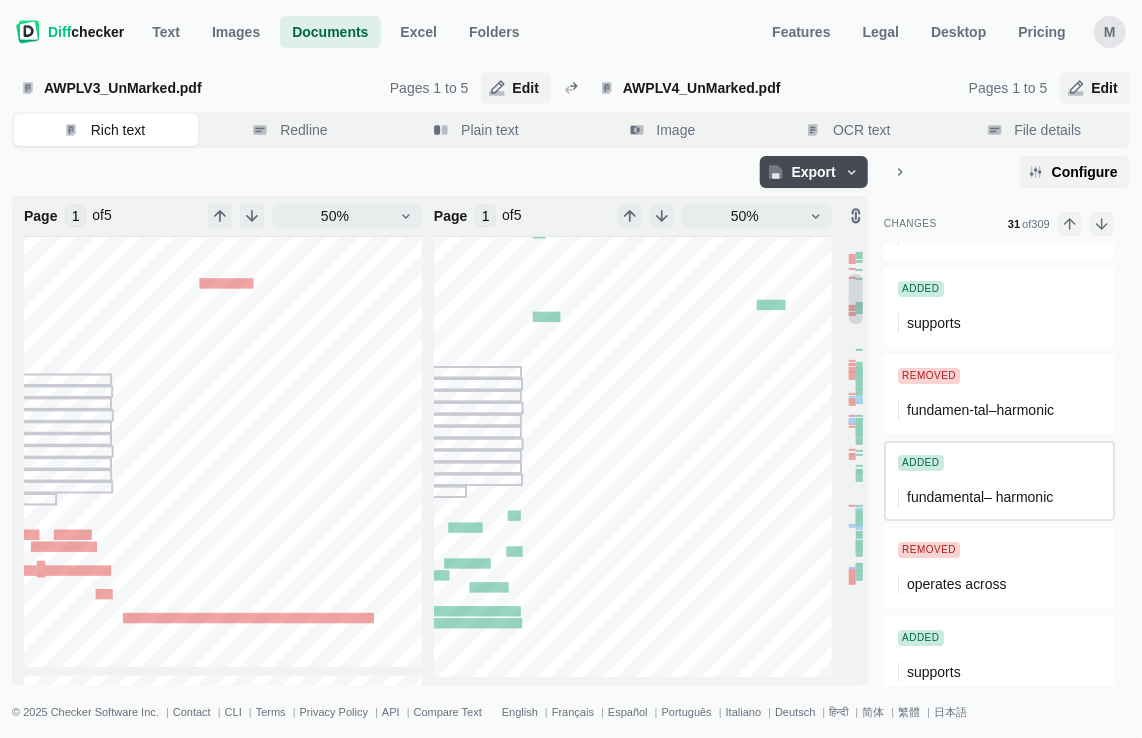 click on "Added fundamental– harmonic" at bounding box center (999, 481) 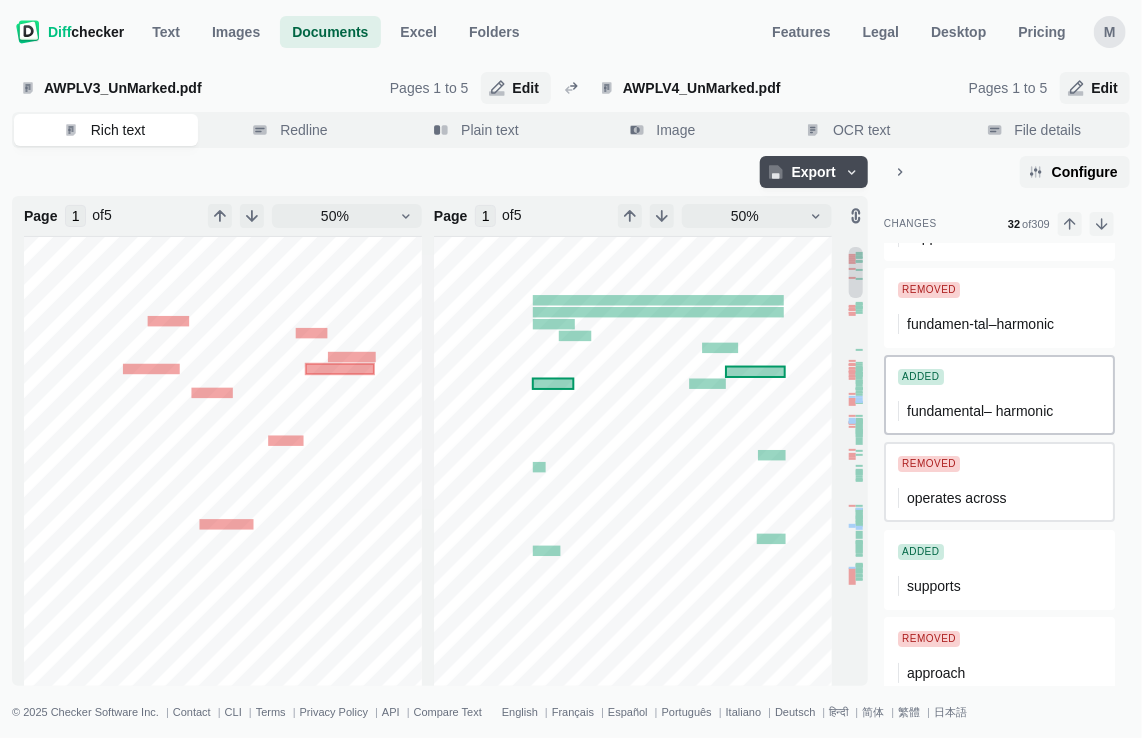 click on "Removed operates across" at bounding box center (999, 482) 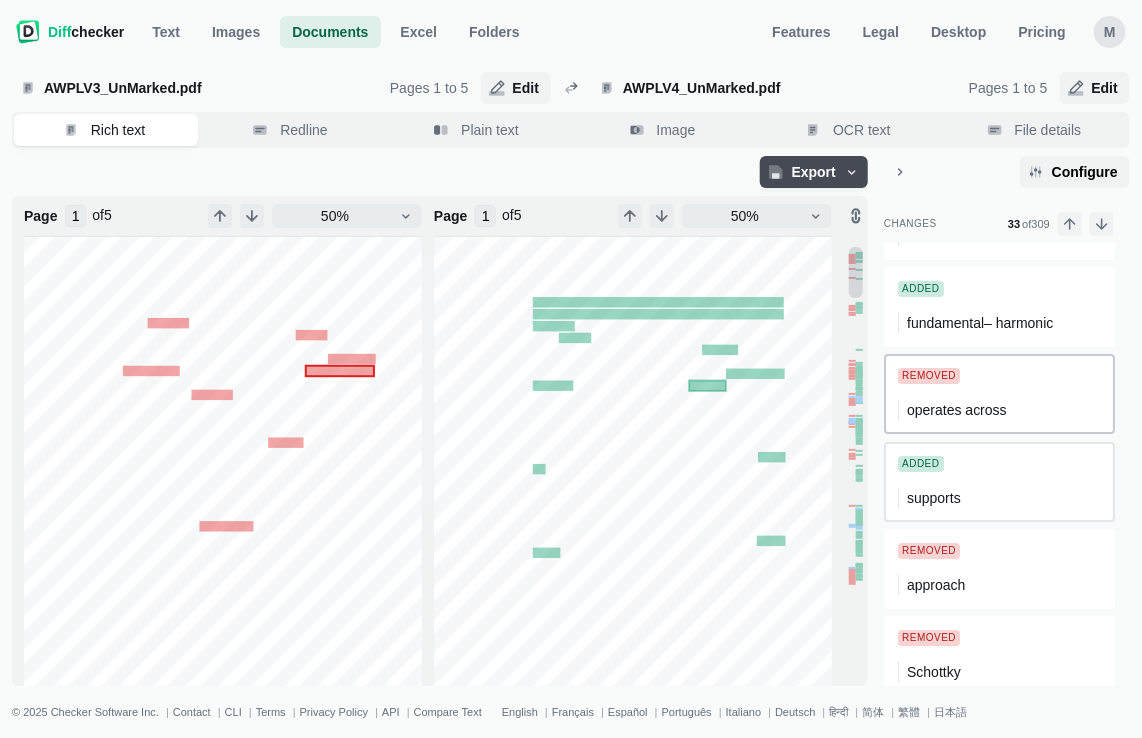 click on "Added supports" at bounding box center [999, 482] 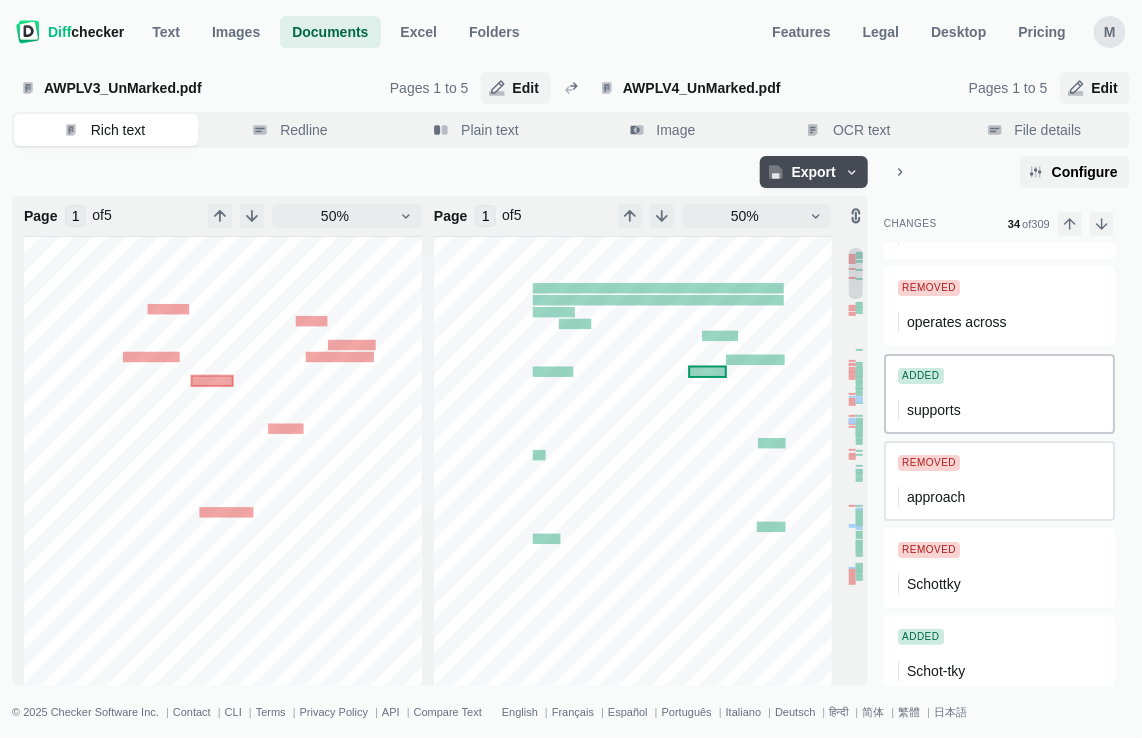 click on "Removed approach" at bounding box center (999, 481) 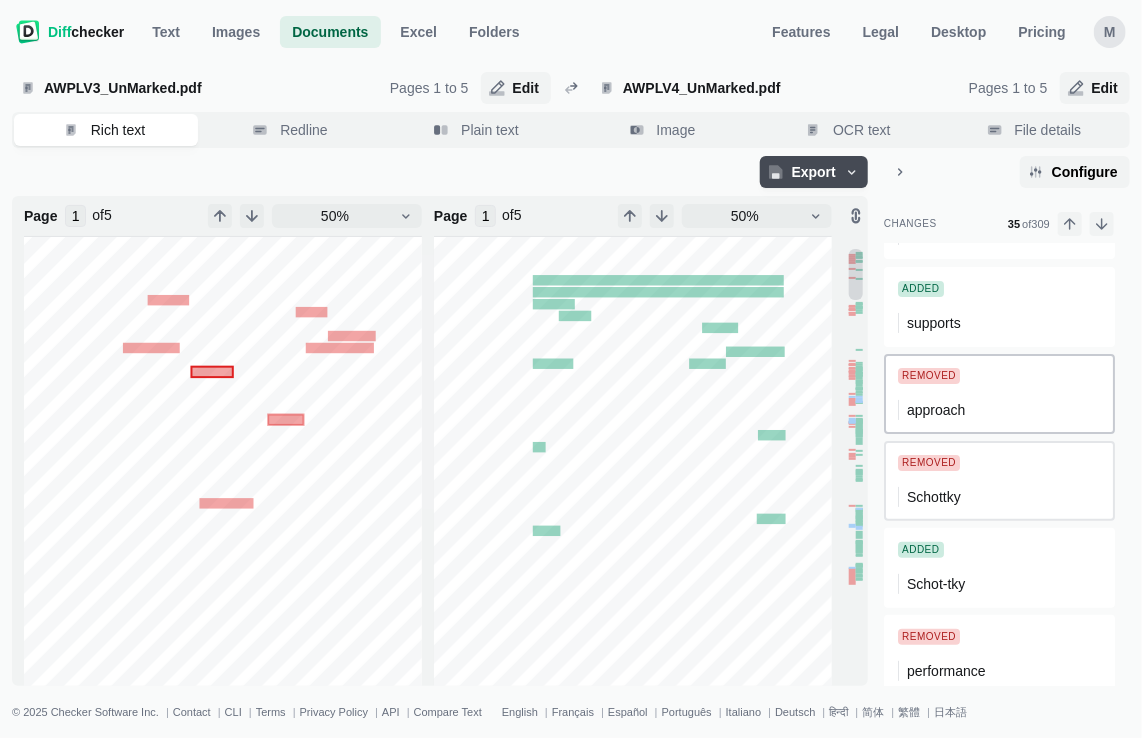 click on "Removed Schottky" at bounding box center [999, 481] 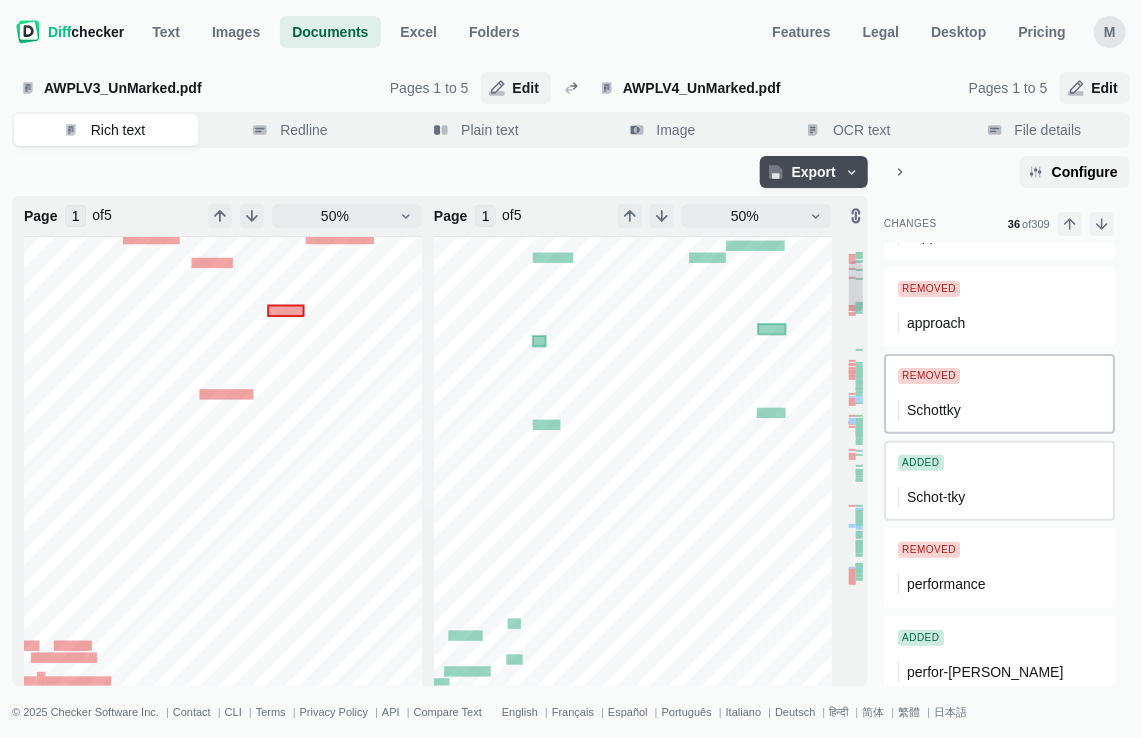 click on "Schot-tky" at bounding box center (936, 497) 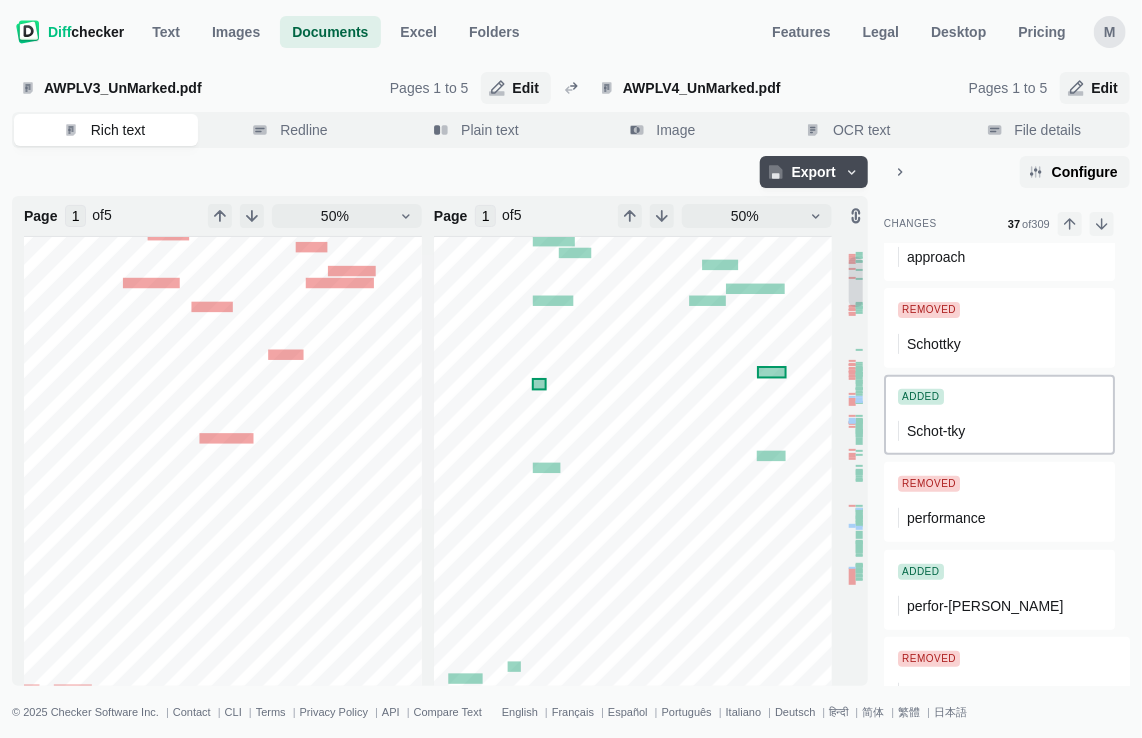 scroll, scrollTop: 3148, scrollLeft: 0, axis: vertical 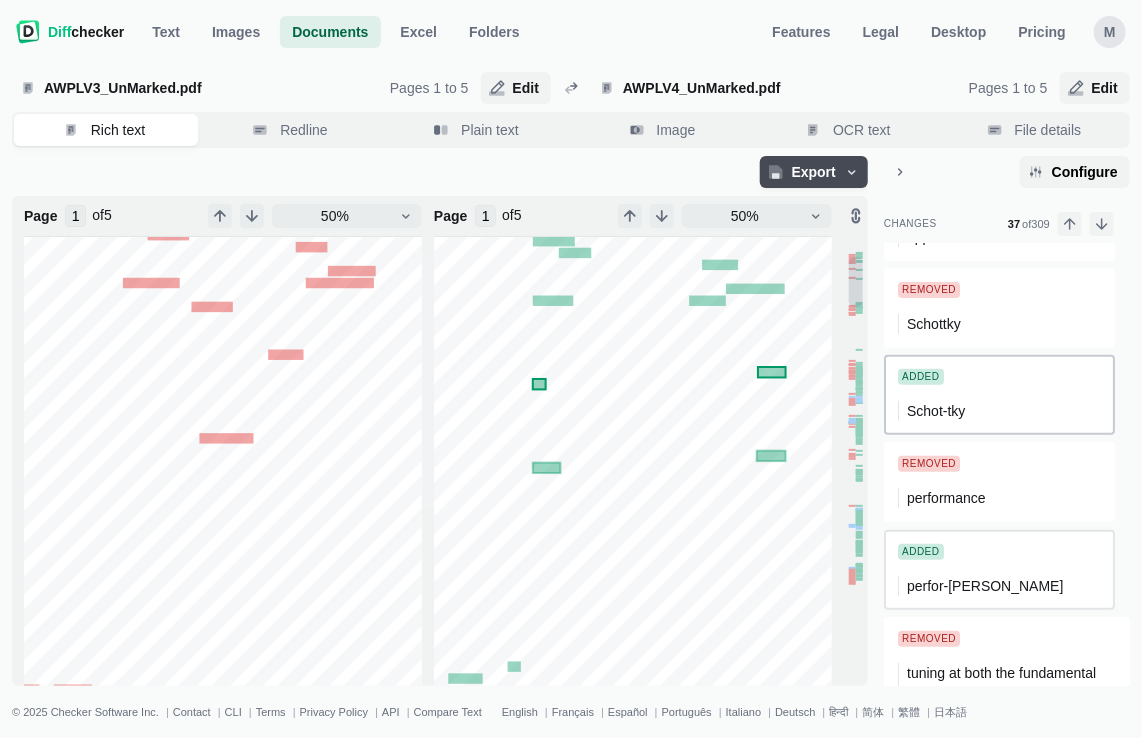click on "perfor-mance" at bounding box center (985, 586) 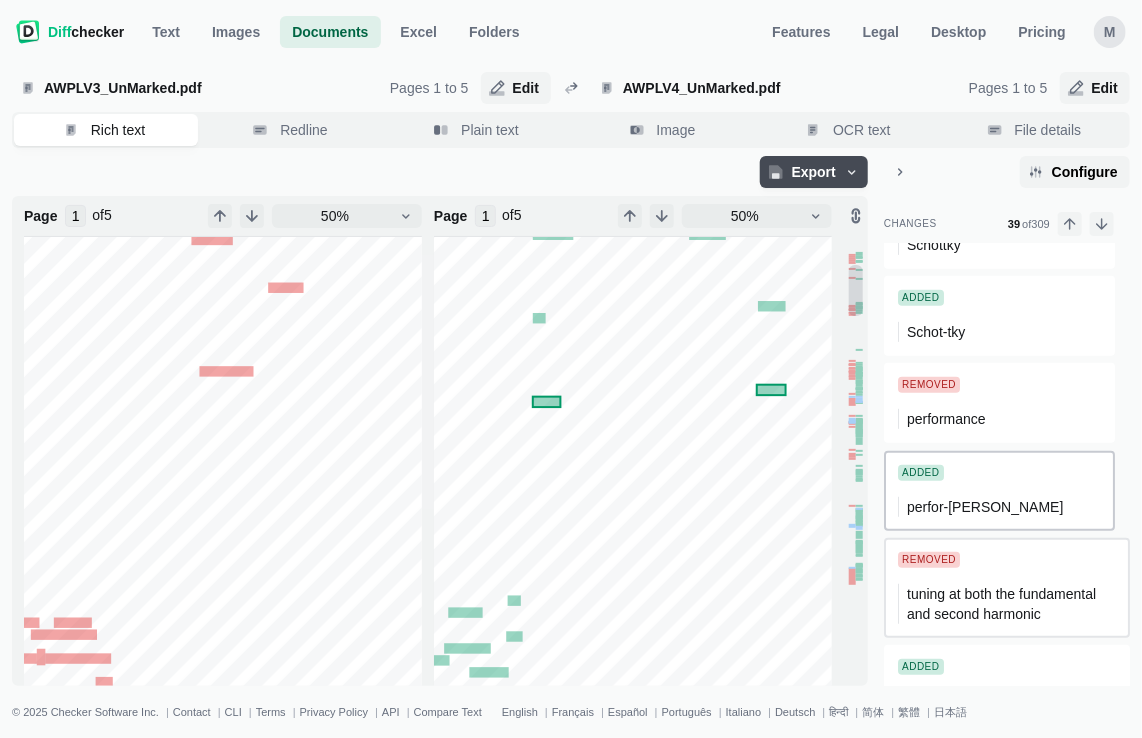 scroll, scrollTop: 3323, scrollLeft: 0, axis: vertical 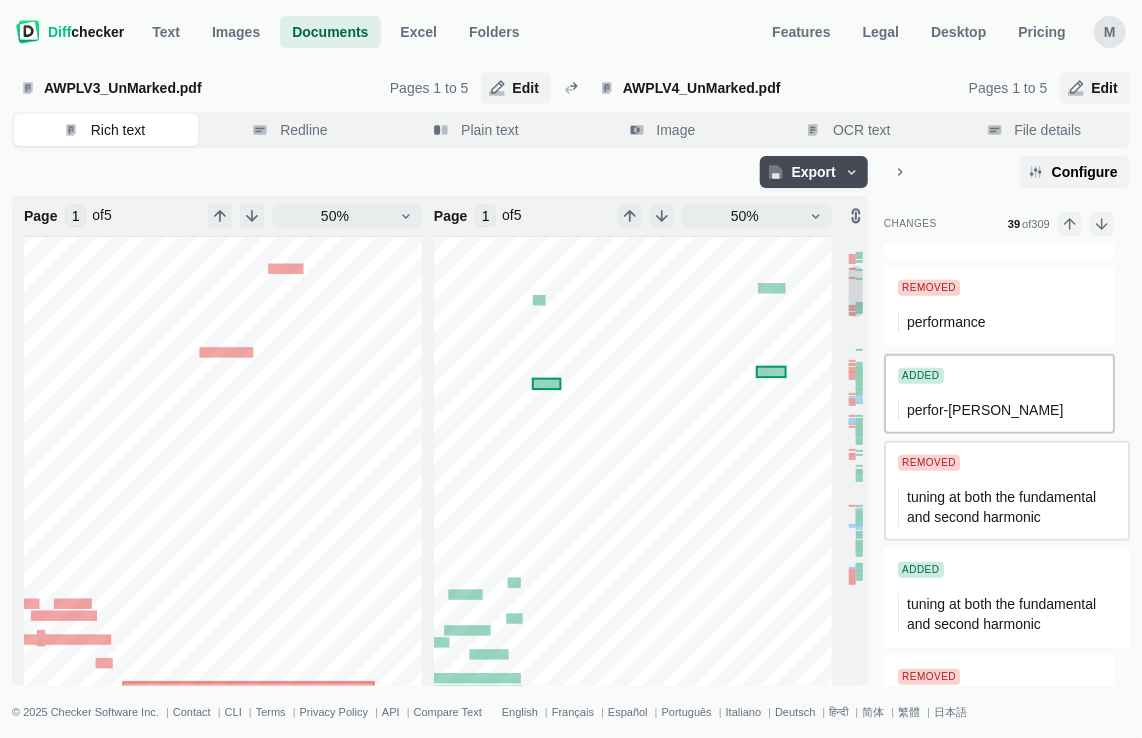 click on "tuning at both the fundamental and second harmonic" at bounding box center (1003, 507) 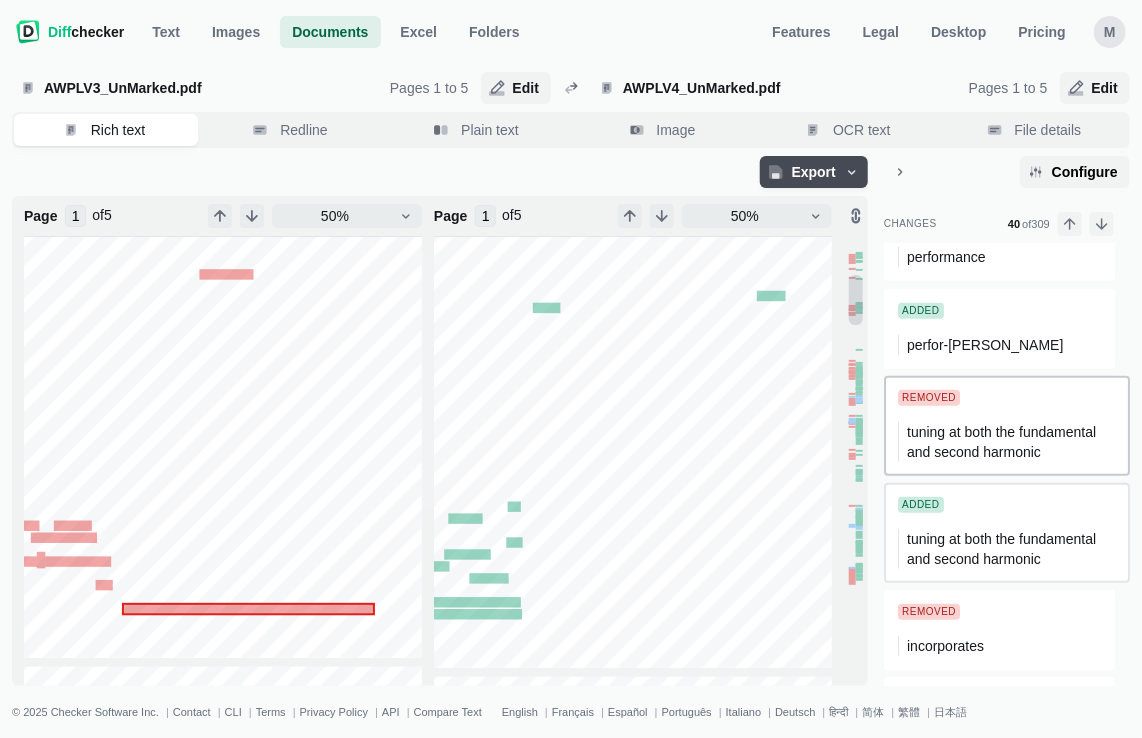 scroll, scrollTop: 3411, scrollLeft: 0, axis: vertical 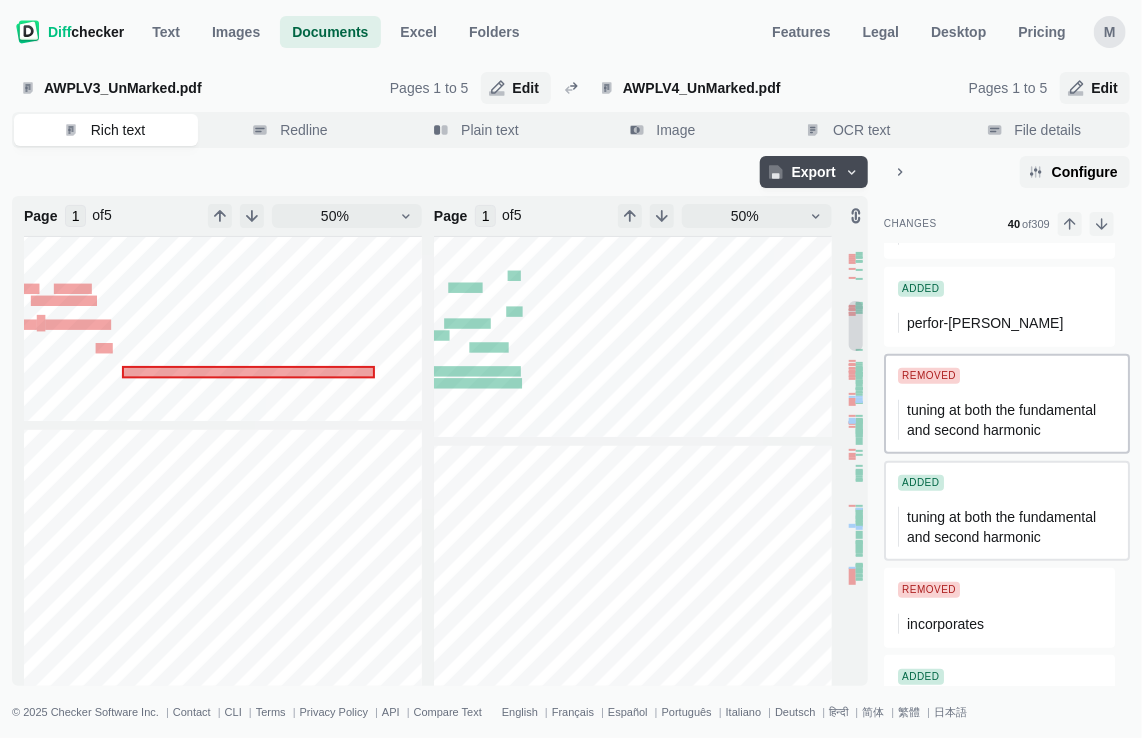 click on "tuning at both the fundamental and second harmonic" at bounding box center [1003, 527] 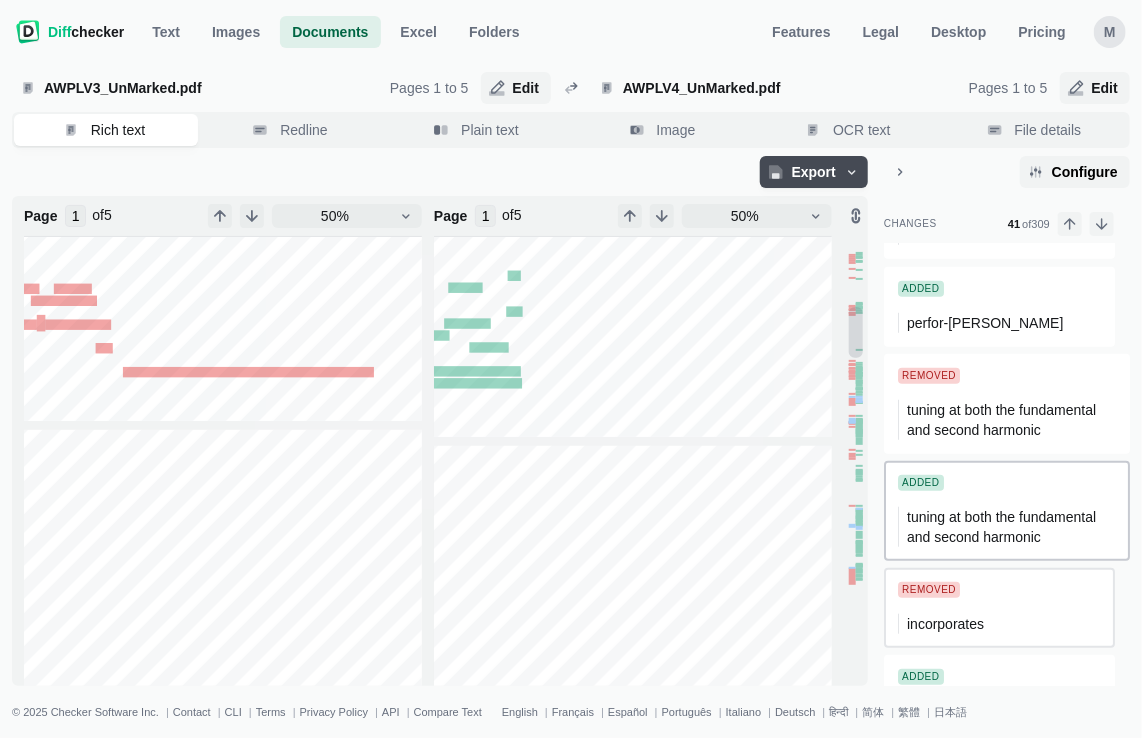 scroll, scrollTop: 3518, scrollLeft: 0, axis: vertical 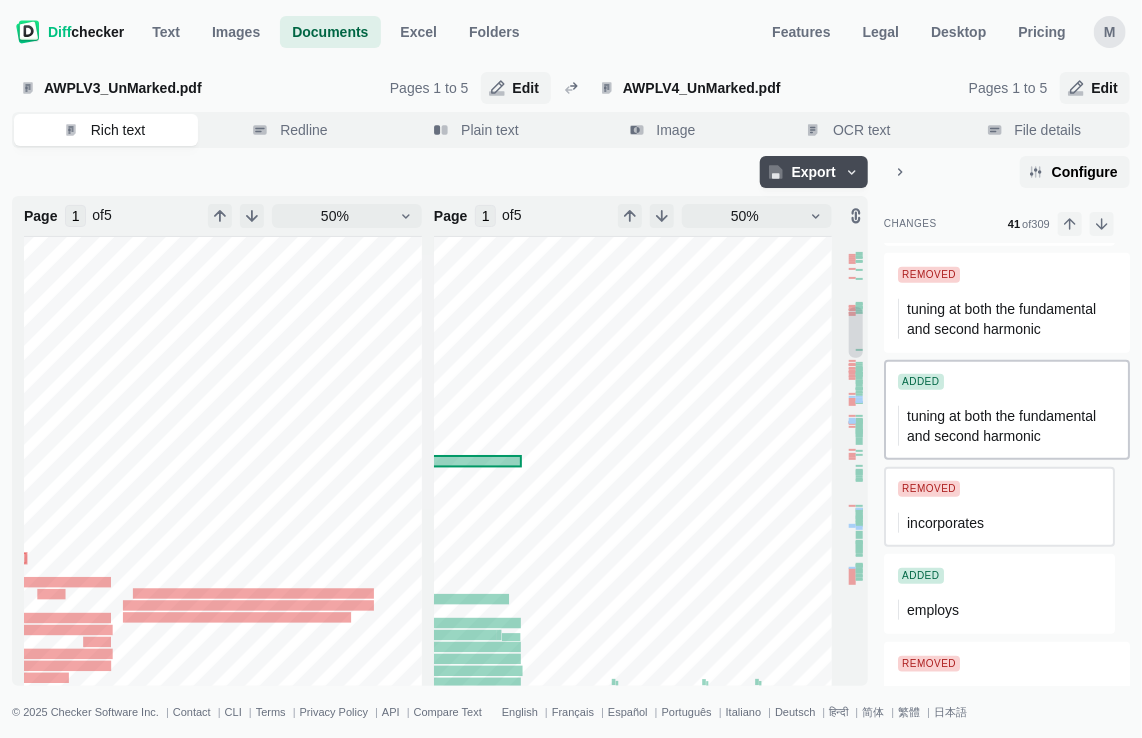 type on "2" 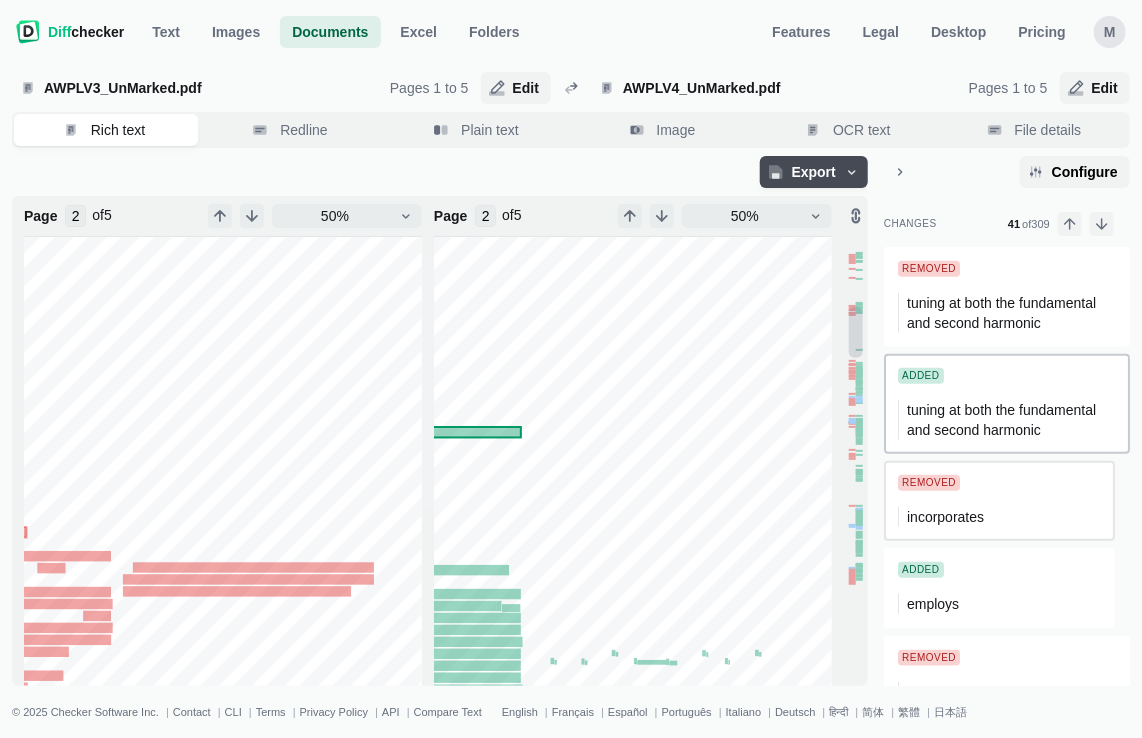 scroll, scrollTop: 927, scrollLeft: 213, axis: both 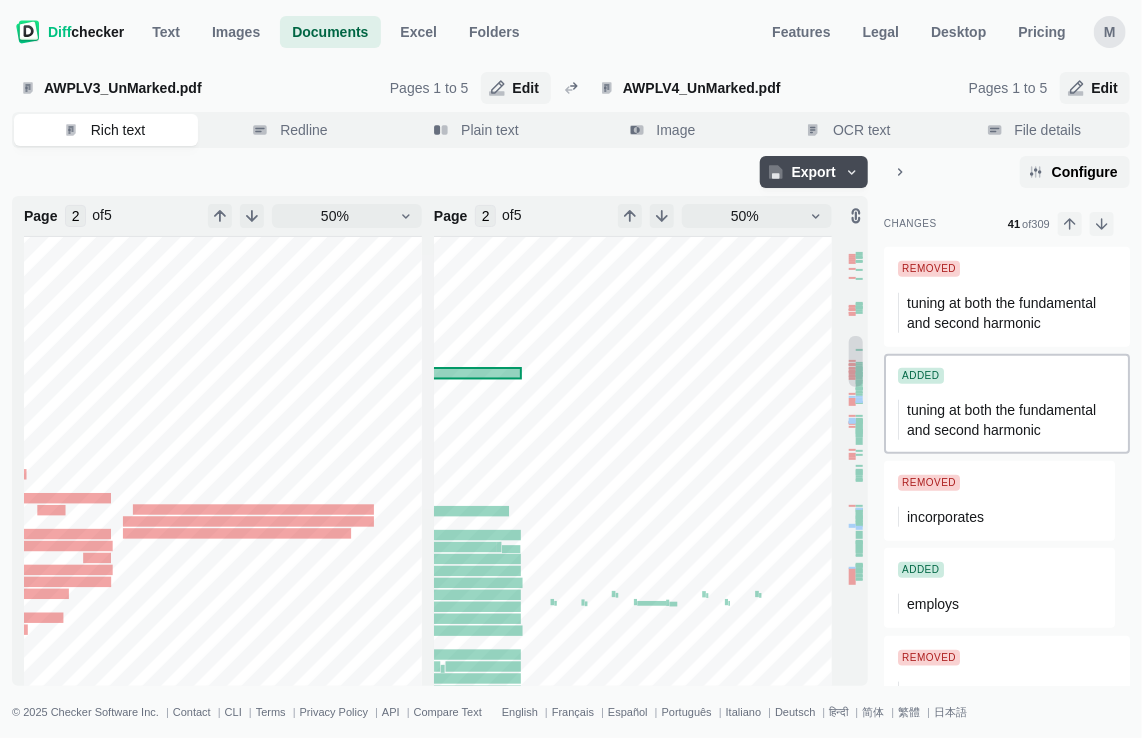 click on "tuning at both the fundamental and second harmonic" at bounding box center [1003, 420] 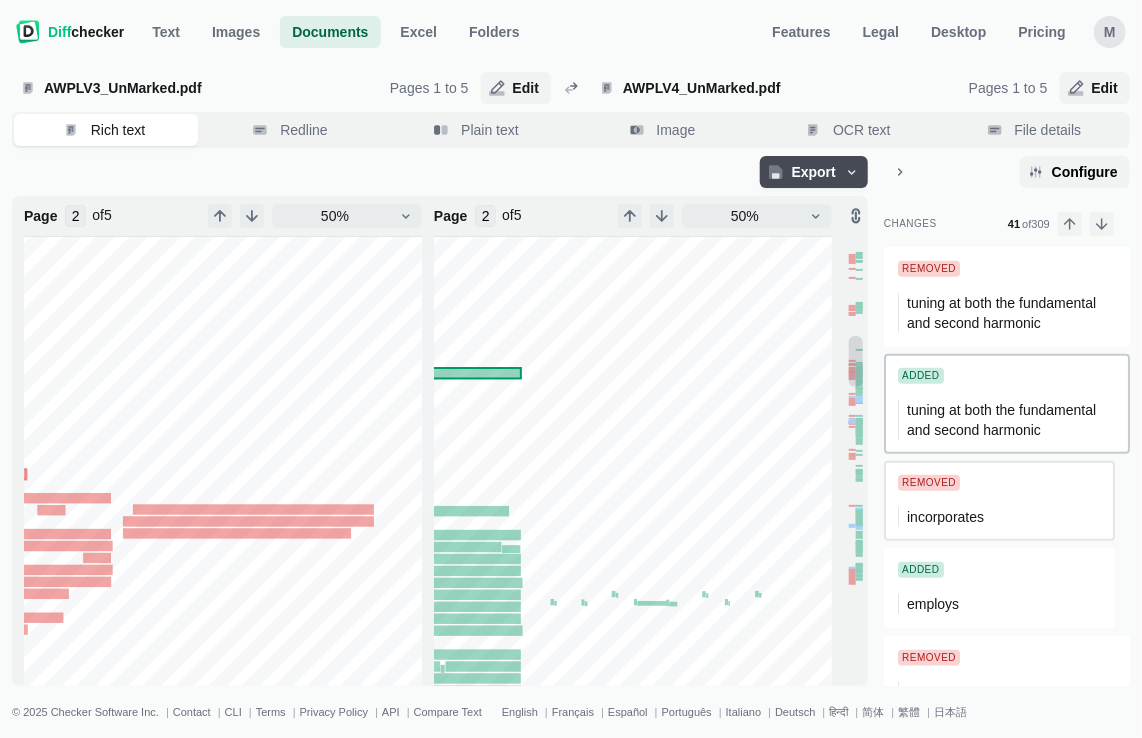 click on "Removed" at bounding box center [929, 483] 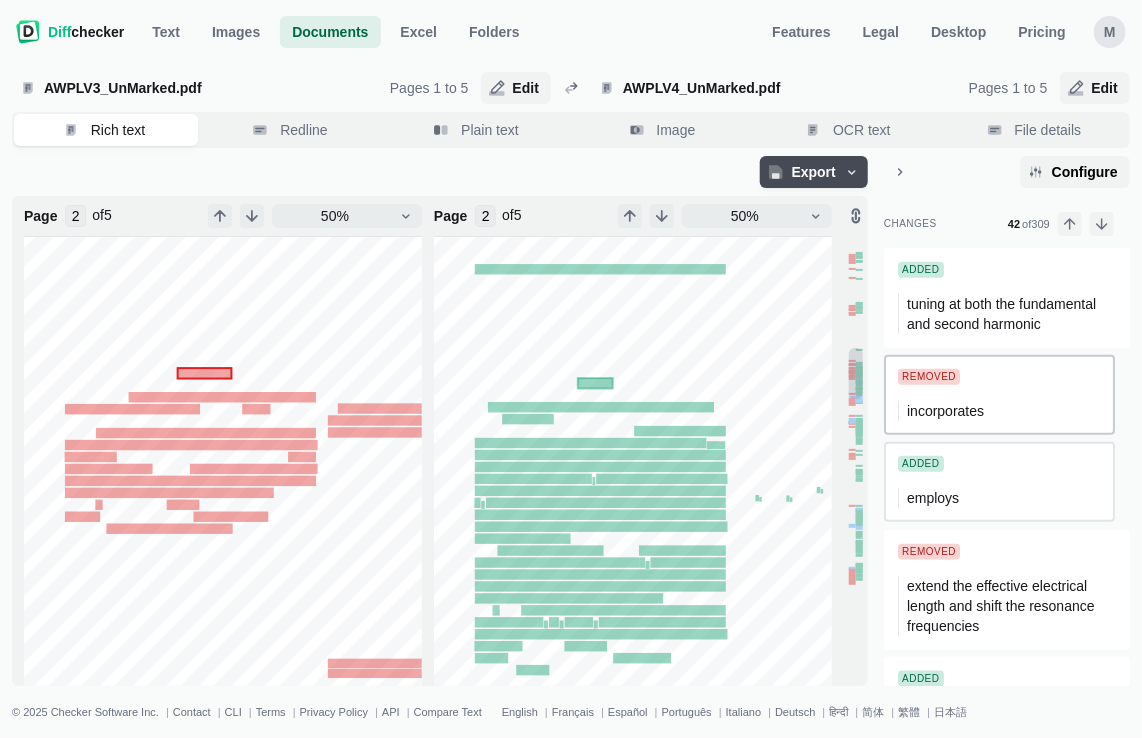 click on "employs" at bounding box center [933, 498] 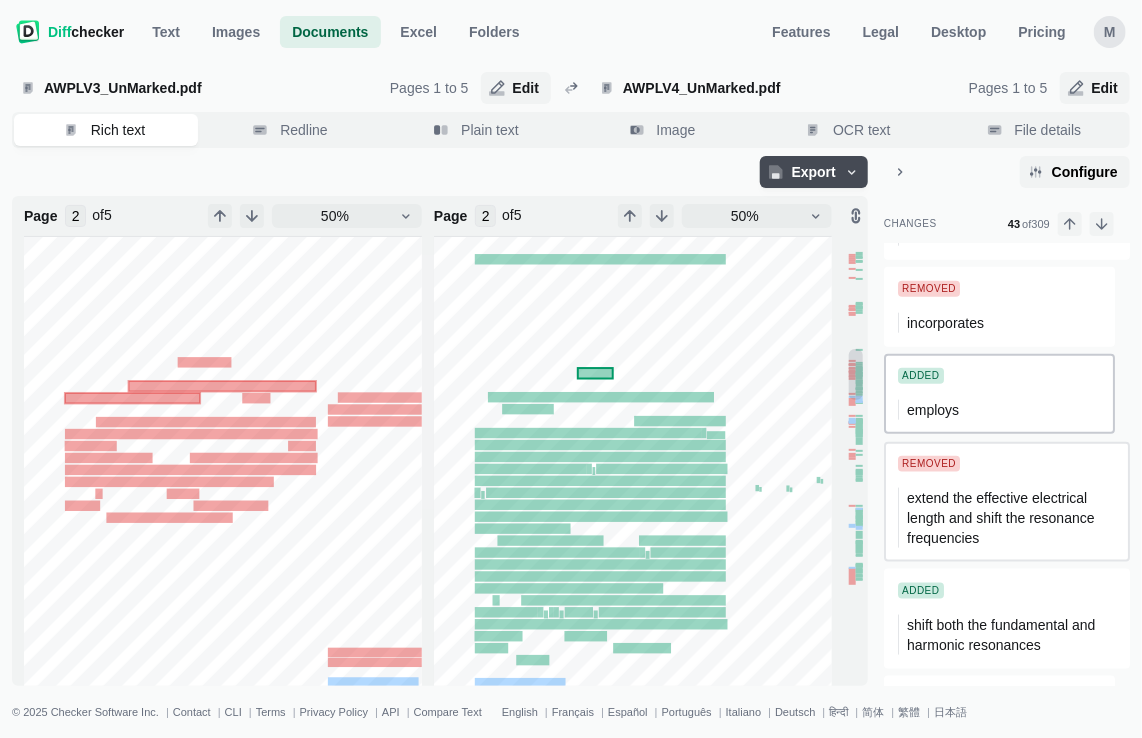 click on "extend the effective electrical length and shift the resonance frequencies" at bounding box center [1002, 518] 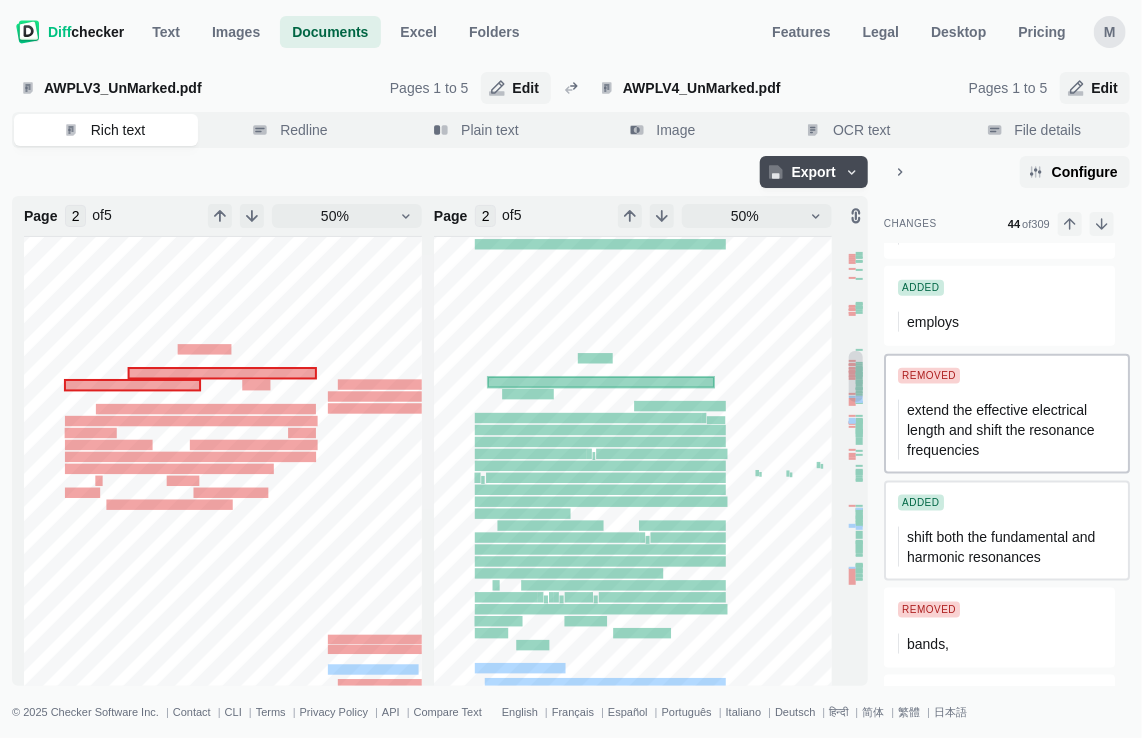 click on "shift both the fundamental and harmonic resonances" at bounding box center [1003, 547] 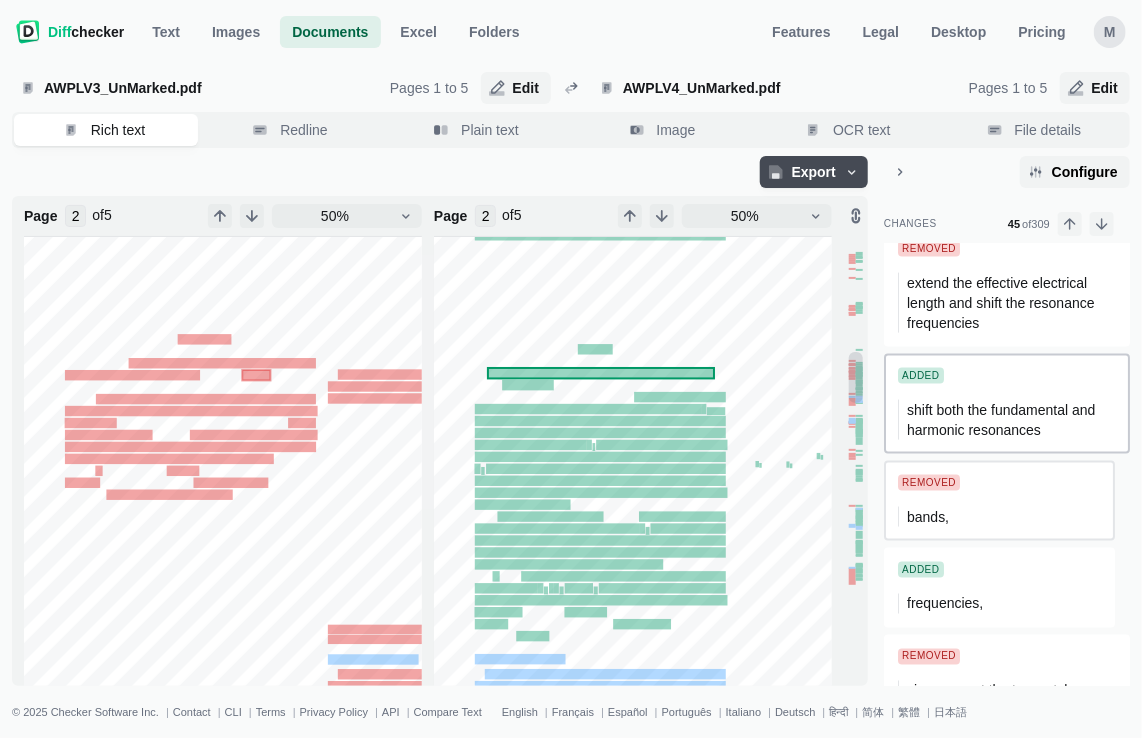 click on "Removed bands," at bounding box center [999, 501] 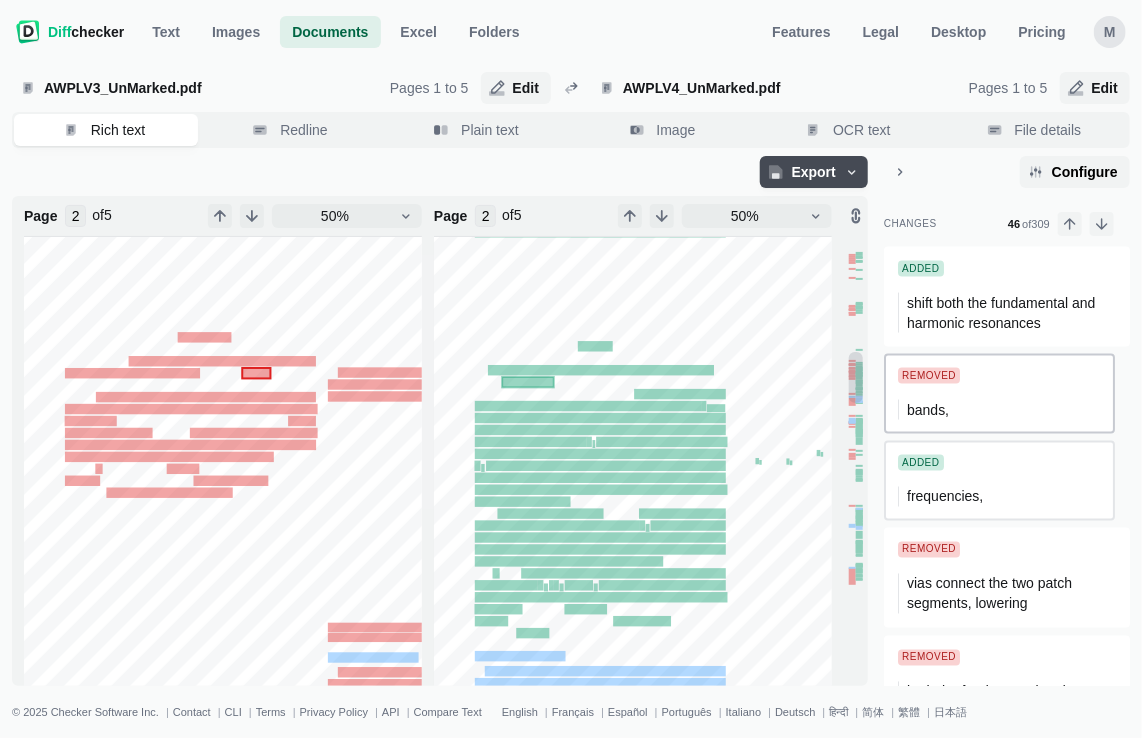 click on "frequencies," at bounding box center (945, 497) 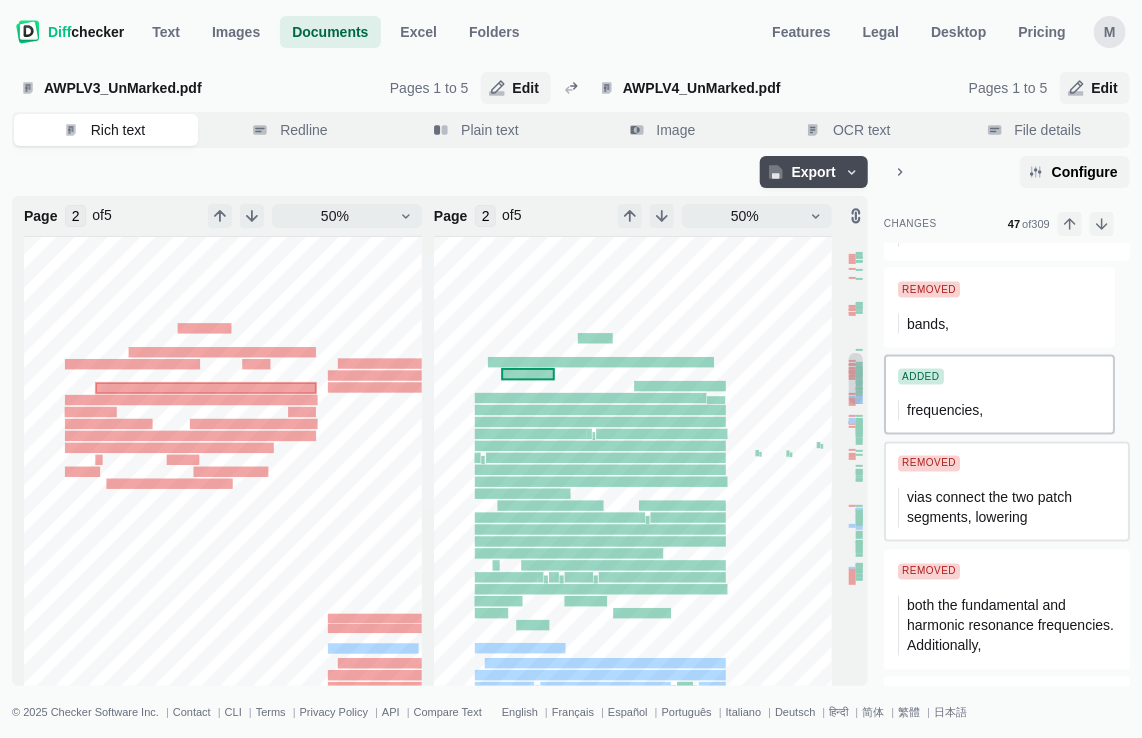 click on "vias connect the two patch segments, lowering" at bounding box center [991, 508] 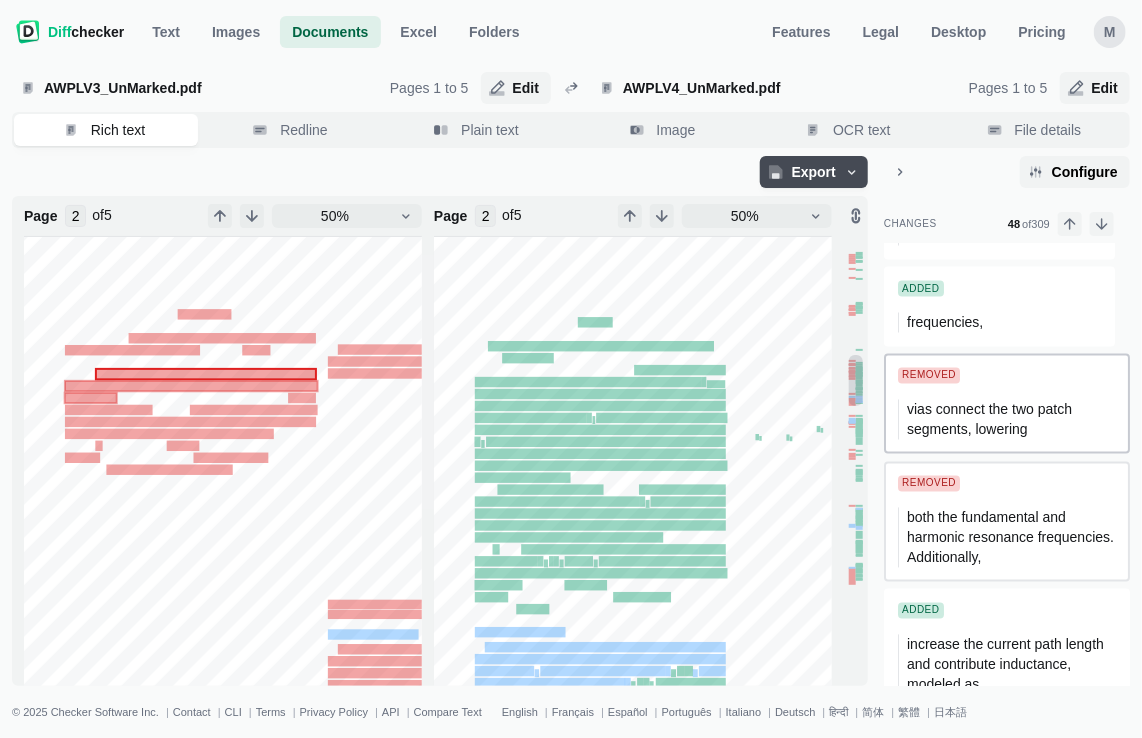 click on "Removed both the fundamental and harmonic resonance frequencies. Additionally," at bounding box center (1007, 522) 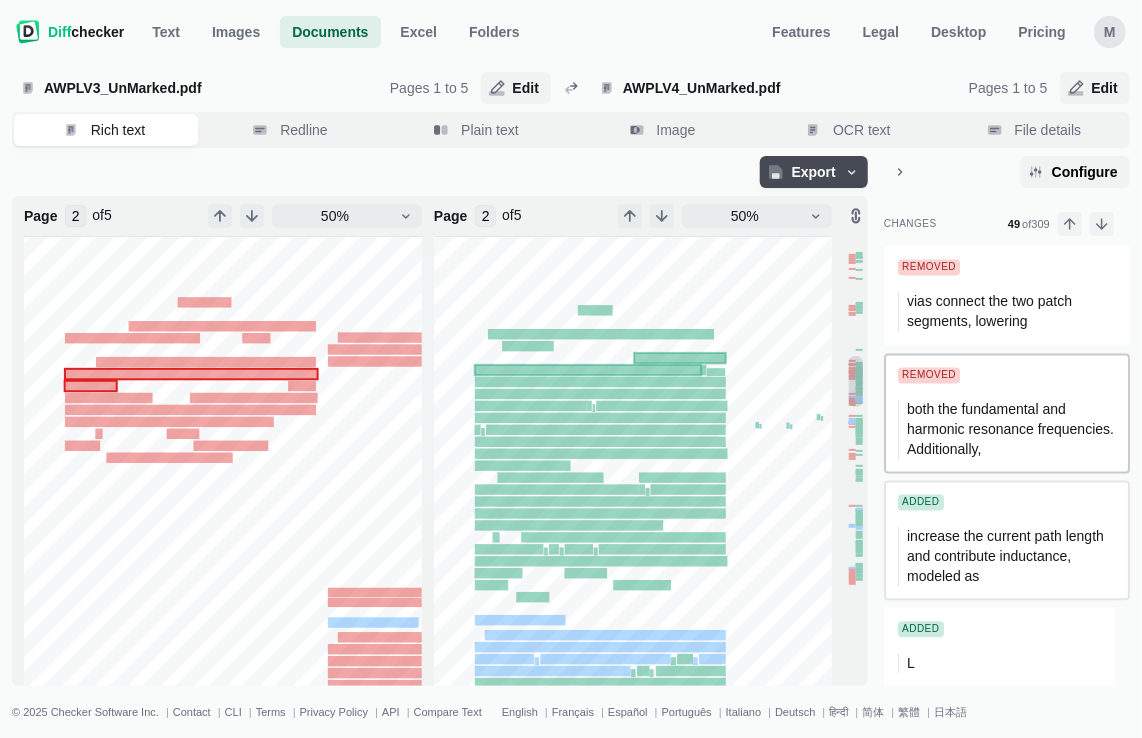 click on "increase the current path length and contribute inductance, modeled as" at bounding box center (1007, 557) 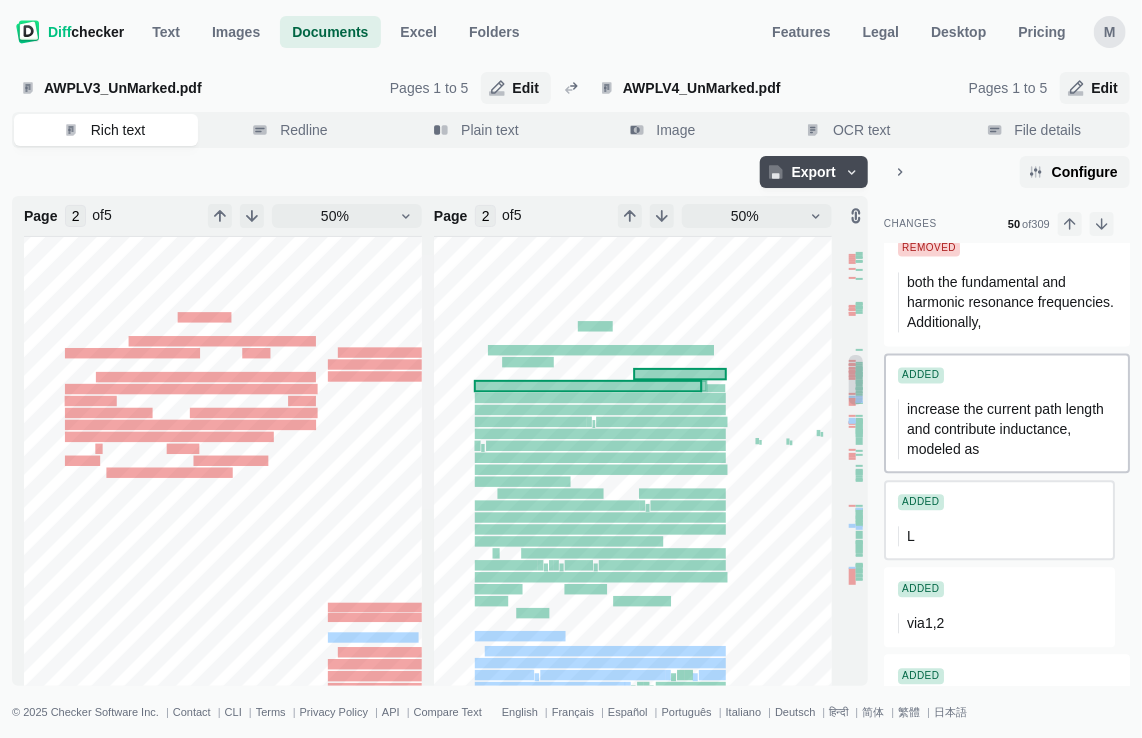 click on "Added L" at bounding box center (999, 521) 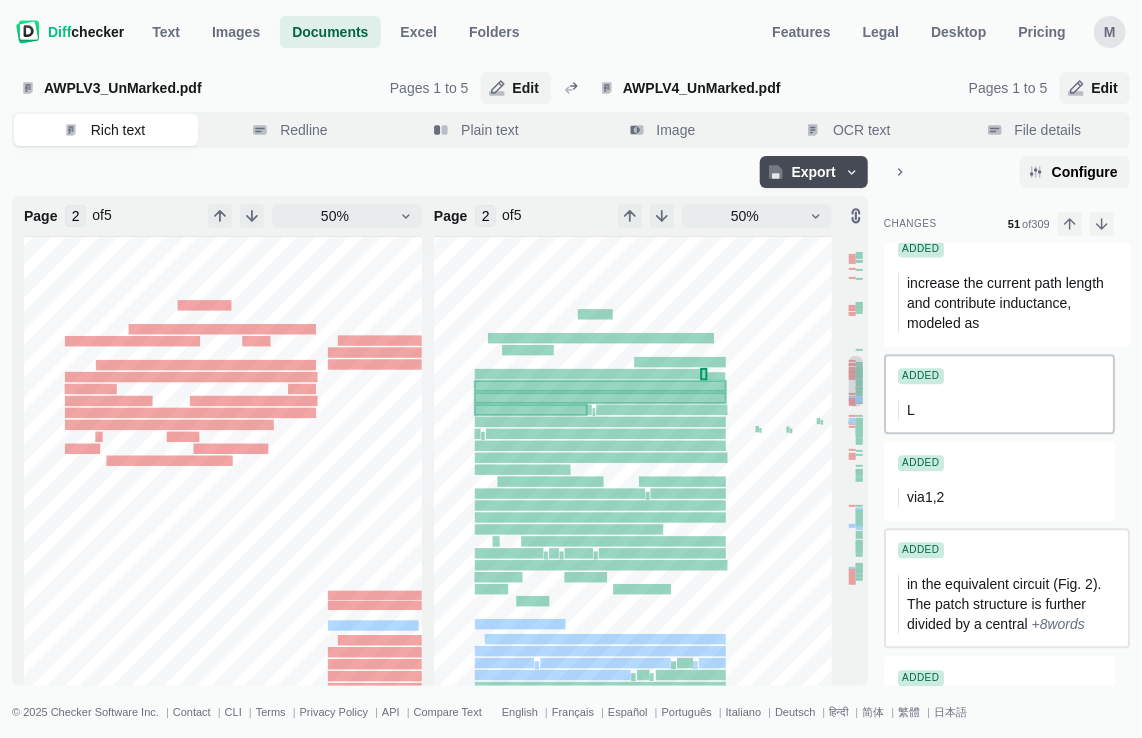 click on "in the equivalent circuit (Fig. 2). The patch structure is further divided by a central" at bounding box center [1006, 604] 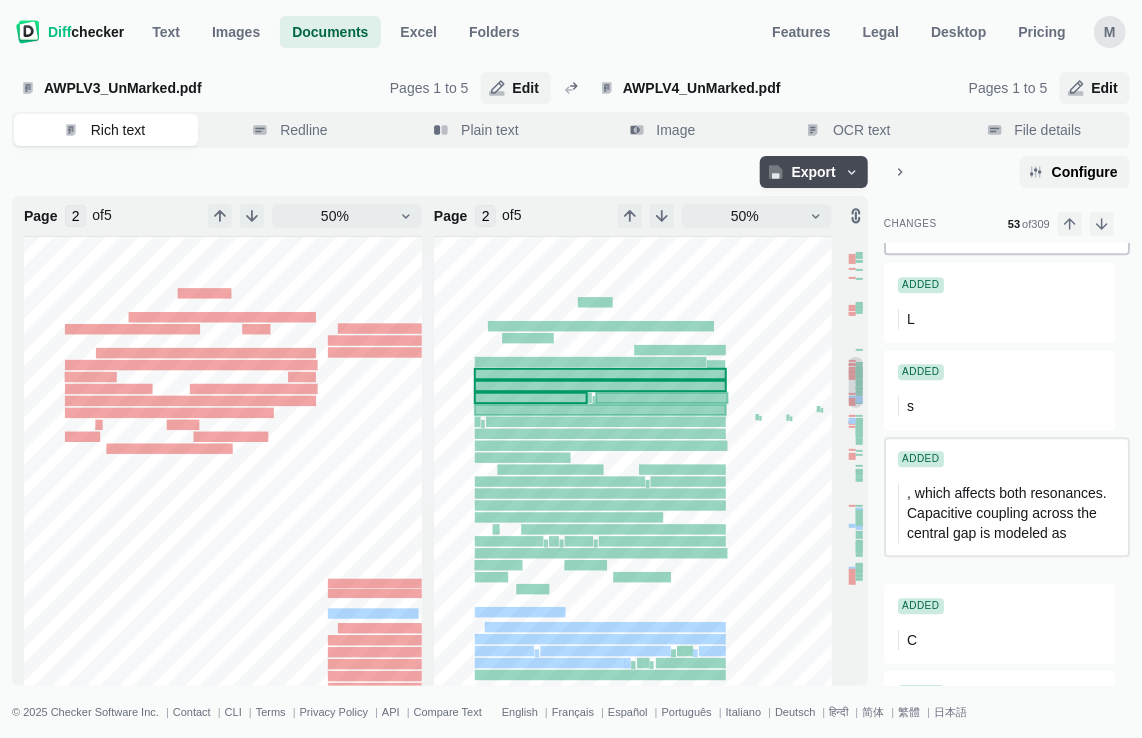 click on ", which affects both resonances. Capacitive coupling across the central gap is modeled as" at bounding box center (1007, 513) 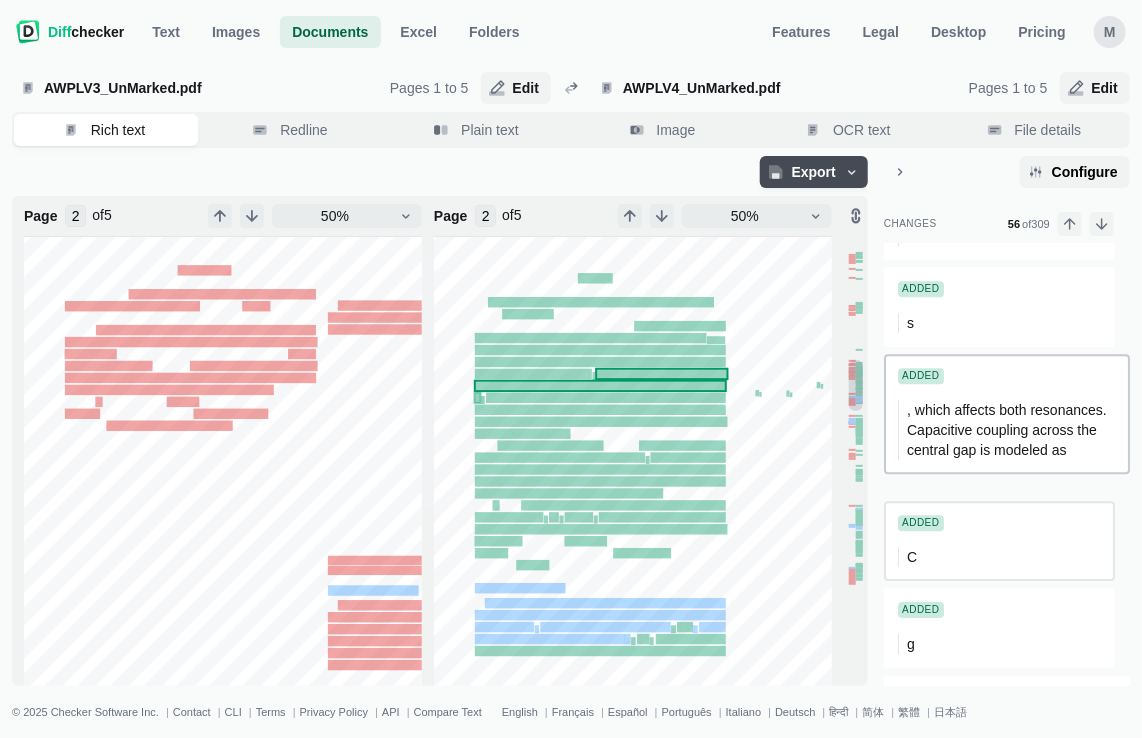 click on "Added" at bounding box center (921, 523) 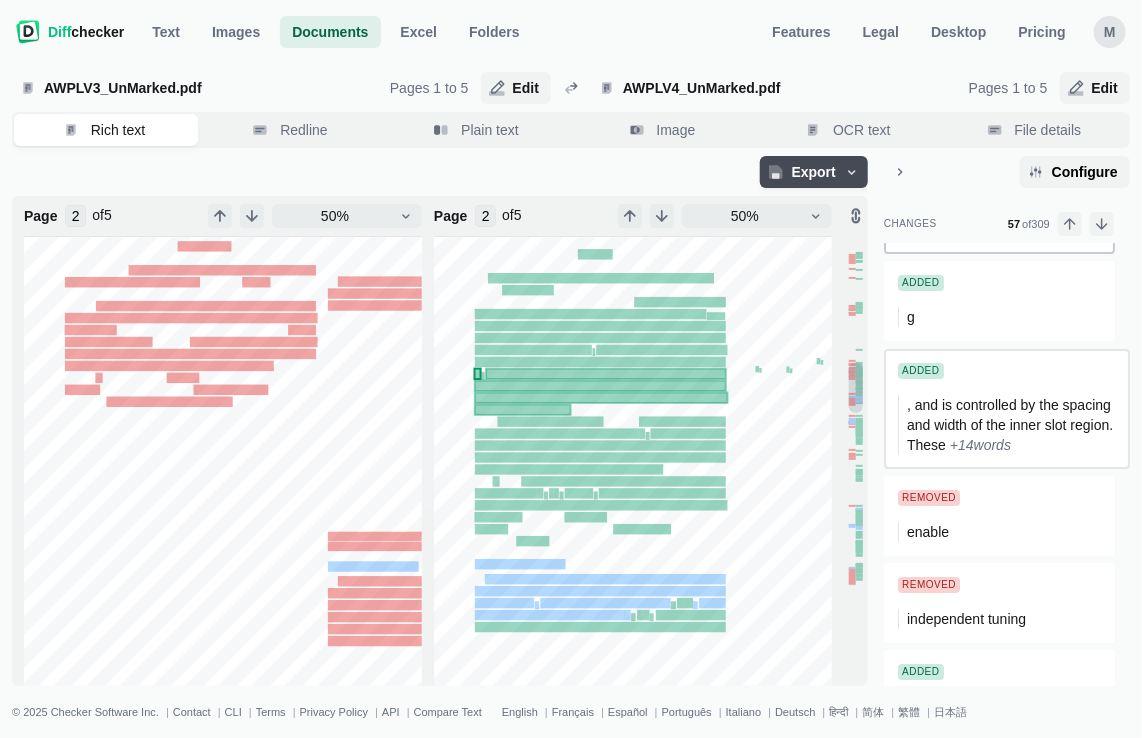 click on ", and is controlled by the spacing and width of the inner slot region. These" at bounding box center [1012, 425] 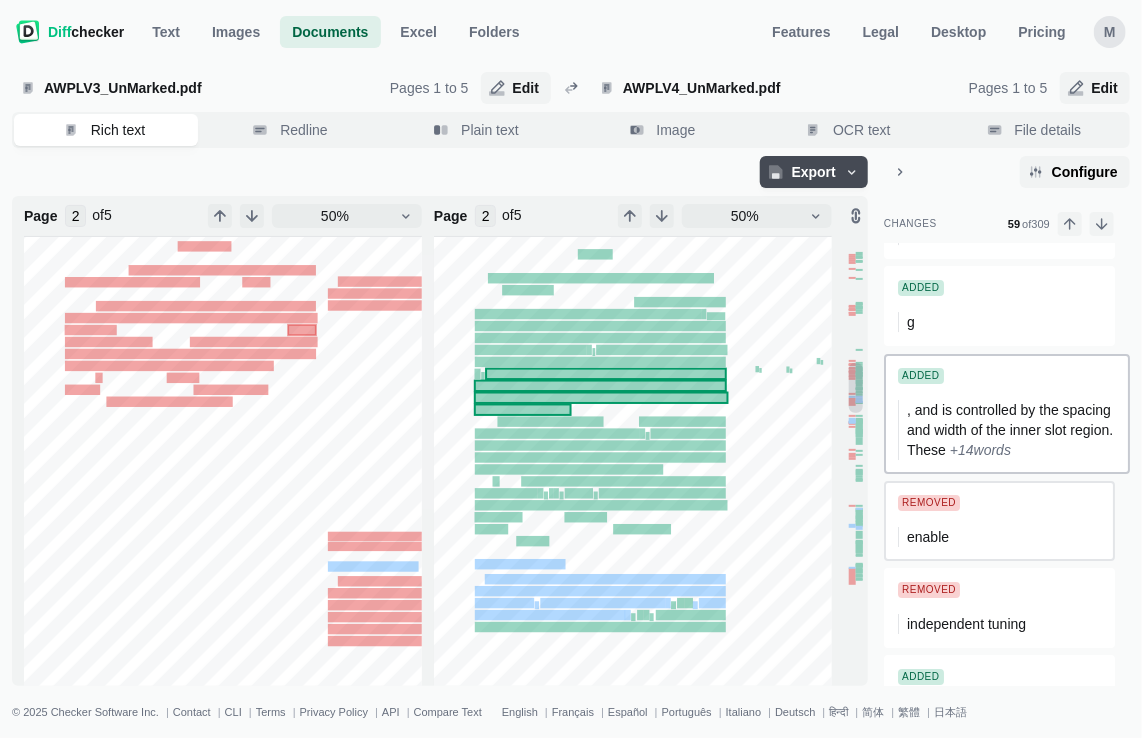 click on "enable" at bounding box center (923, 537) 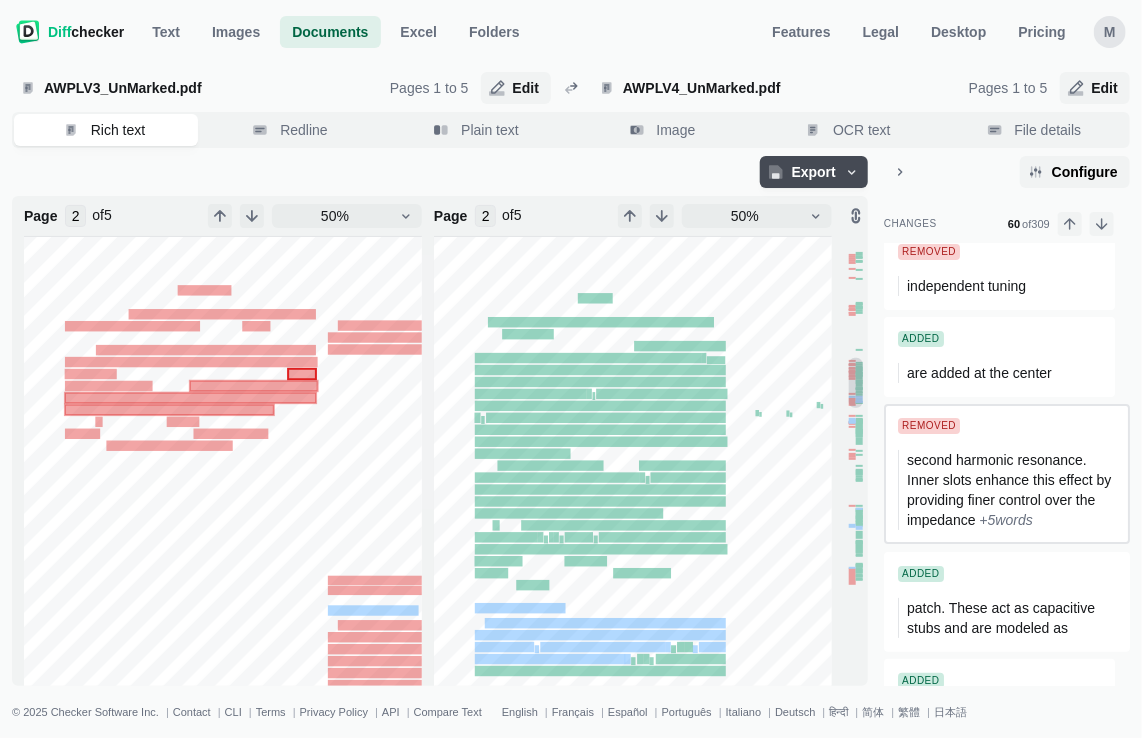 click on "second harmonic resonance. Inner slots enhance this effect by providing finer control over the impedance" at bounding box center (1011, 490) 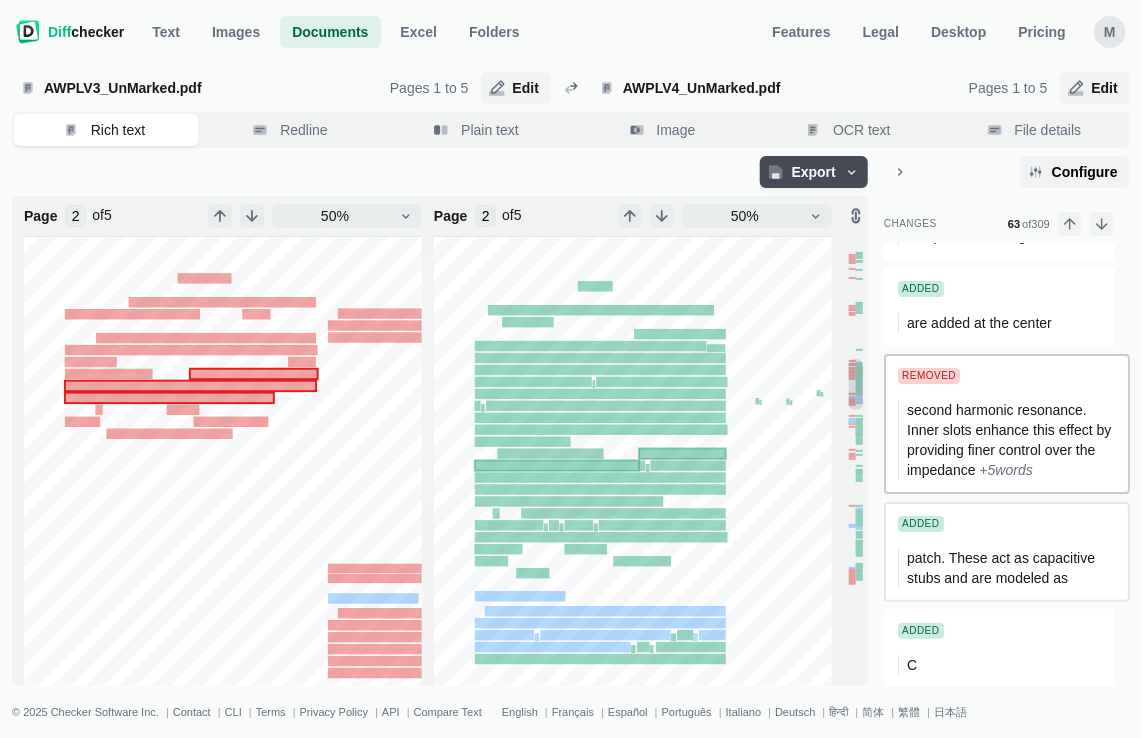 click on "Added patch. These act as capacitive stubs and are modeled as" at bounding box center [1007, 552] 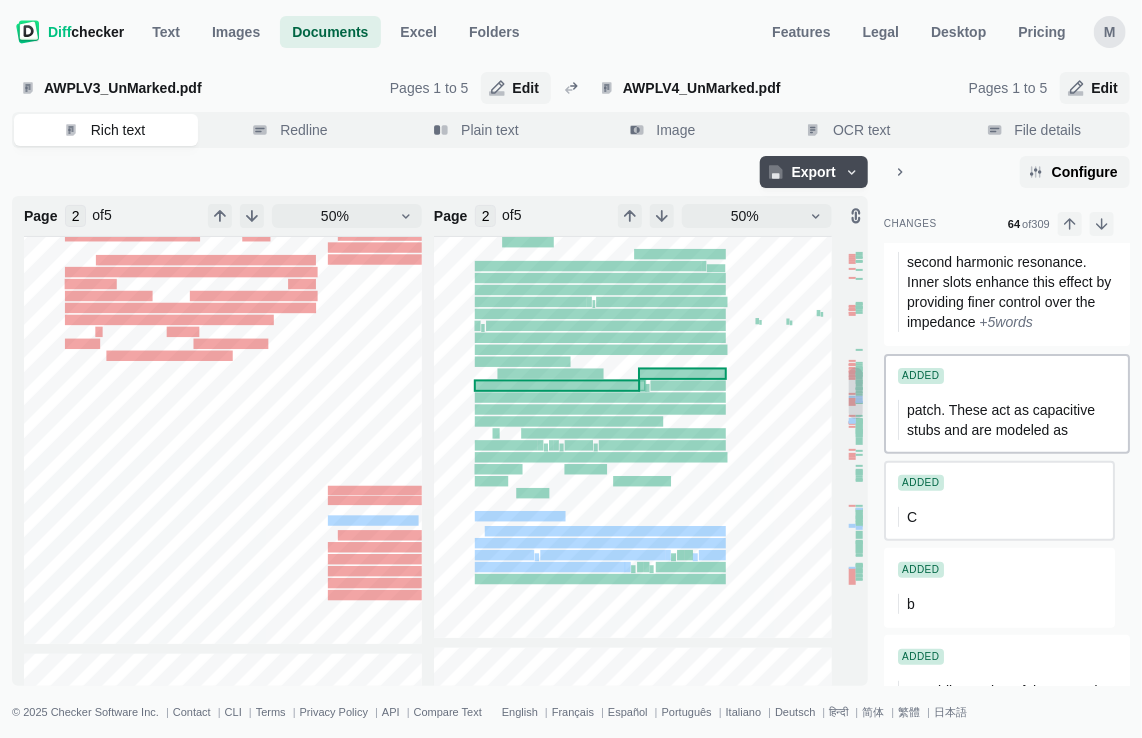 click on "Added C" at bounding box center (999, 501) 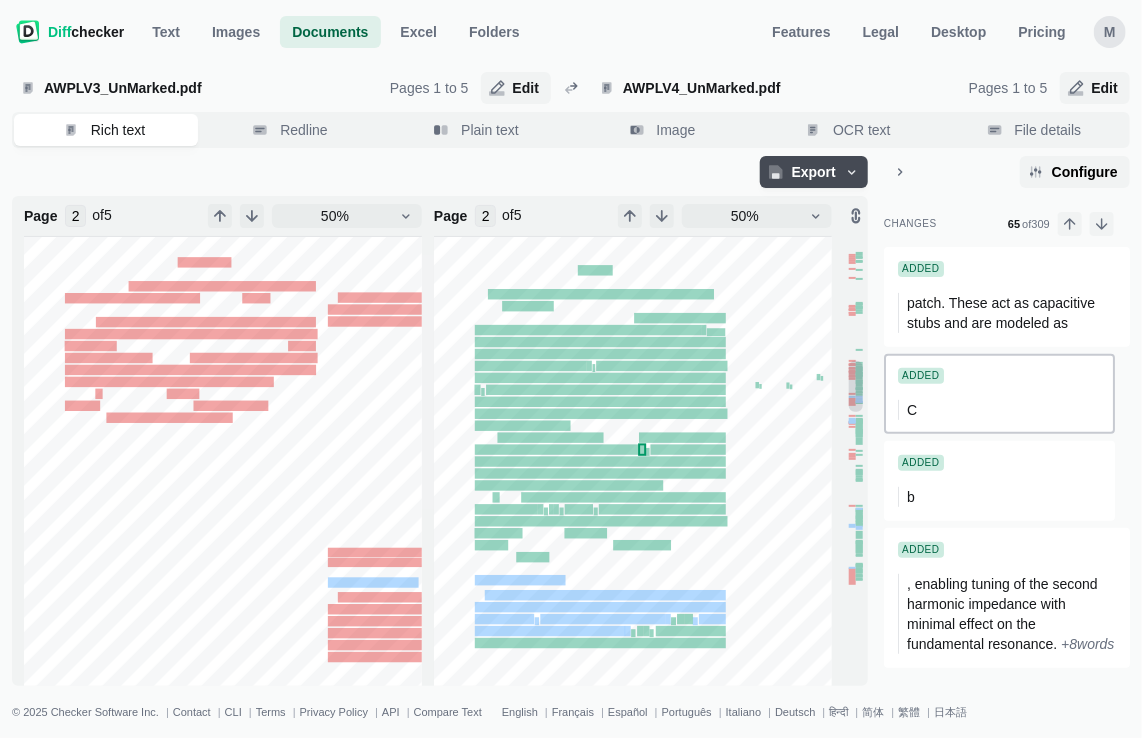 click 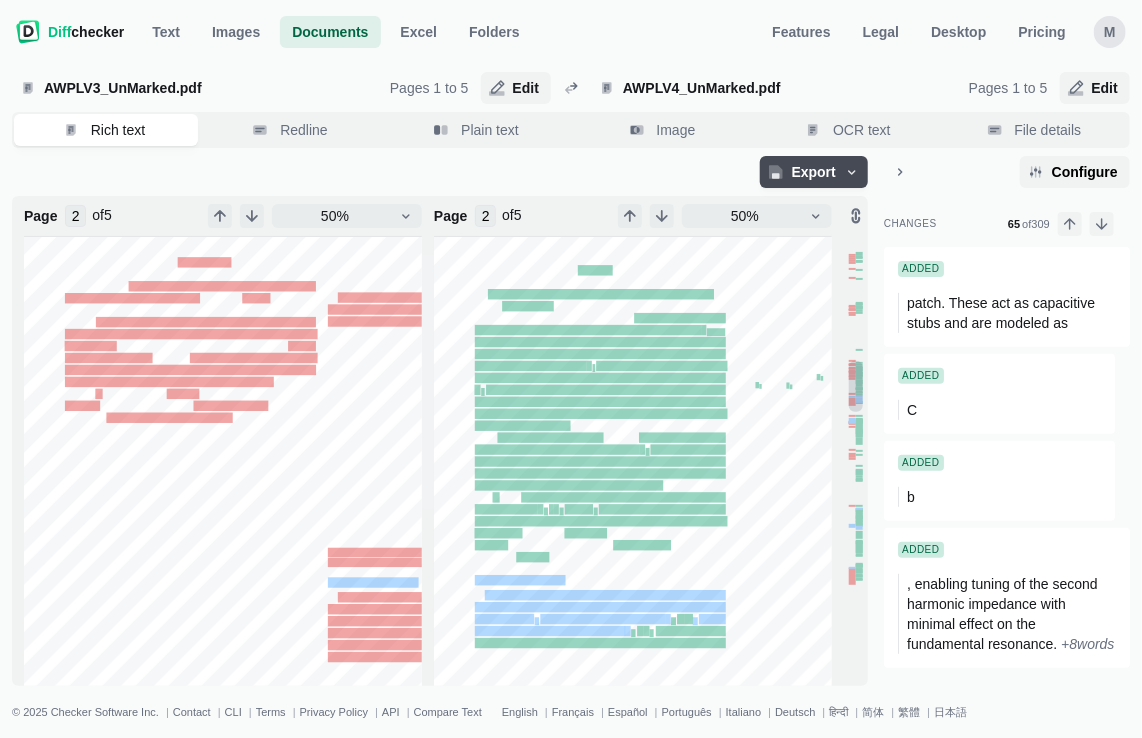 click 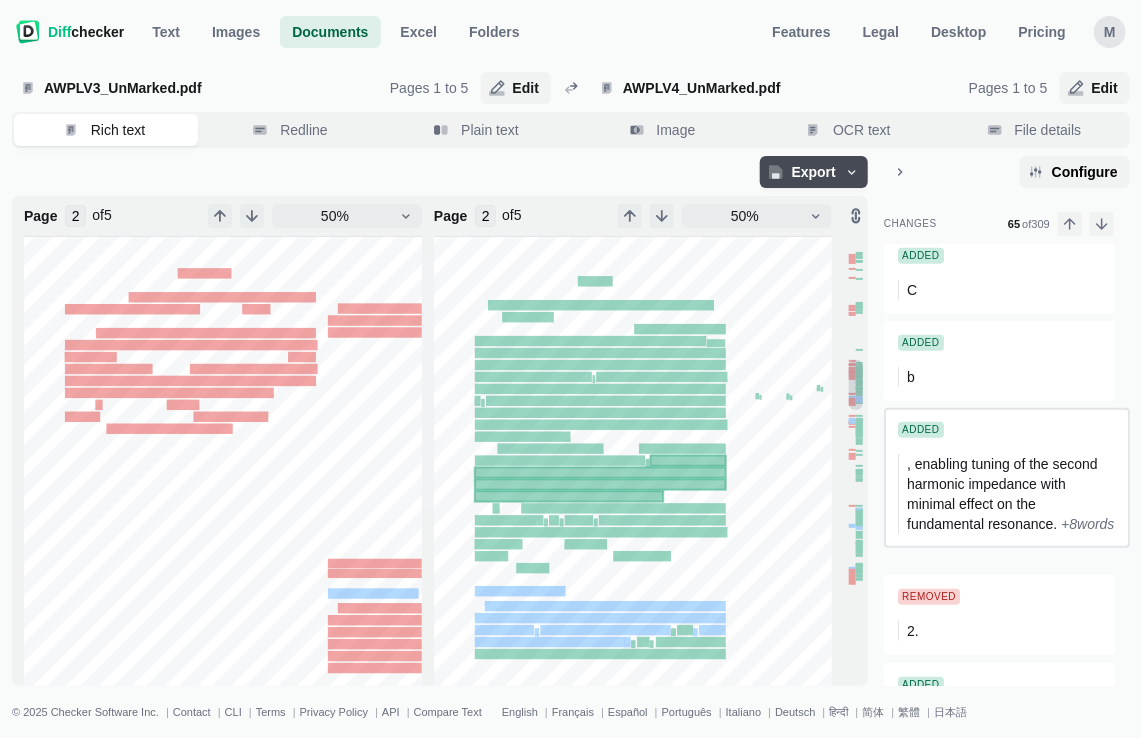 click on ", enabling tuning of the second harmonic impedance with minimal effect on the fundamental resonance.   + 8  words" at bounding box center (1007, 494) 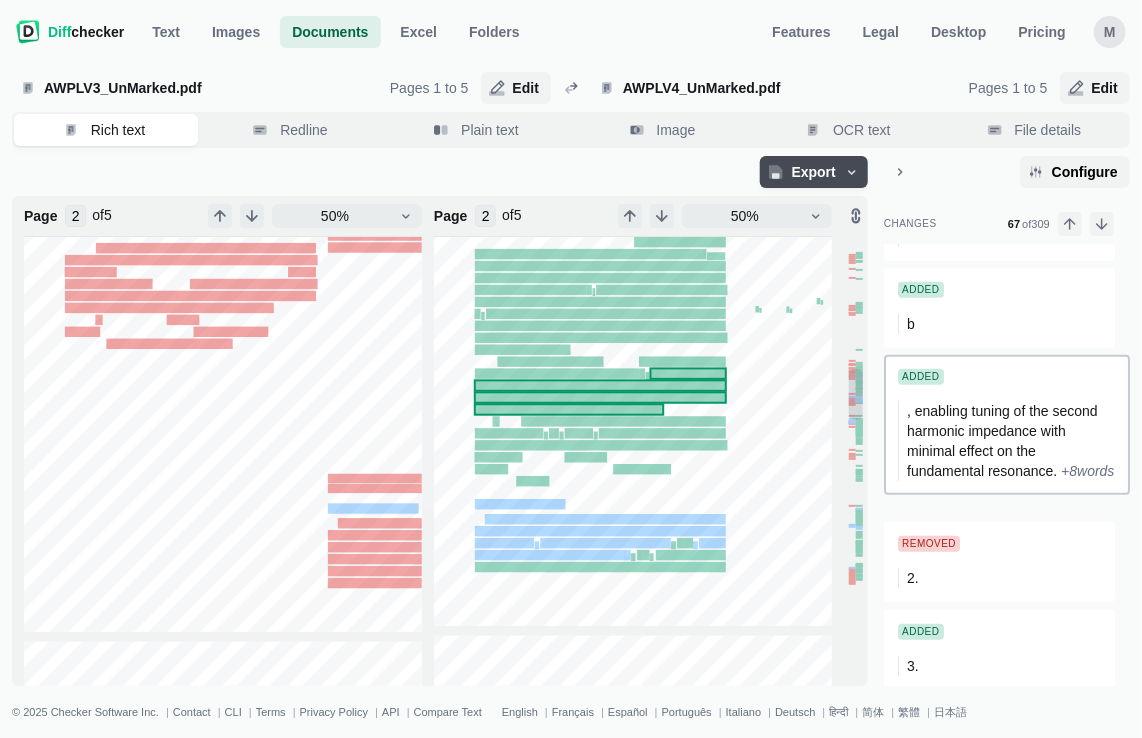 click 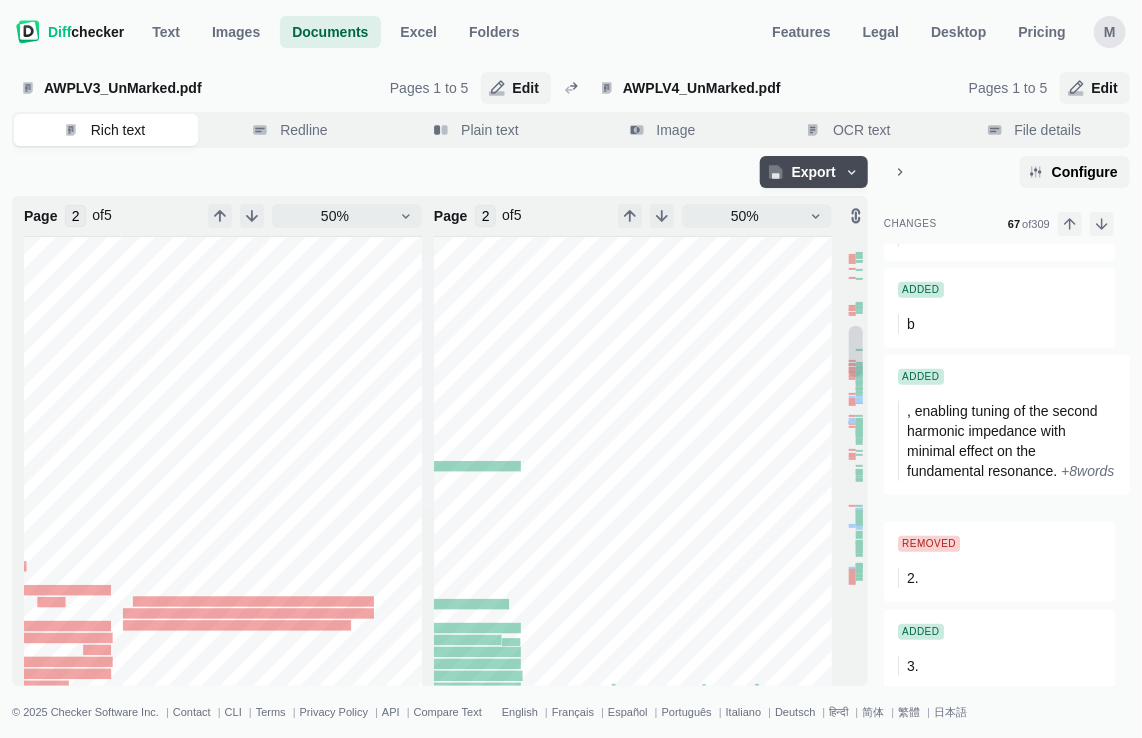 type on "1" 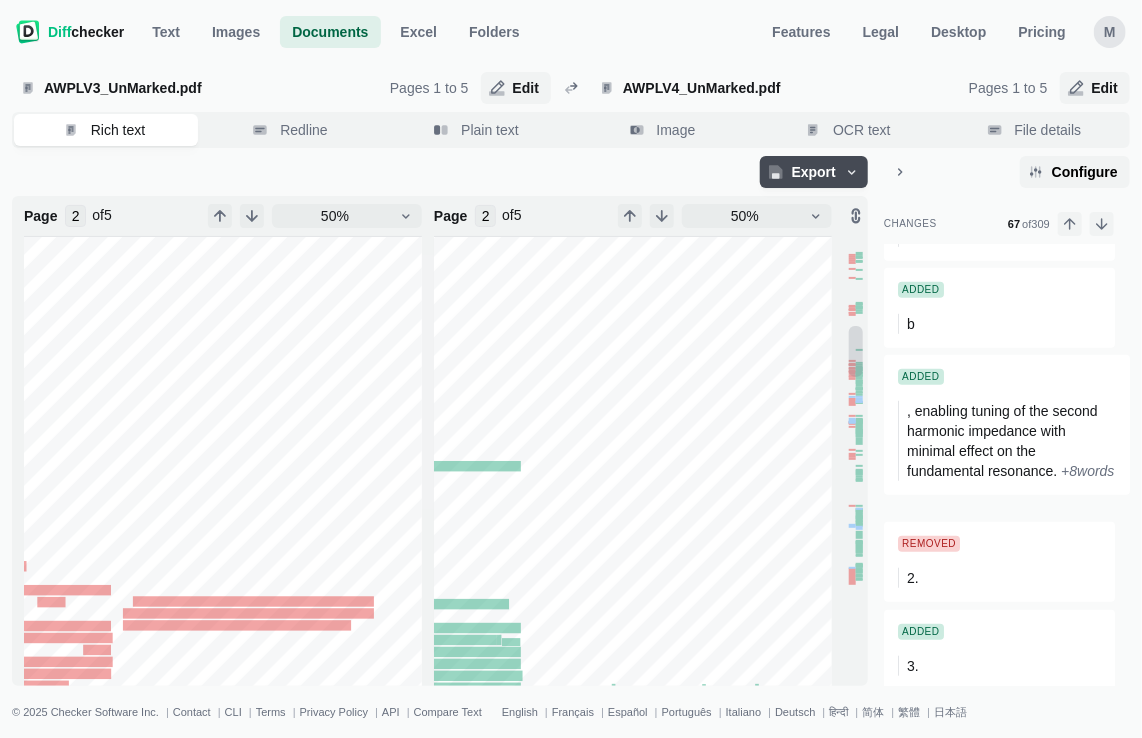 type on "1" 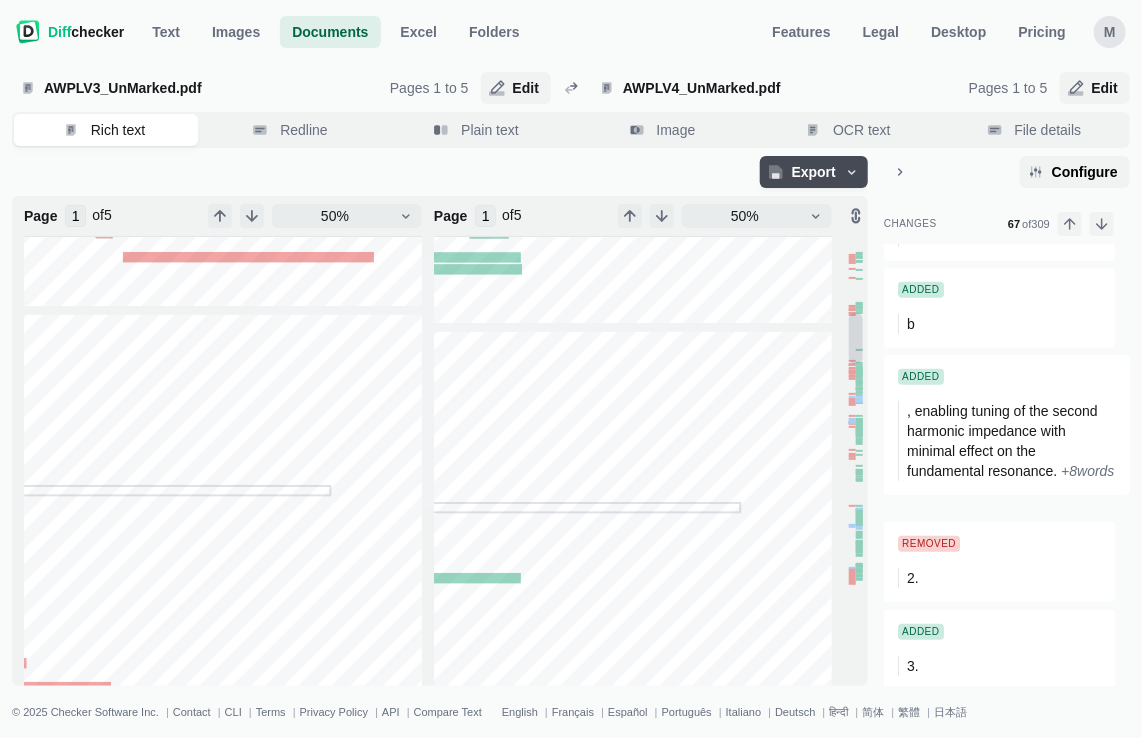 type on "2" 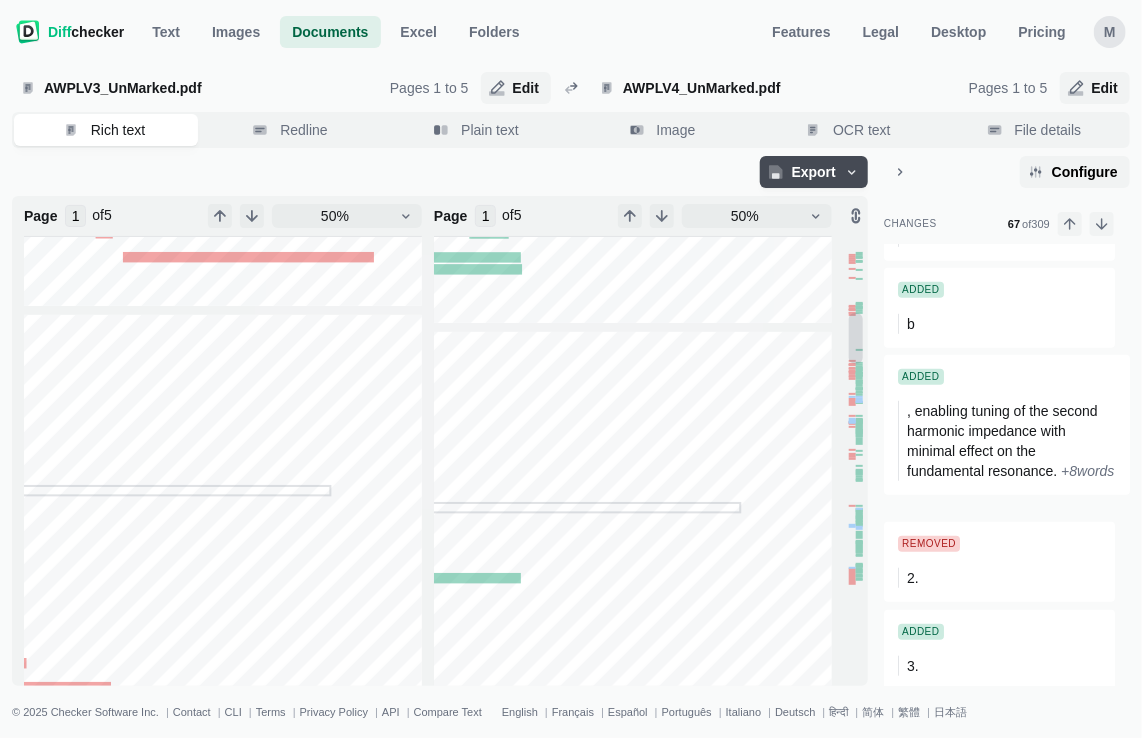 type on "2" 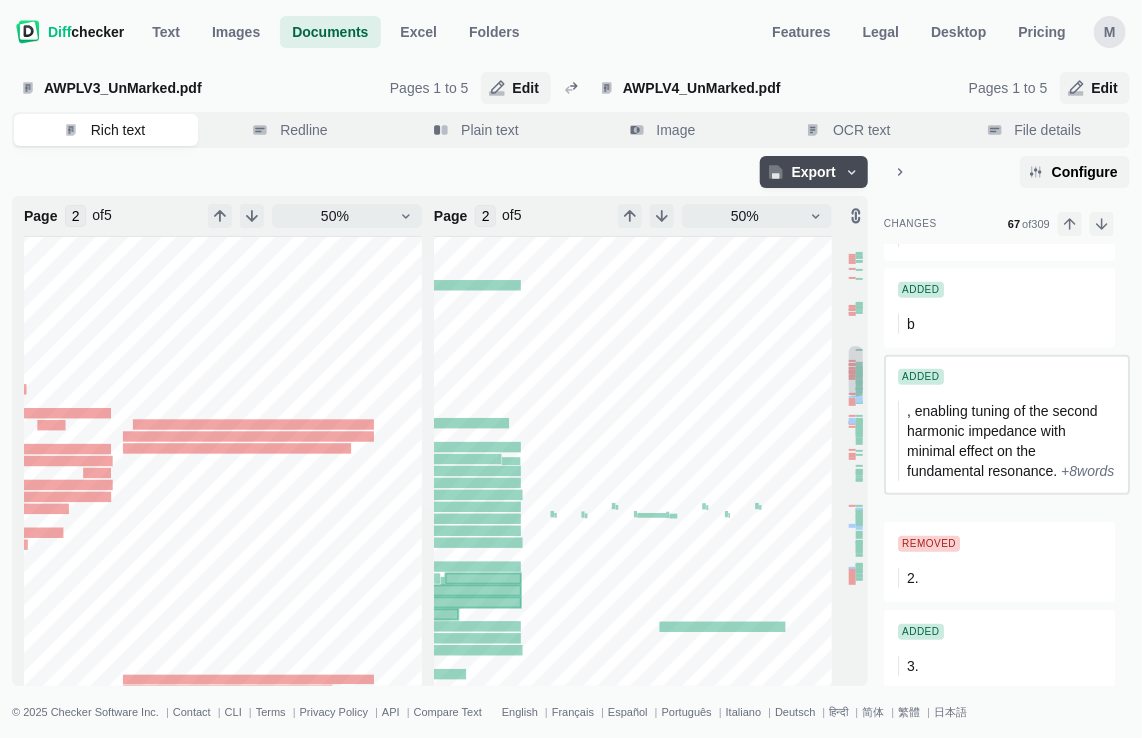 click on ", enabling tuning of the second harmonic impedance with minimal effect on the fundamental resonance." at bounding box center [1004, 441] 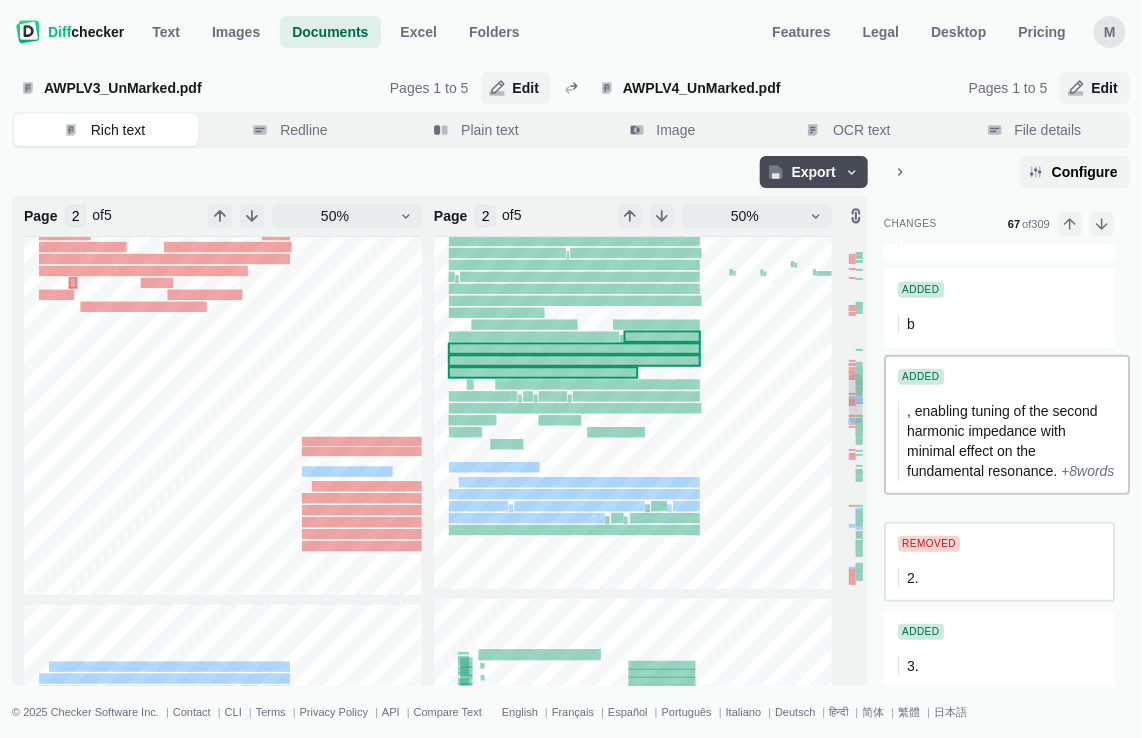 click on "Removed 2." at bounding box center (999, 562) 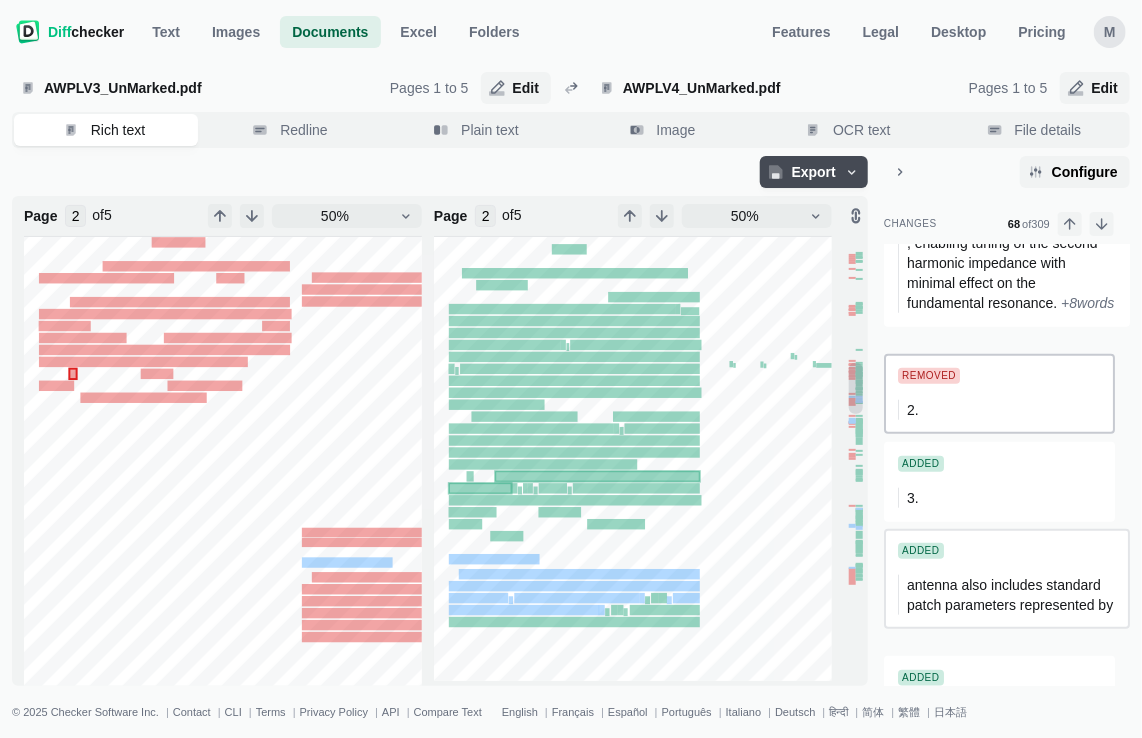 click on "antenna also includes standard patch parameters represented by" at bounding box center [1010, 595] 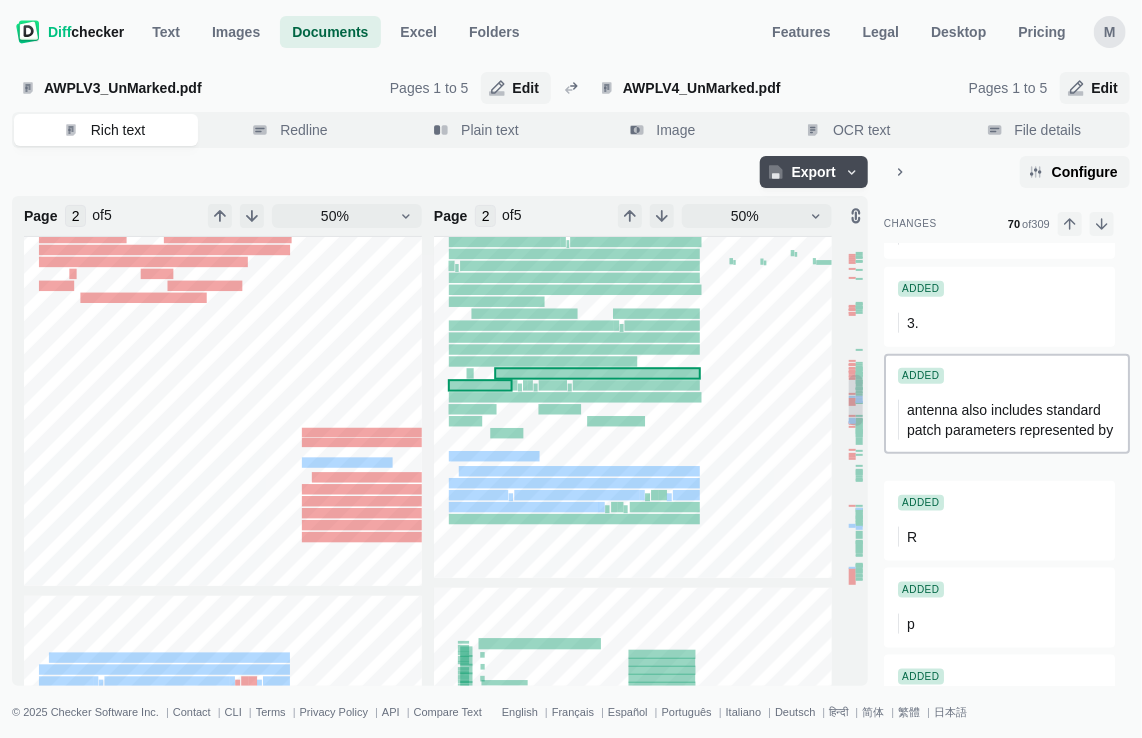 click on "Added R" at bounding box center (999, 524) 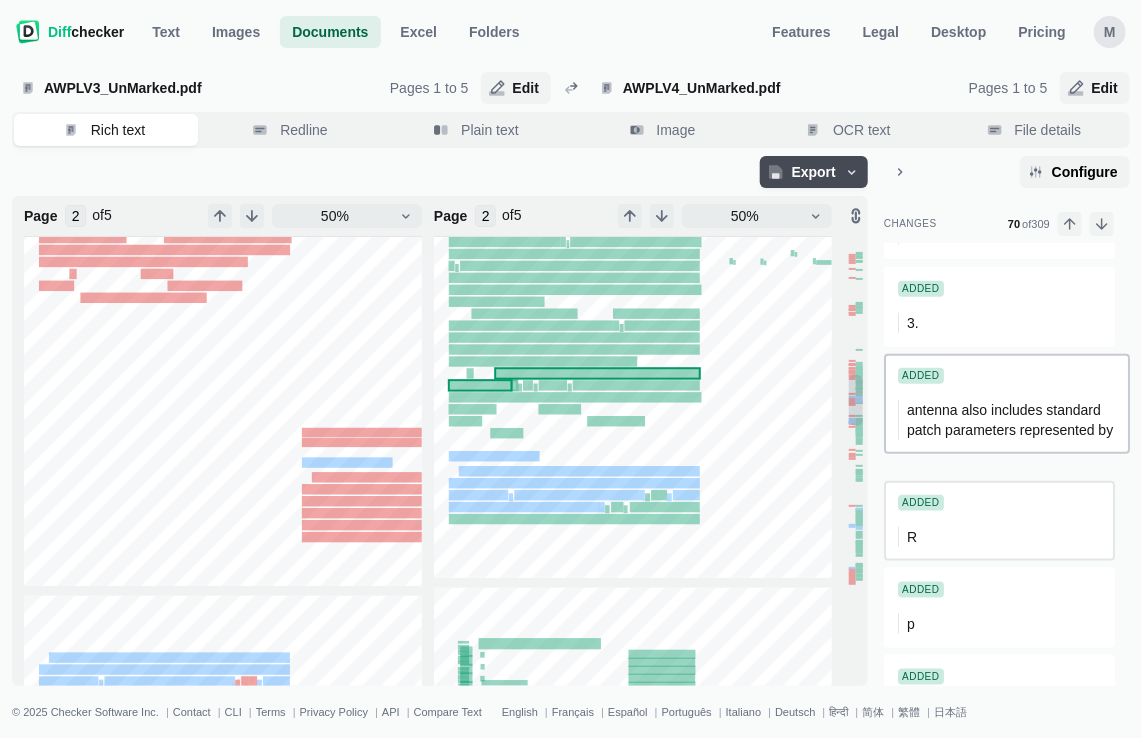 click on "Added R" at bounding box center [999, 521] 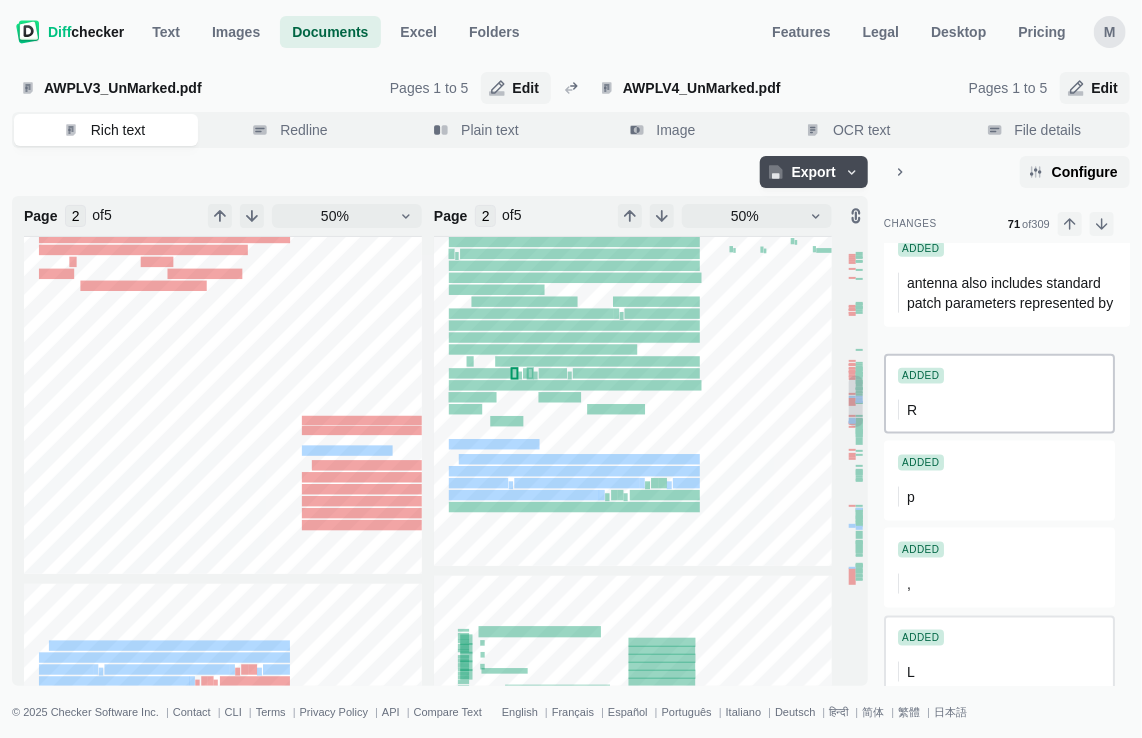 click on "Added L" at bounding box center (999, 656) 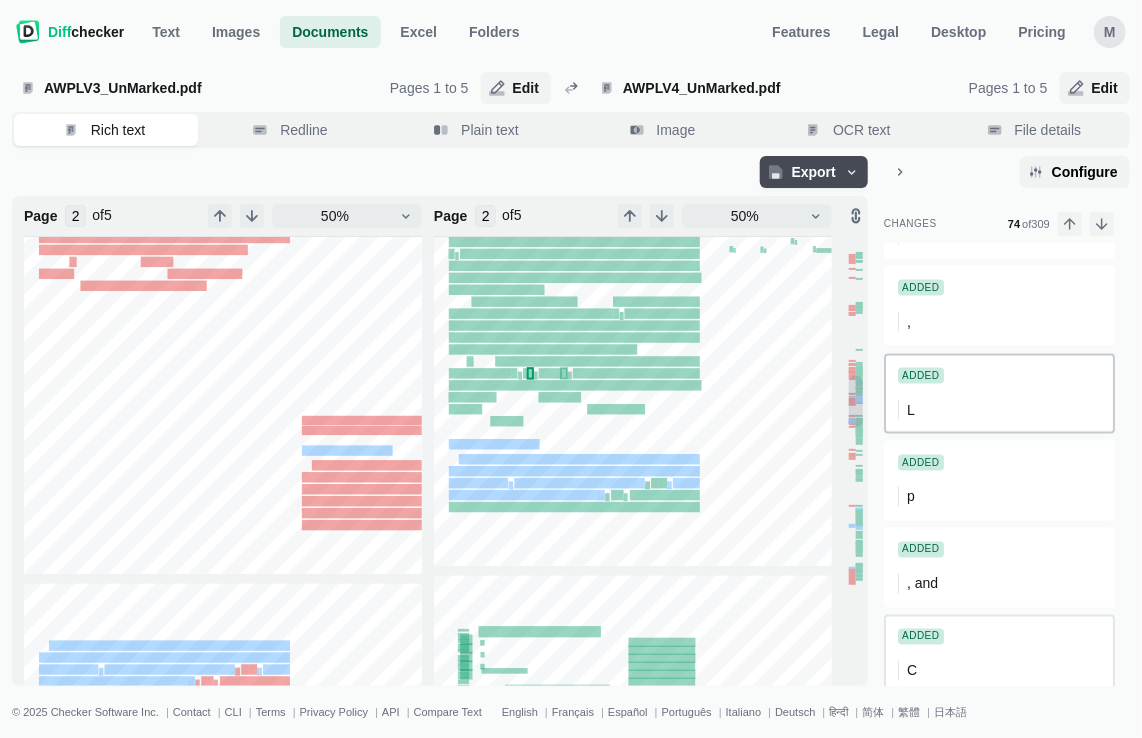 click on "Added C" at bounding box center [999, 655] 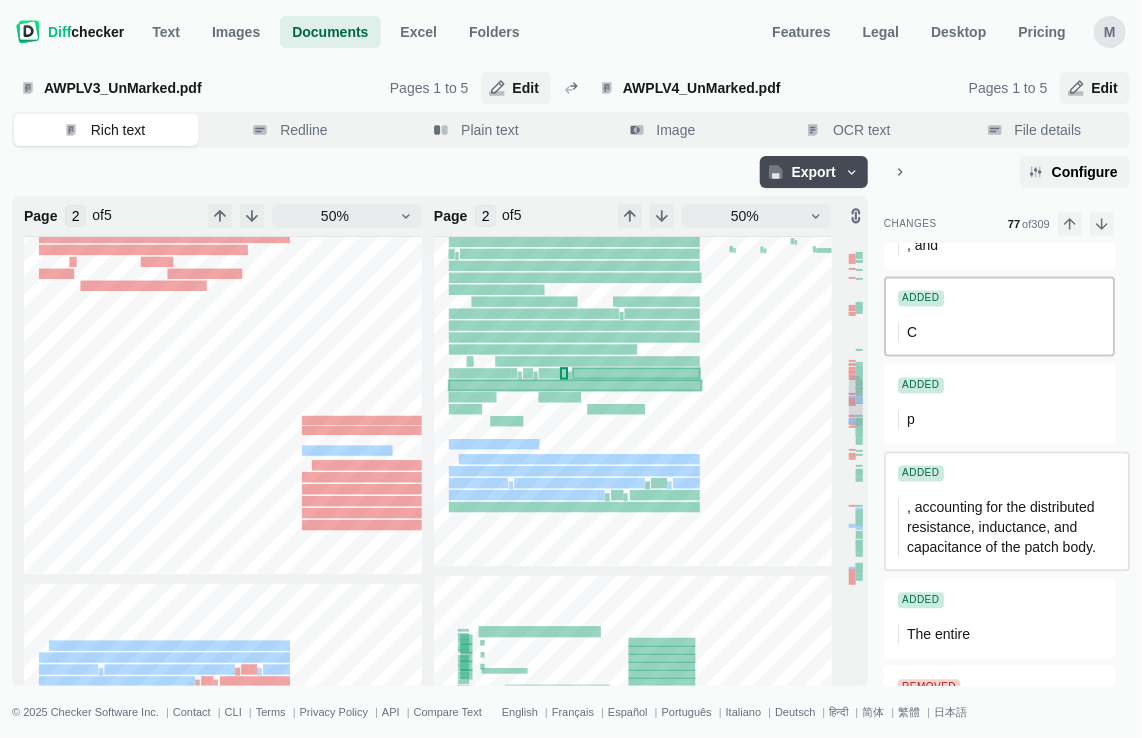 click on ", accounting for the distributed resistance, inductance, and capacitance of the patch body." at bounding box center (1002, 528) 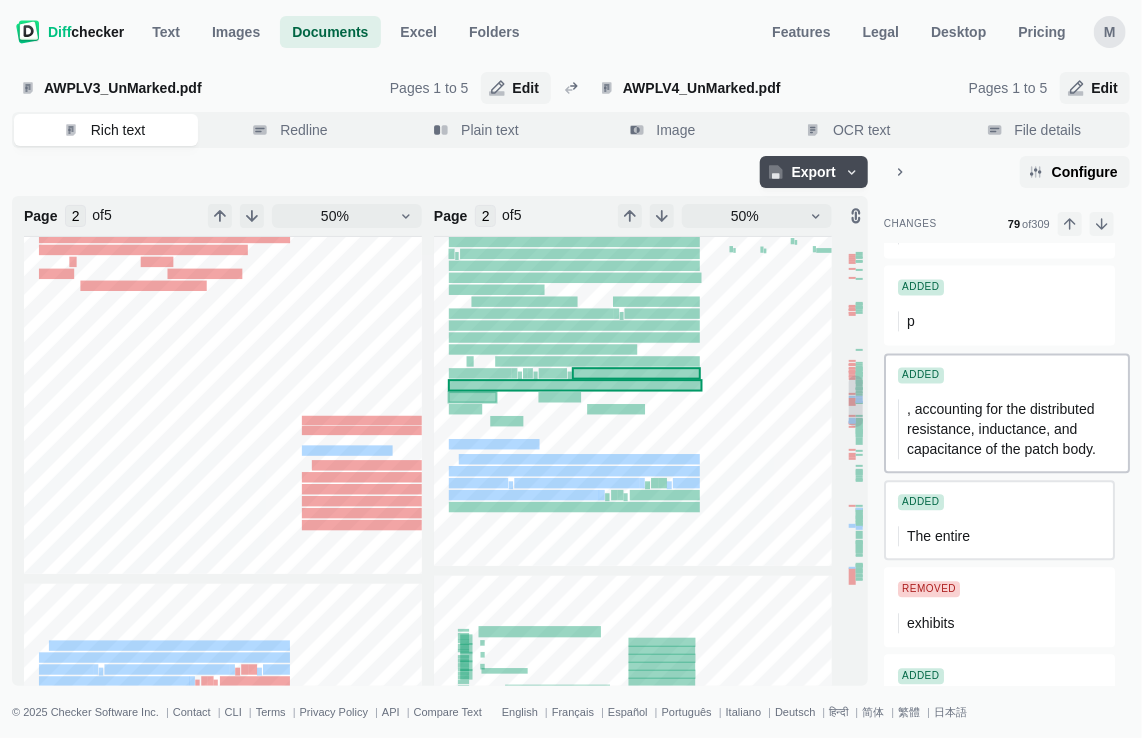 click on "Added The entire" at bounding box center [999, 521] 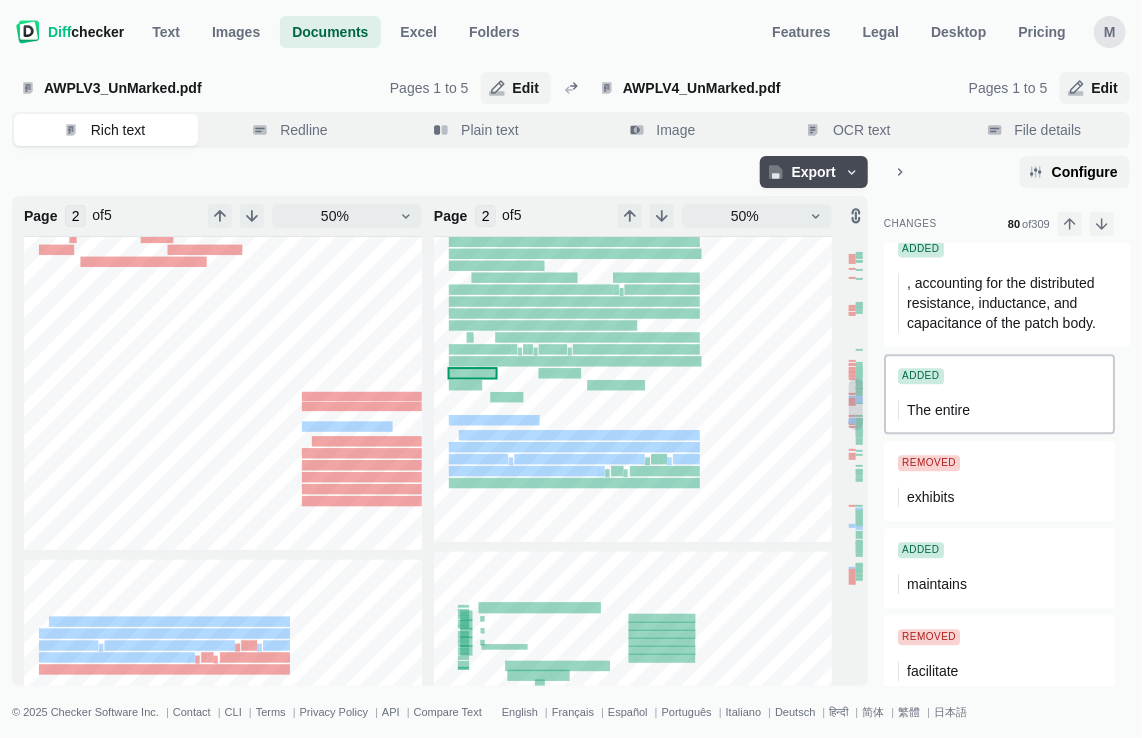 click on "Removed exhibits" at bounding box center (999, 484) 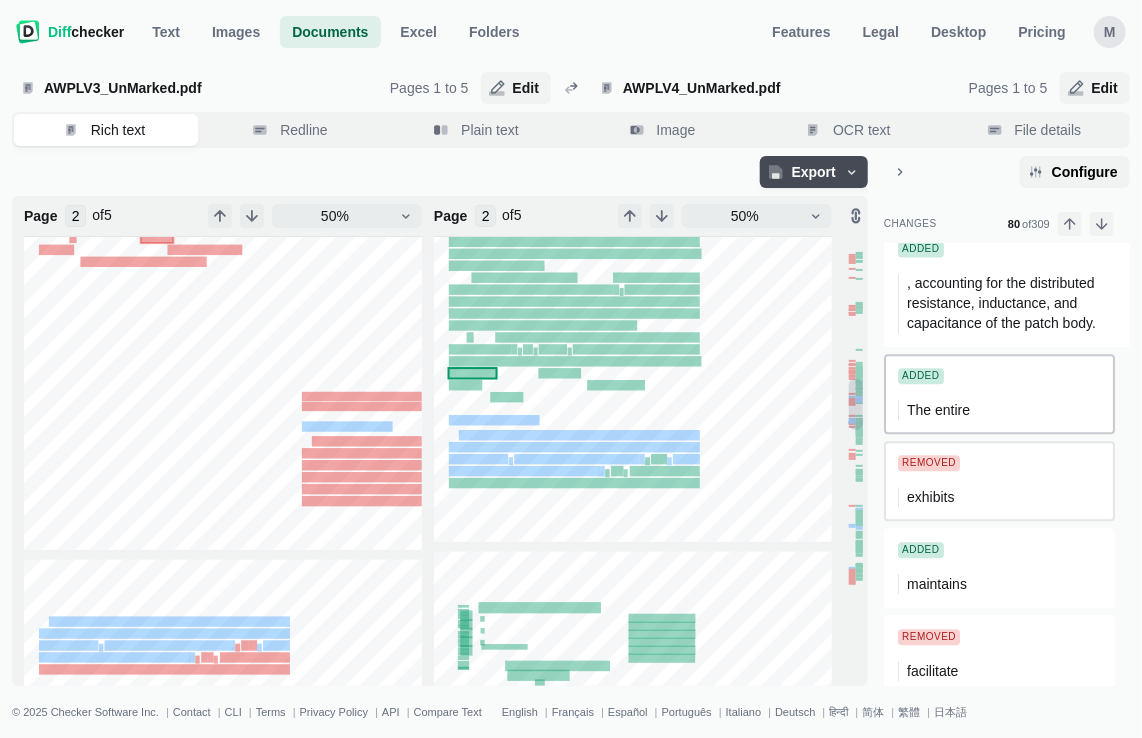 click on "exhibits" at bounding box center [930, 497] 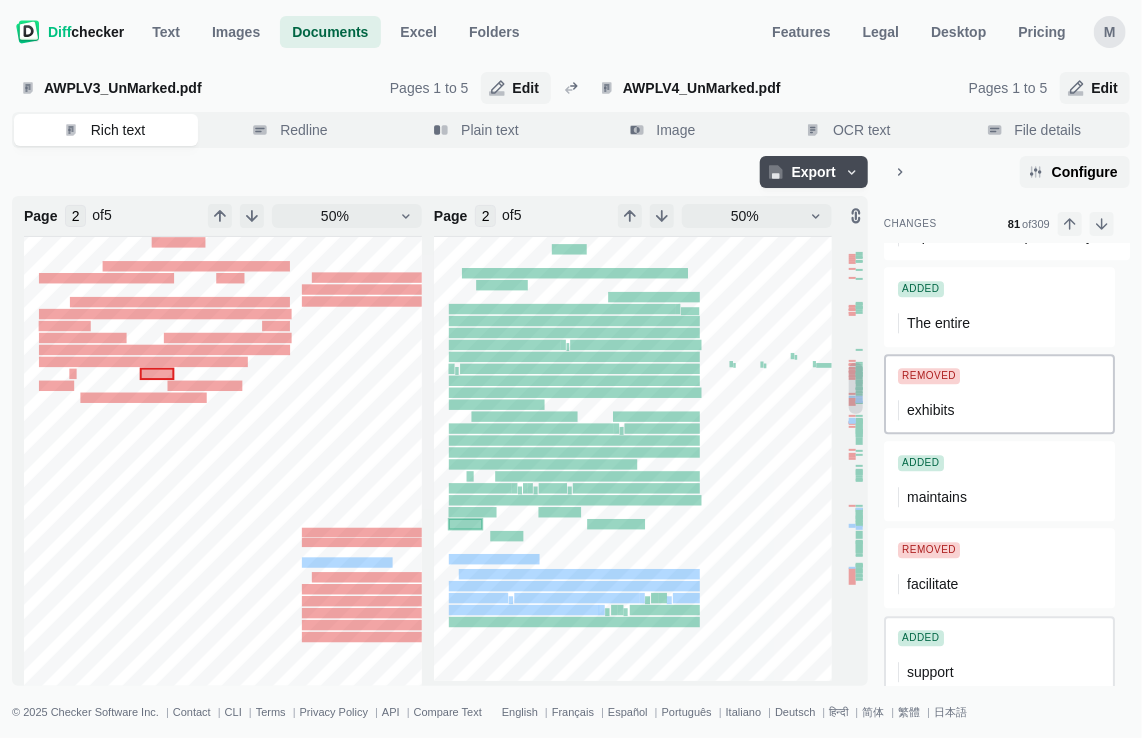click on "Added support" at bounding box center [999, 656] 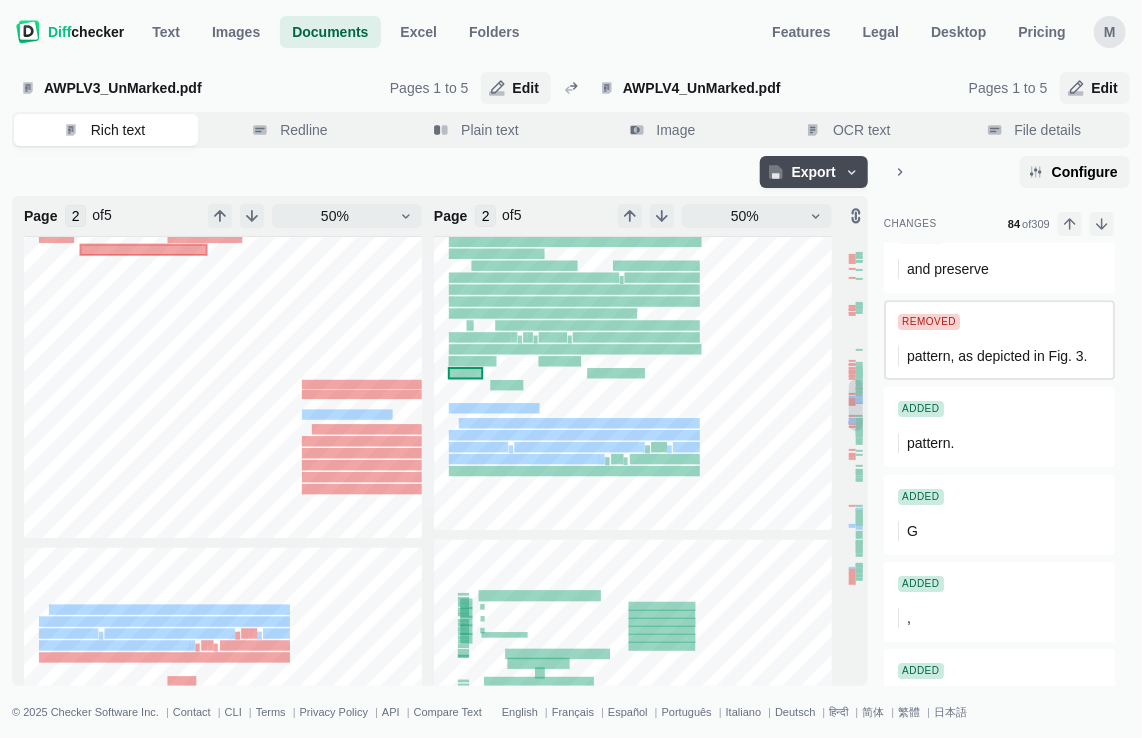 click on "Removed pattern, as depicted in Fig. 3." at bounding box center [999, 340] 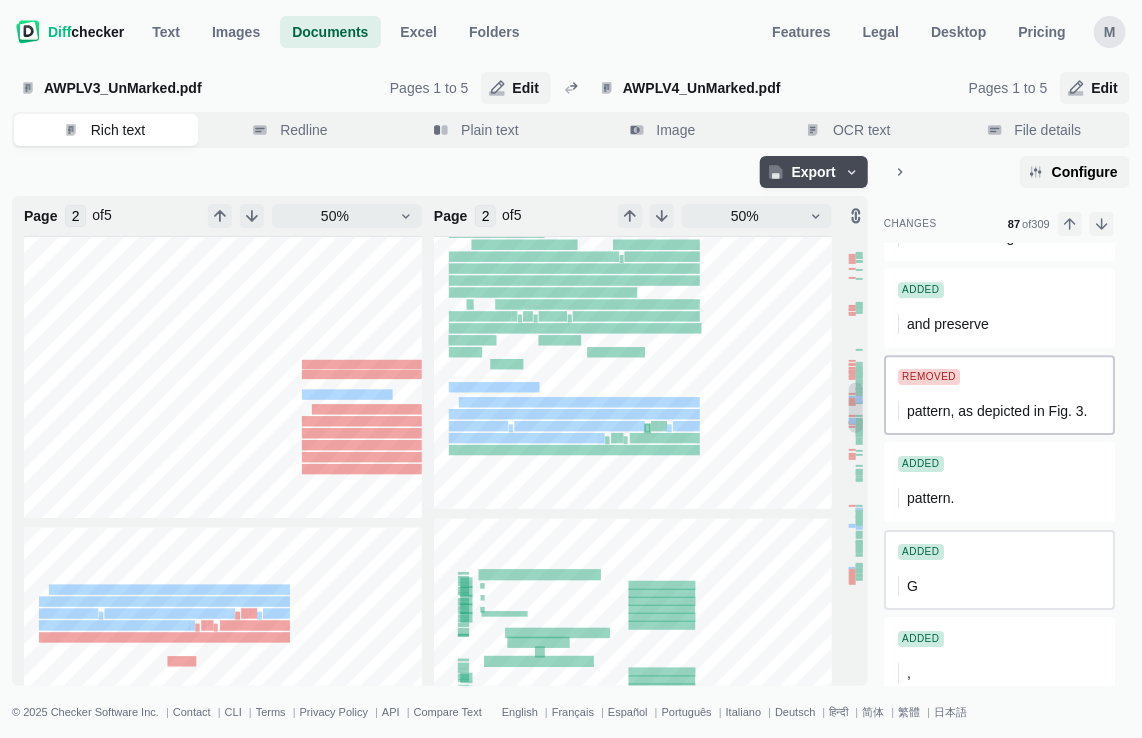 click on "Added G" at bounding box center [999, 570] 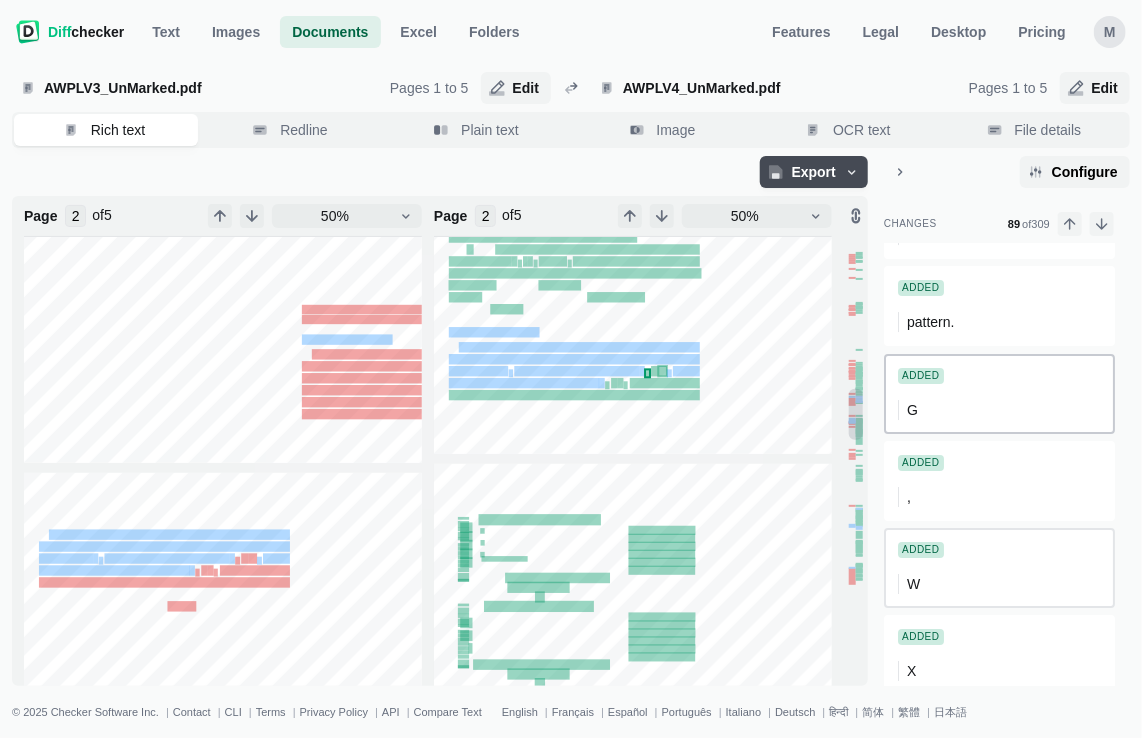 click on "Added W" at bounding box center (999, 568) 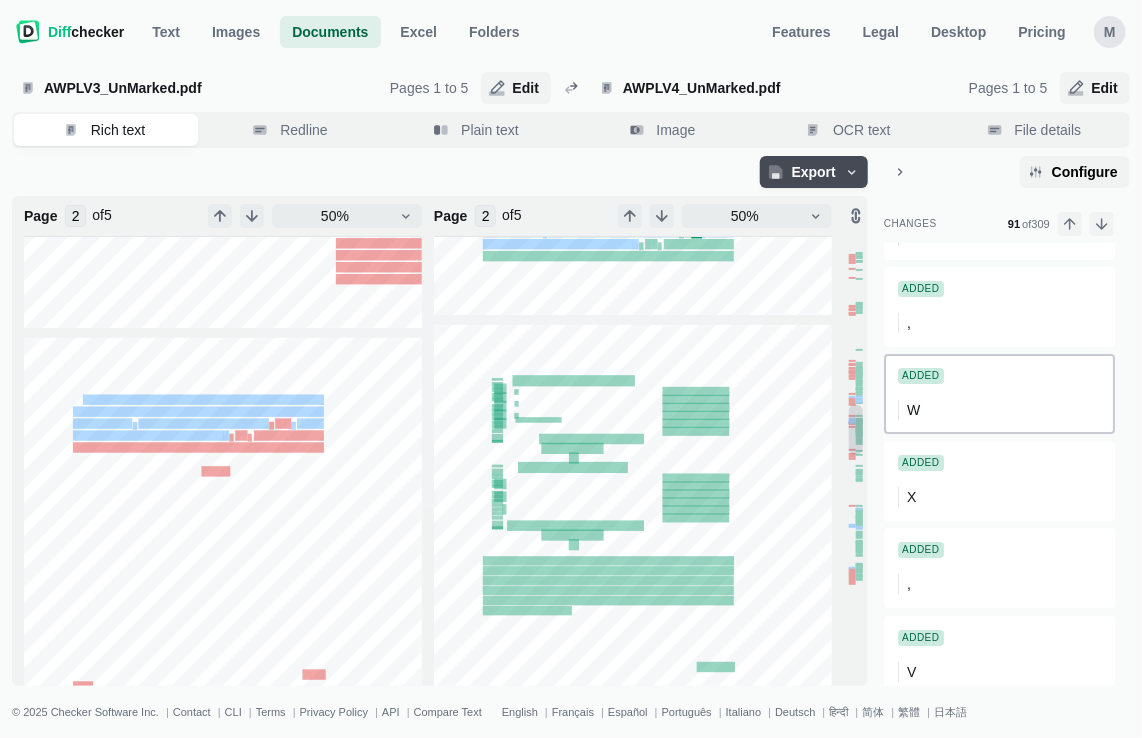 type on "3" 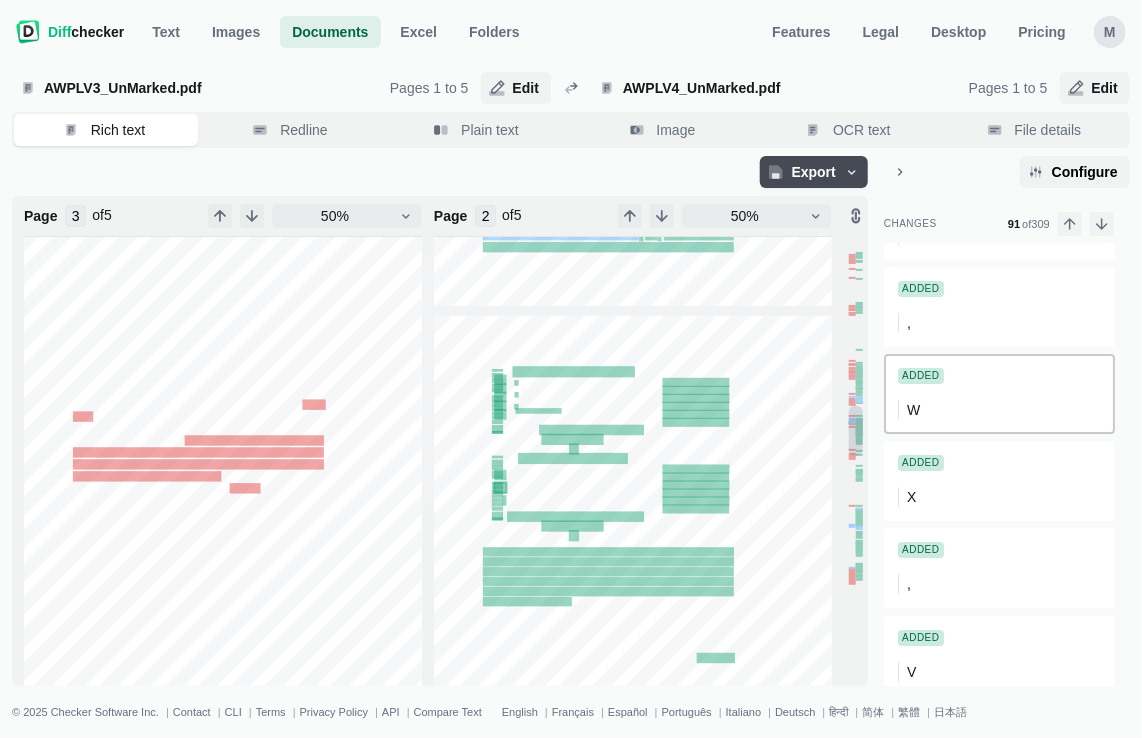 type on "3" 